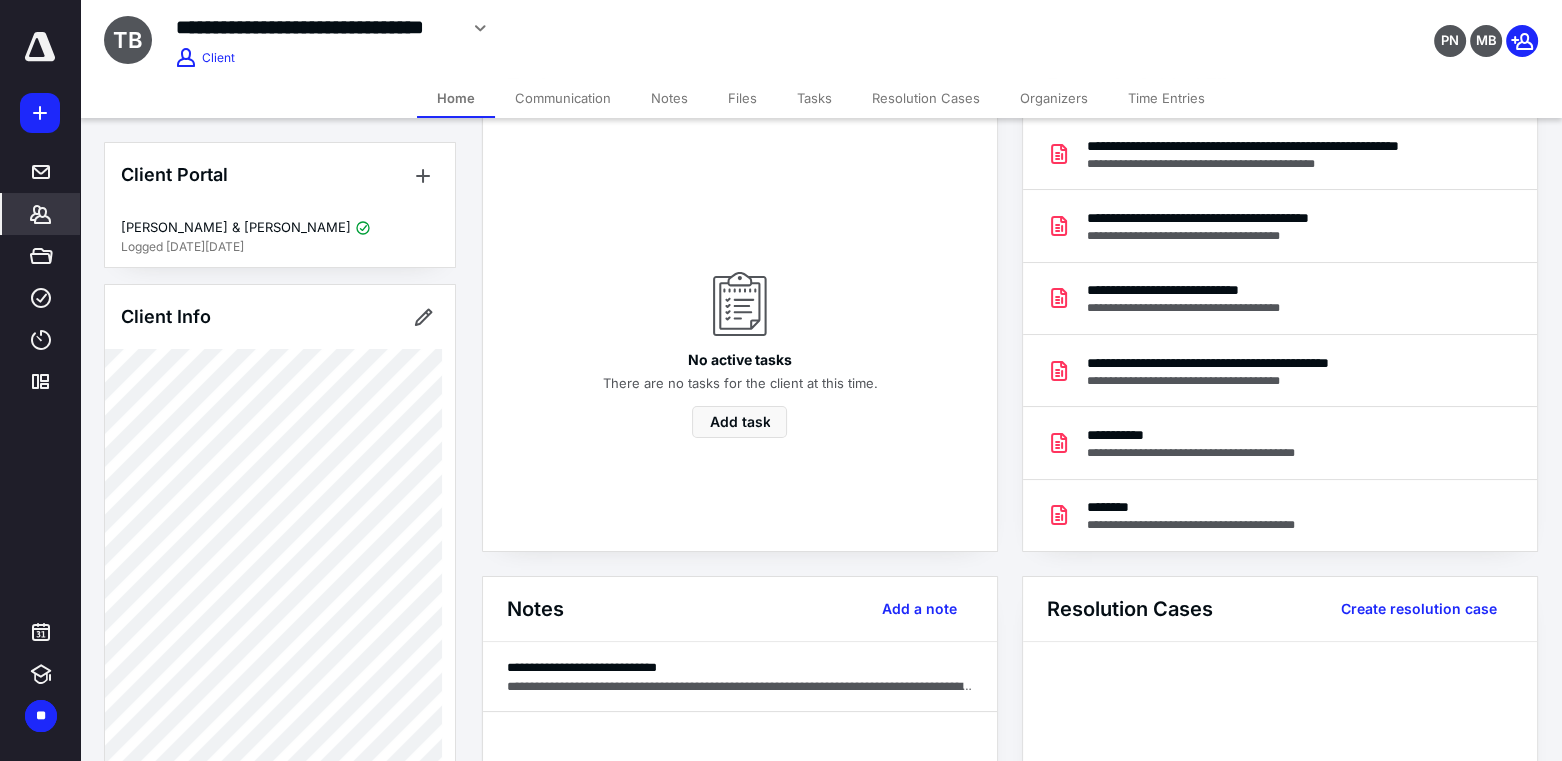 scroll, scrollTop: 181, scrollLeft: 0, axis: vertical 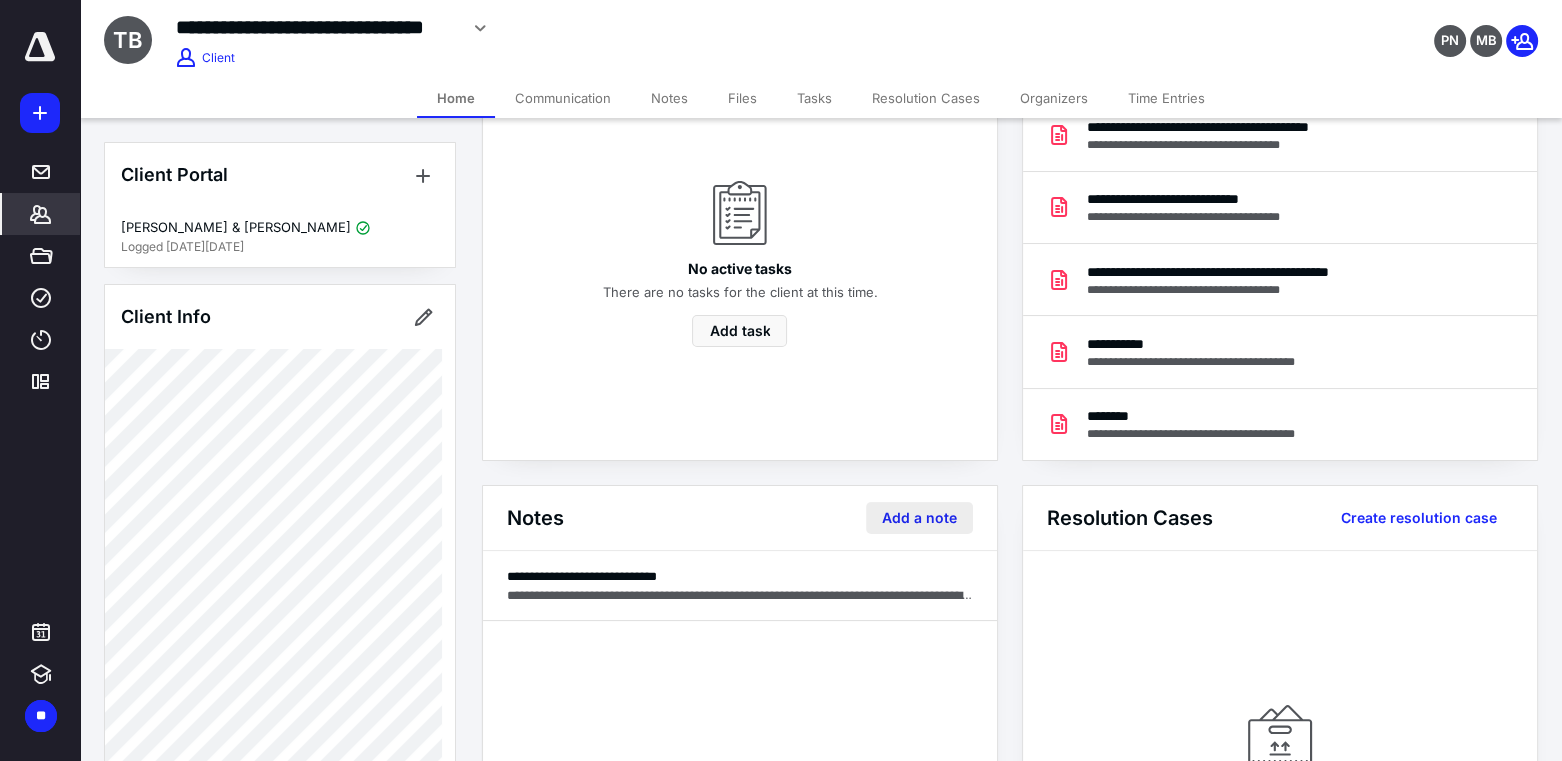 click on "Add a note" at bounding box center (919, 518) 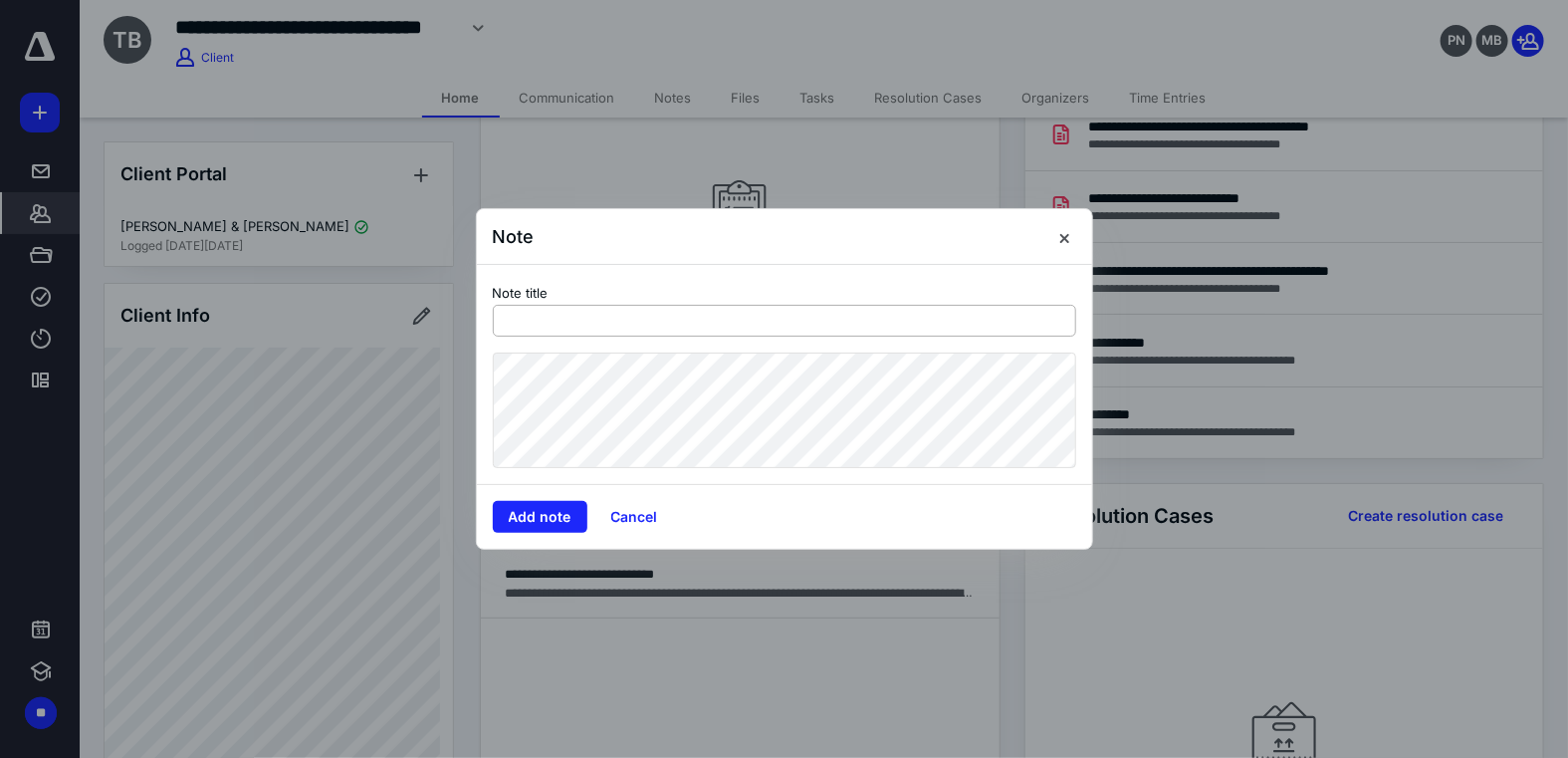 click at bounding box center [784, 321] 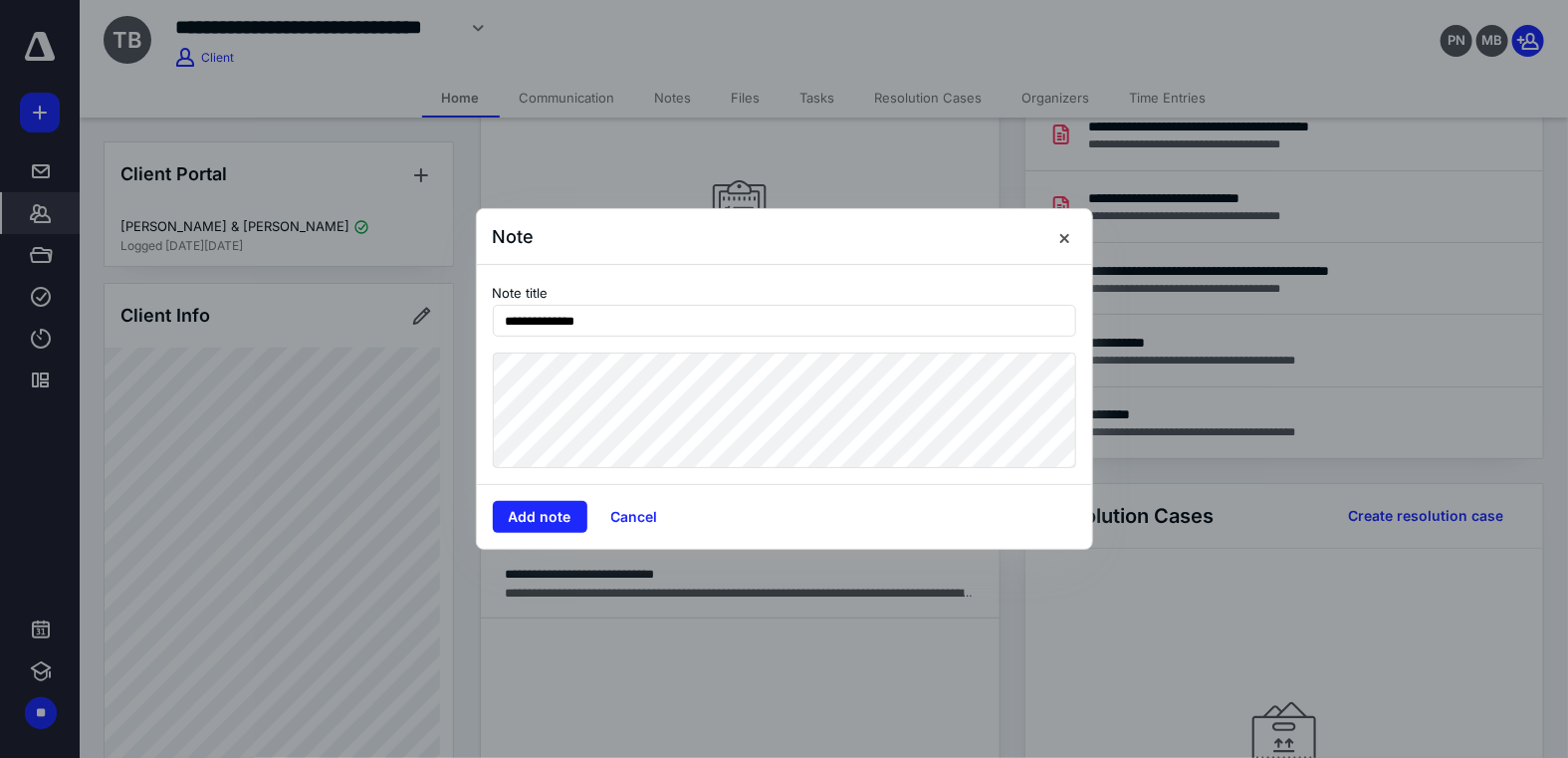 type on "**********" 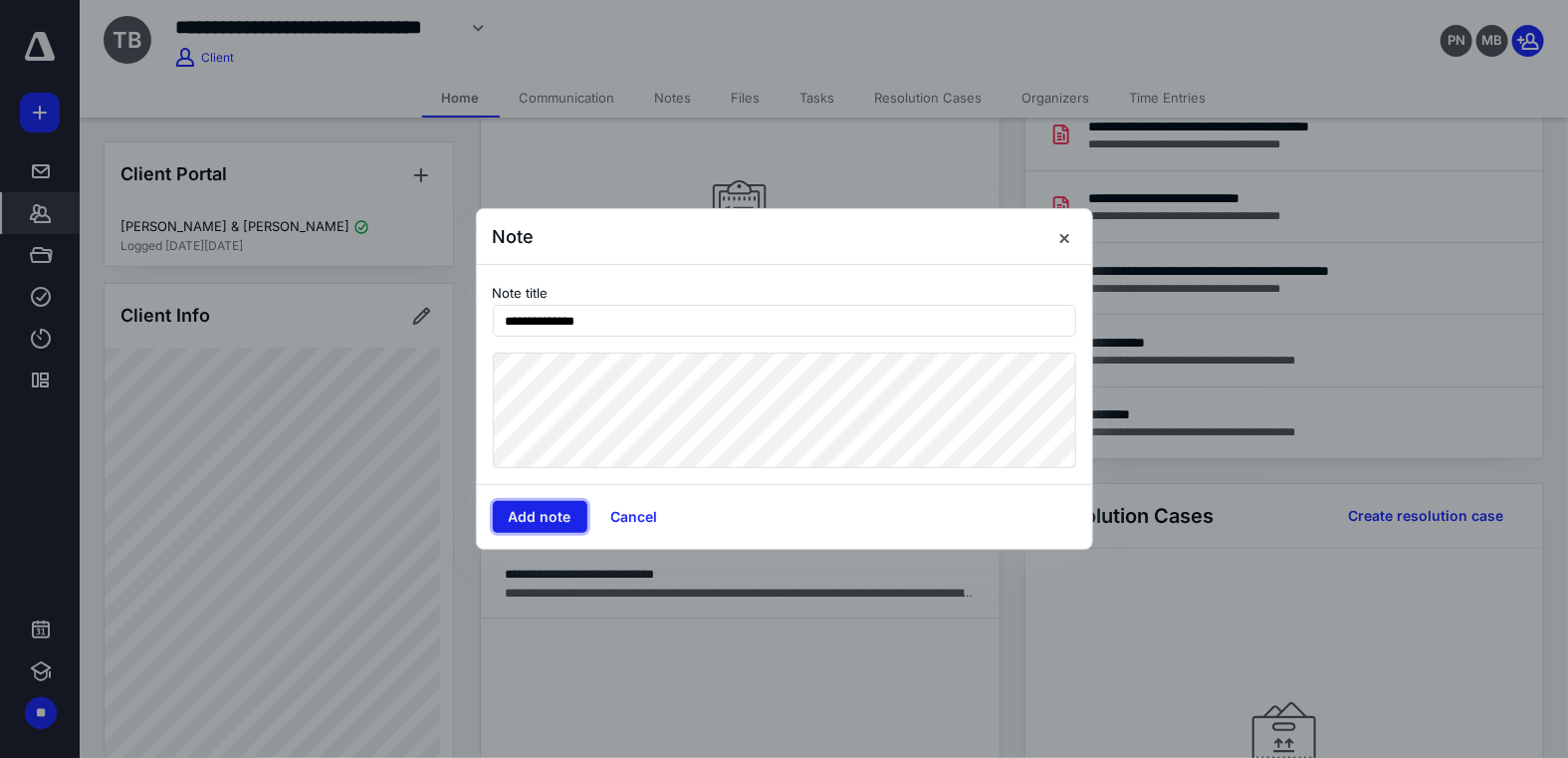 click on "Add note" at bounding box center [540, 517] 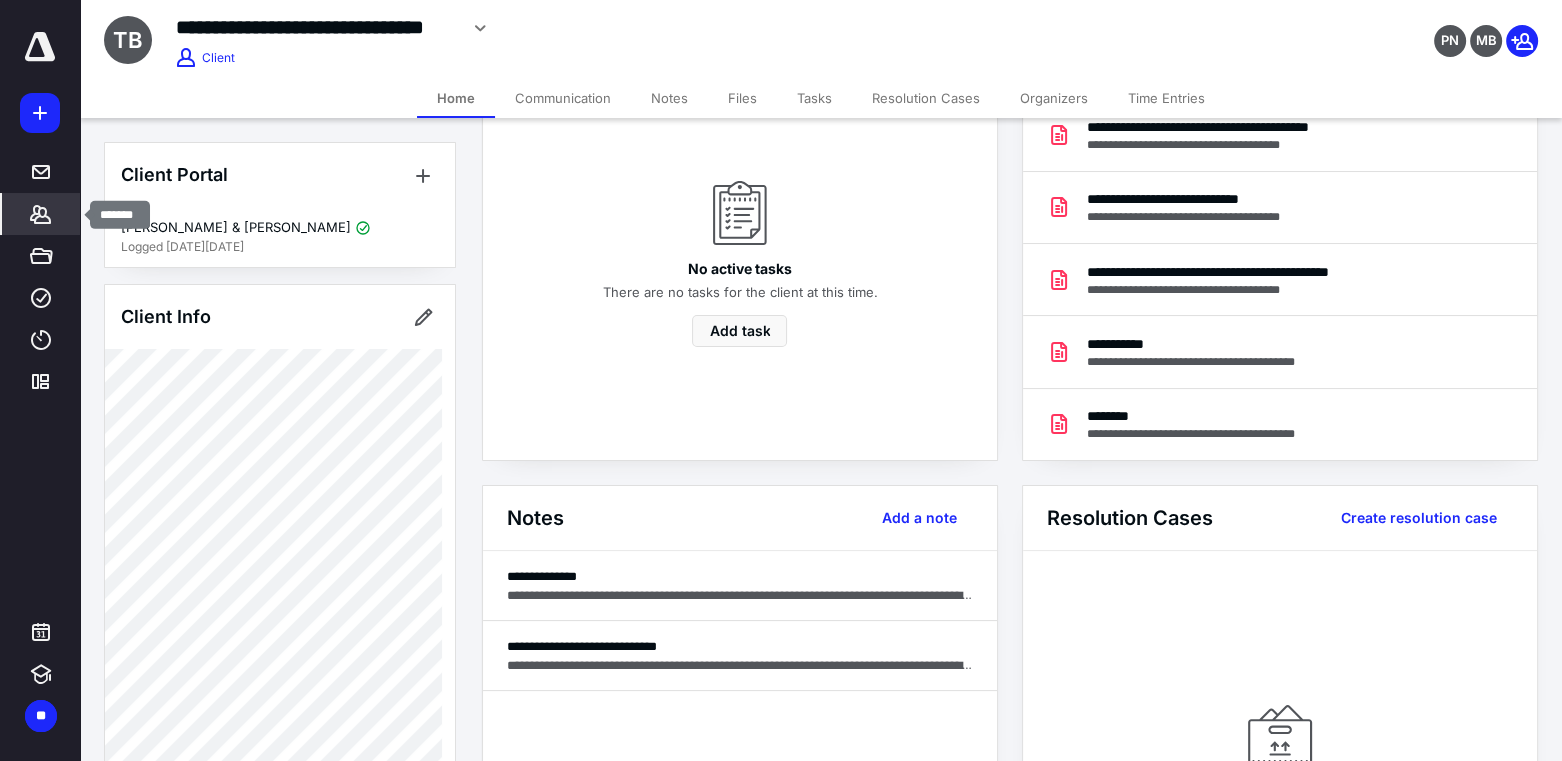 click 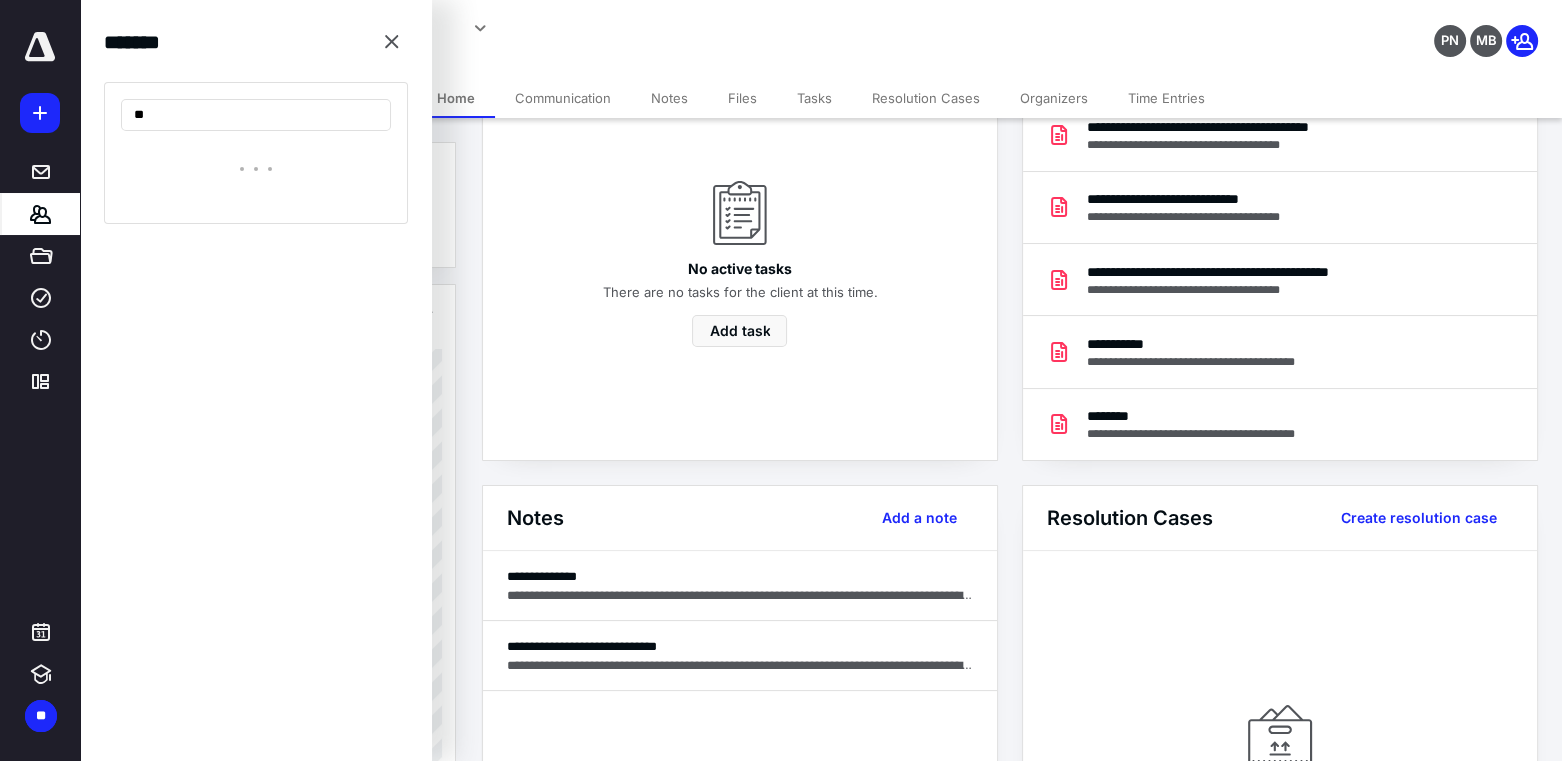 type on "*" 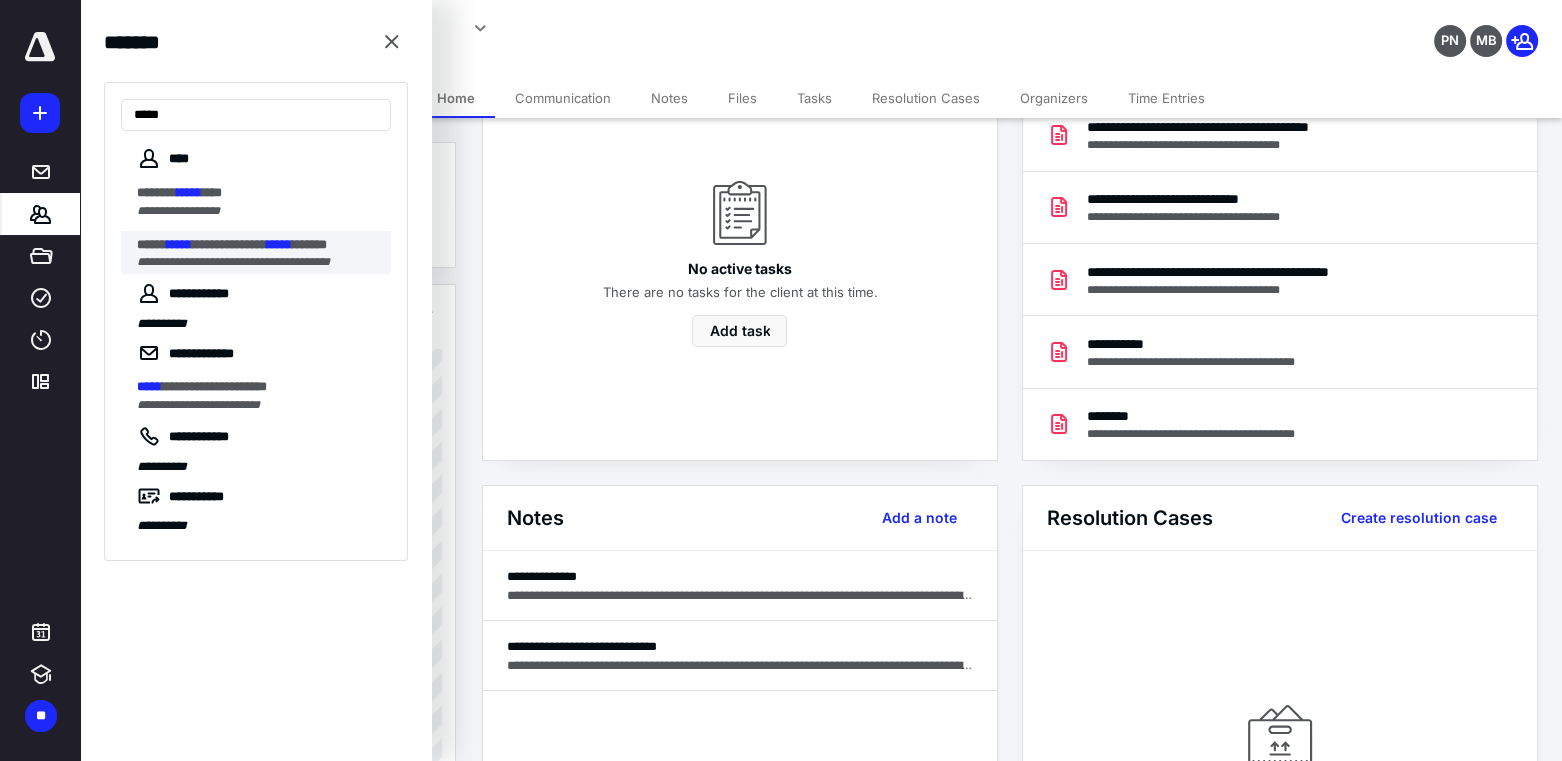 type on "*****" 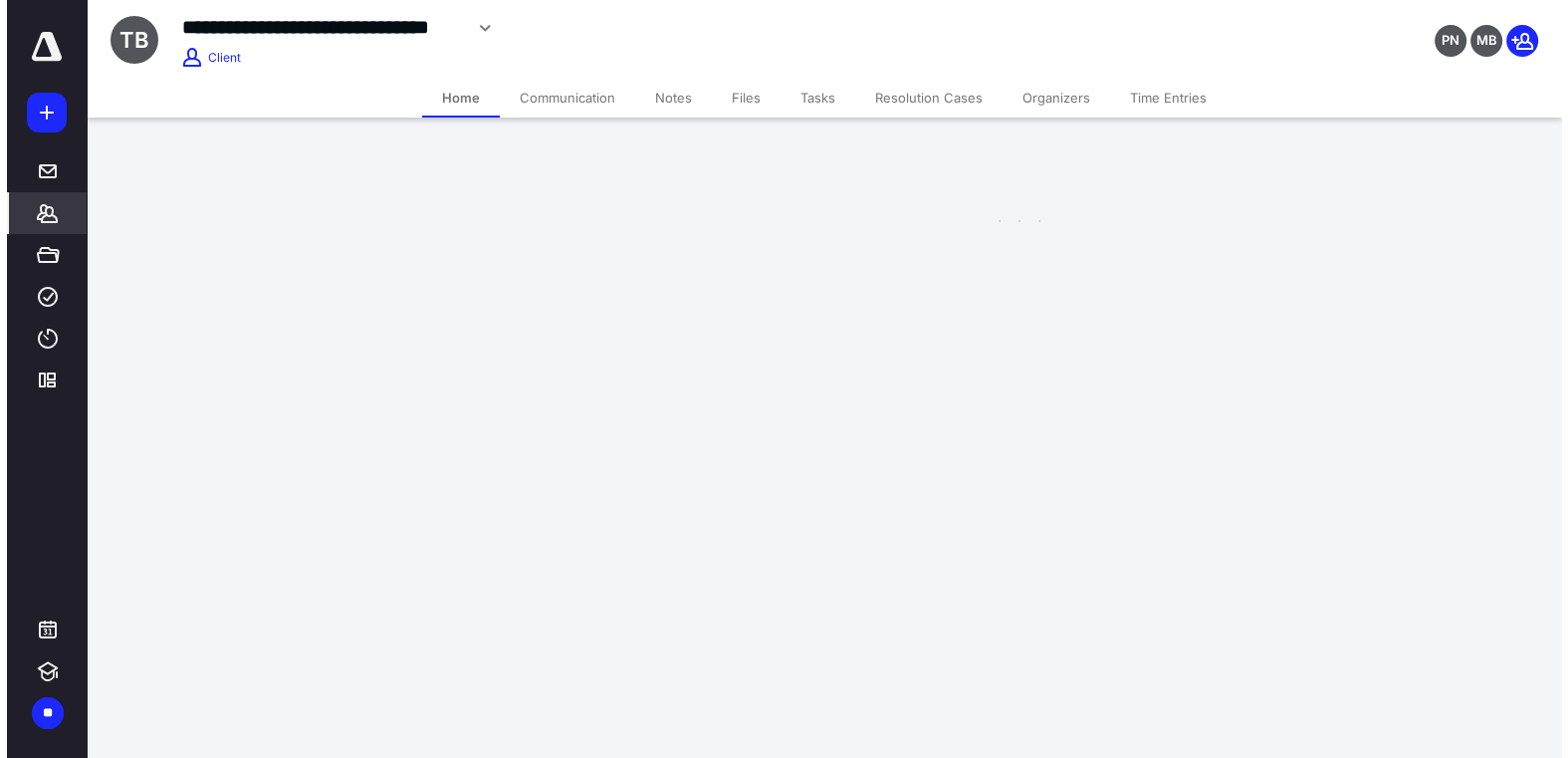 scroll, scrollTop: 0, scrollLeft: 0, axis: both 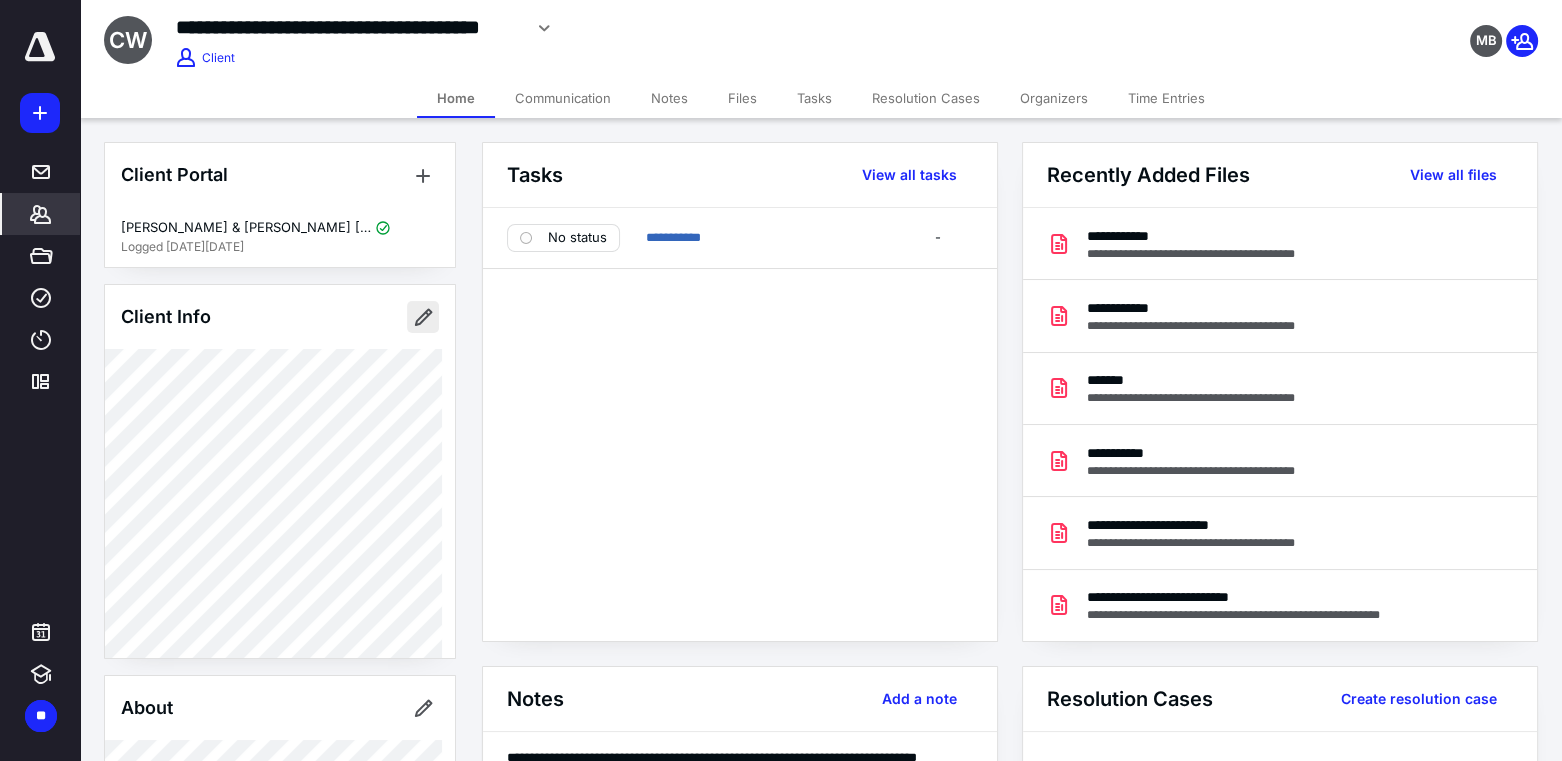 click at bounding box center (423, 317) 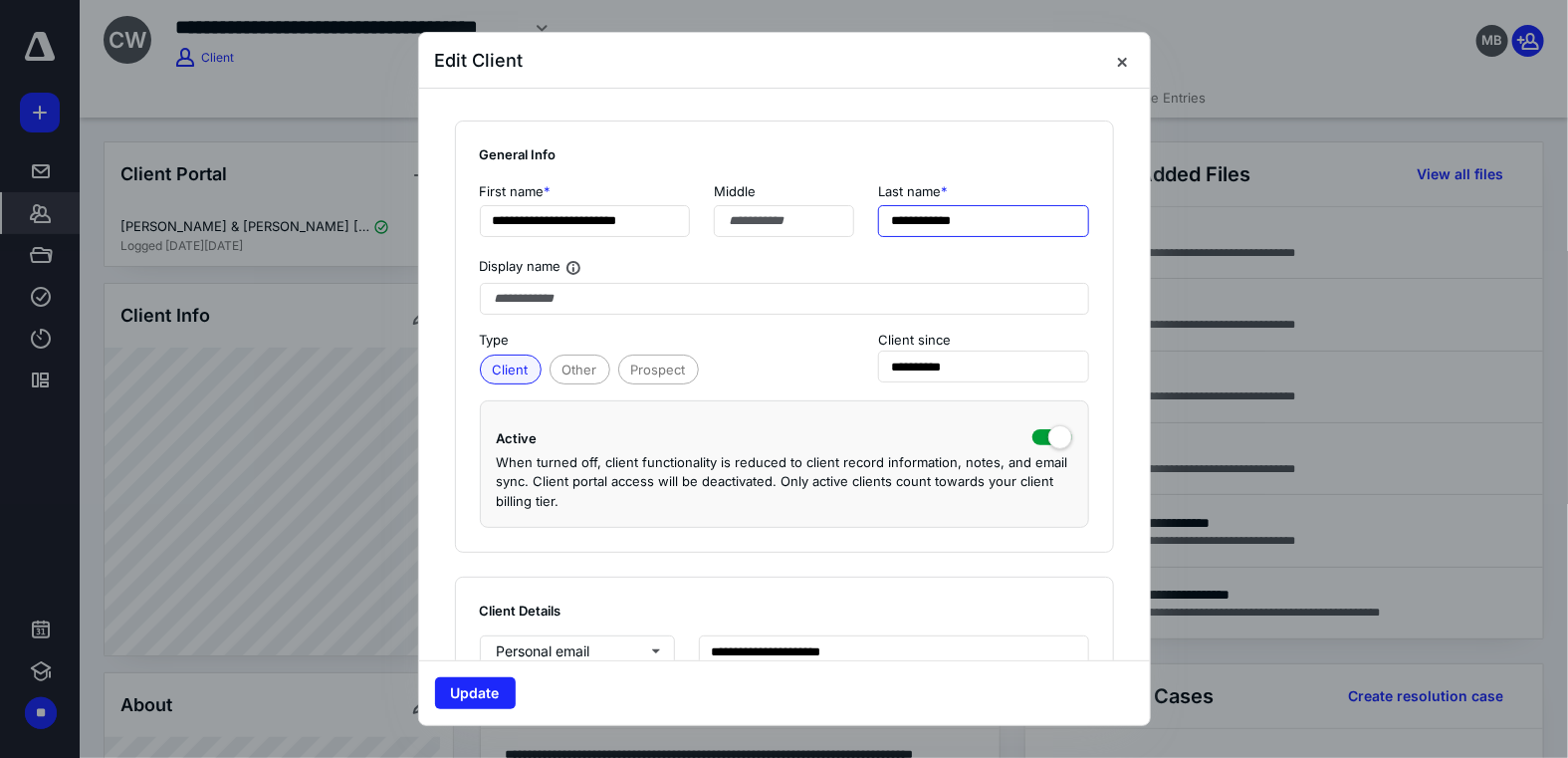 click on "**********" at bounding box center [984, 221] 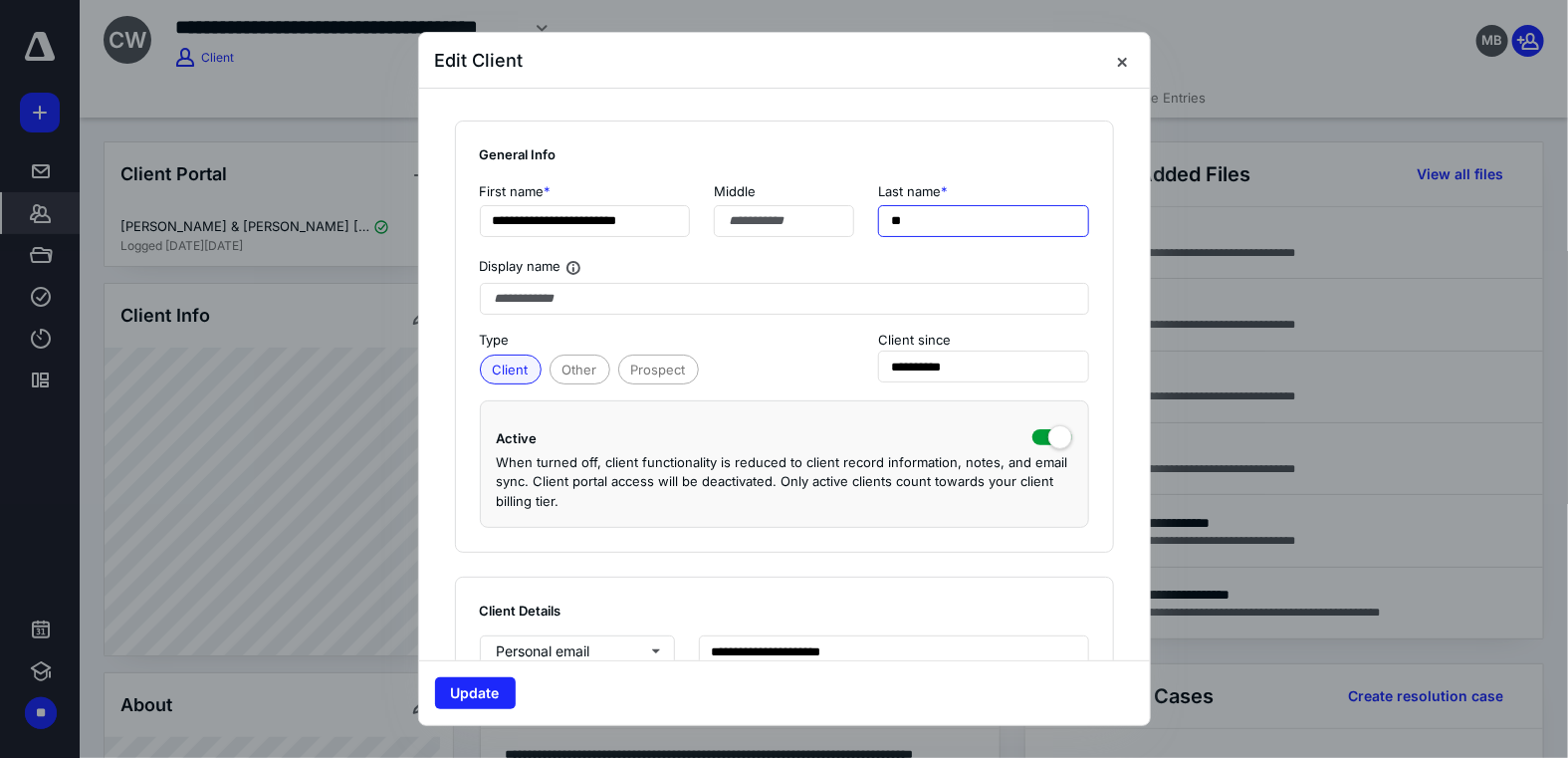 type on "*" 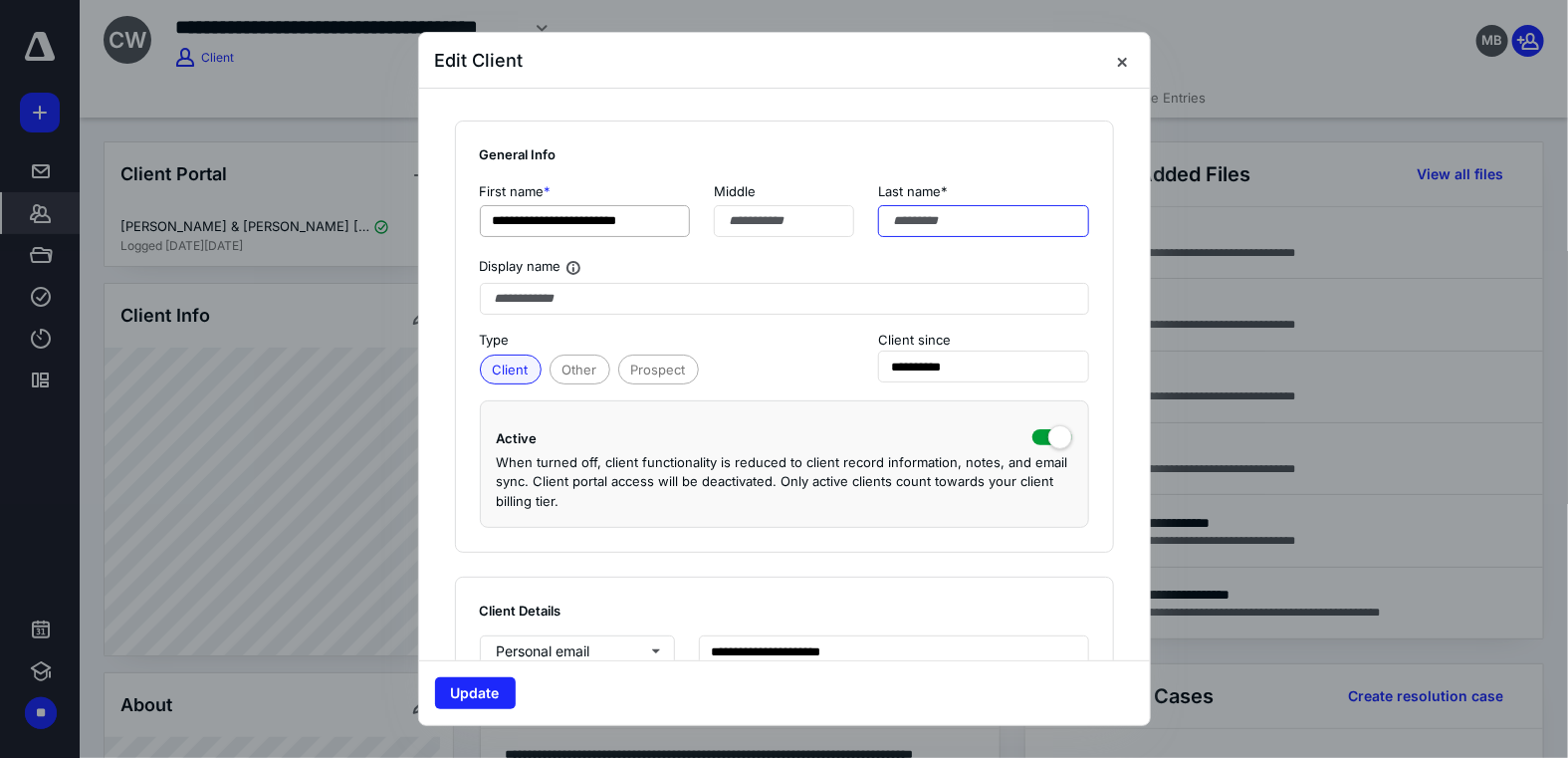 type 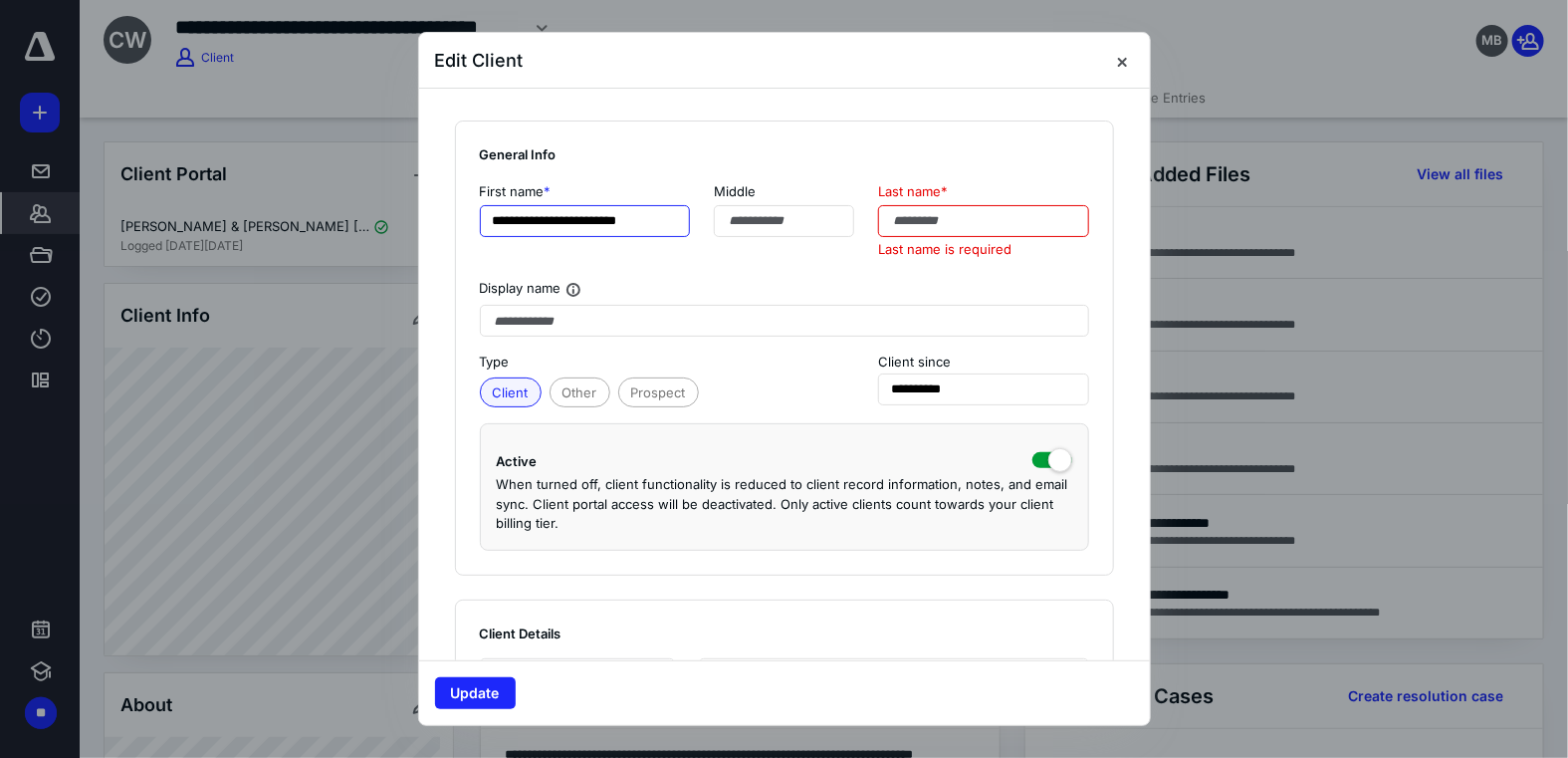 click on "**********" at bounding box center (585, 221) 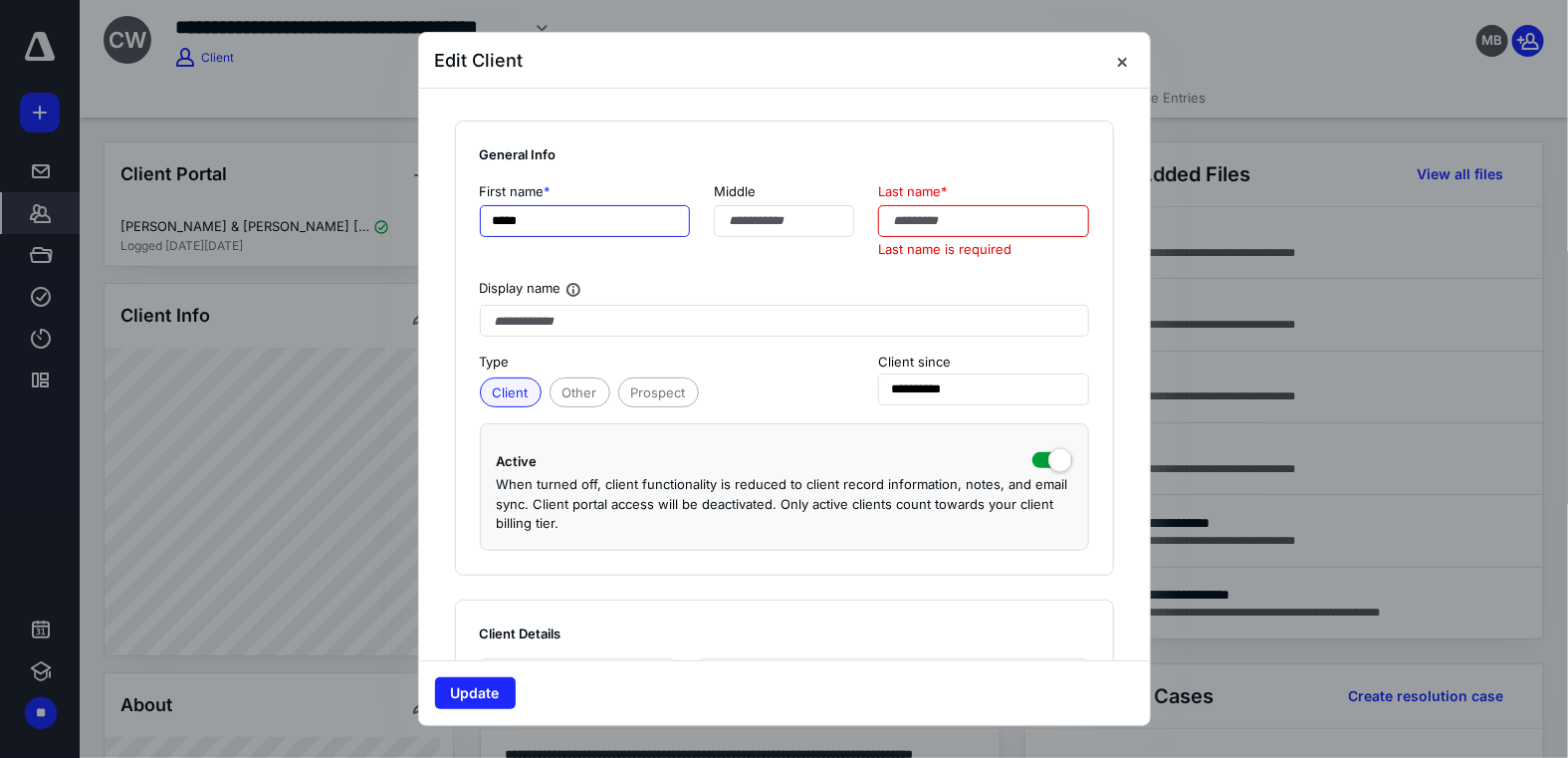 type on "*****" 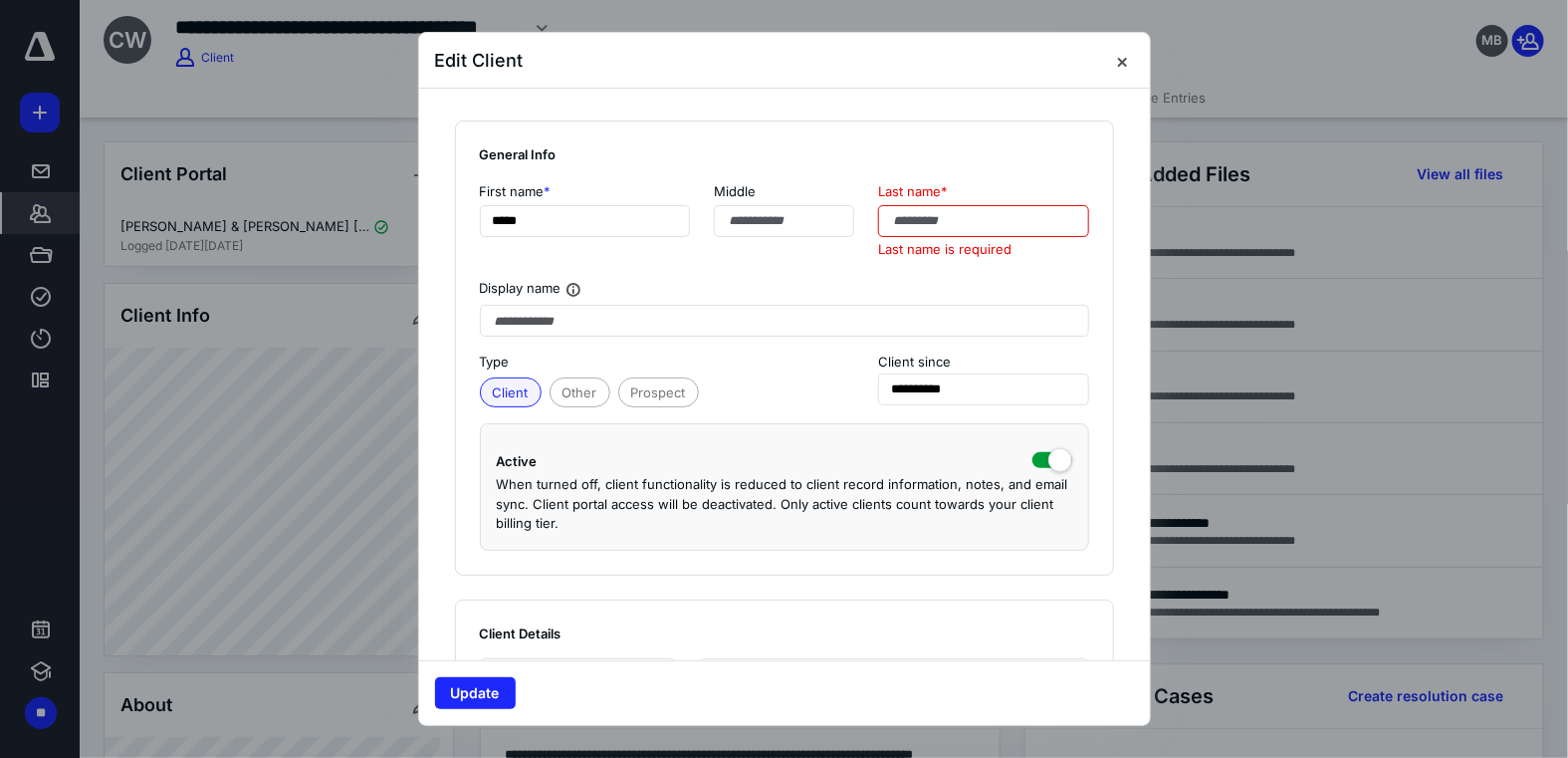 click at bounding box center [984, 221] 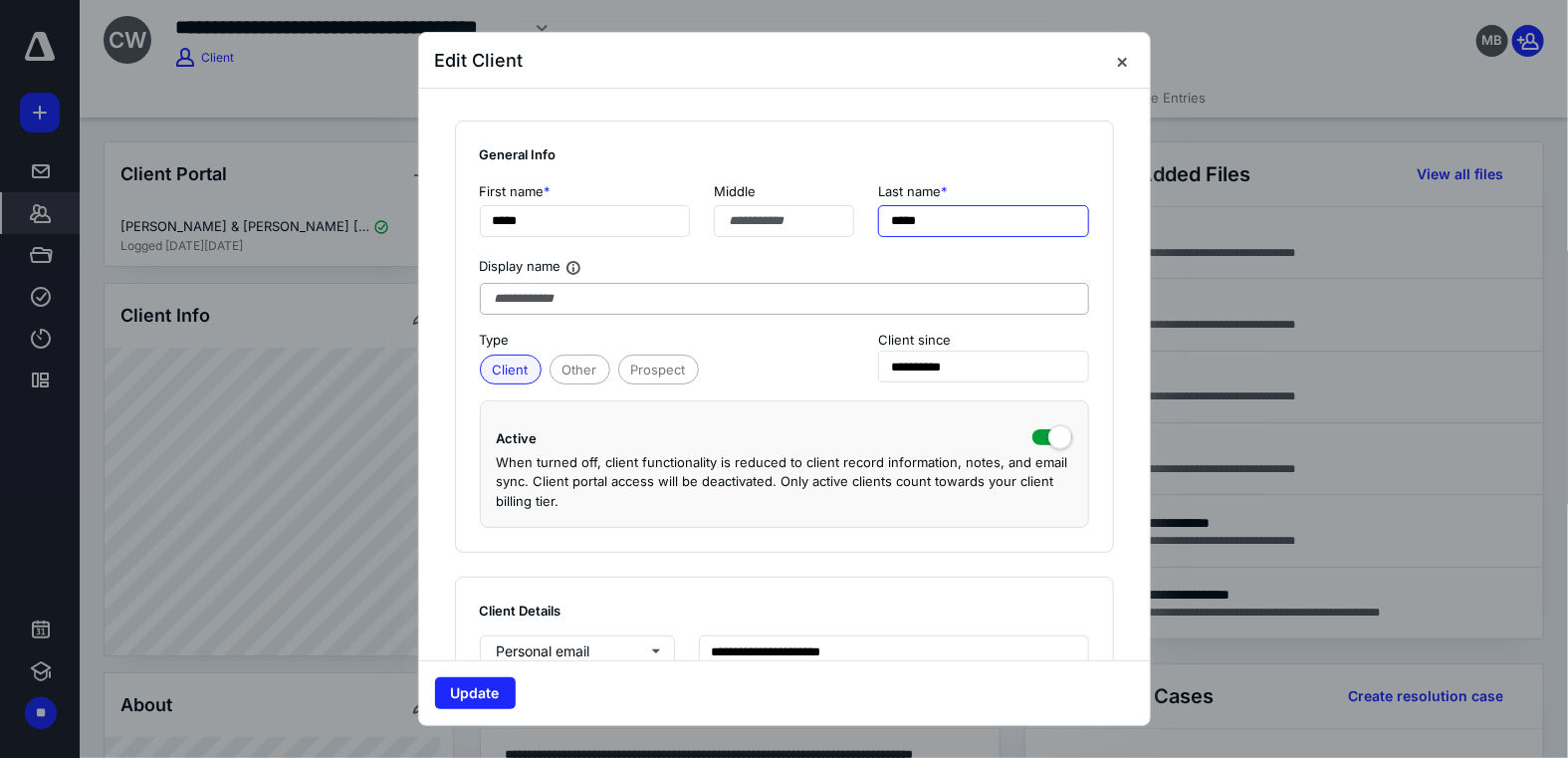 type on "*****" 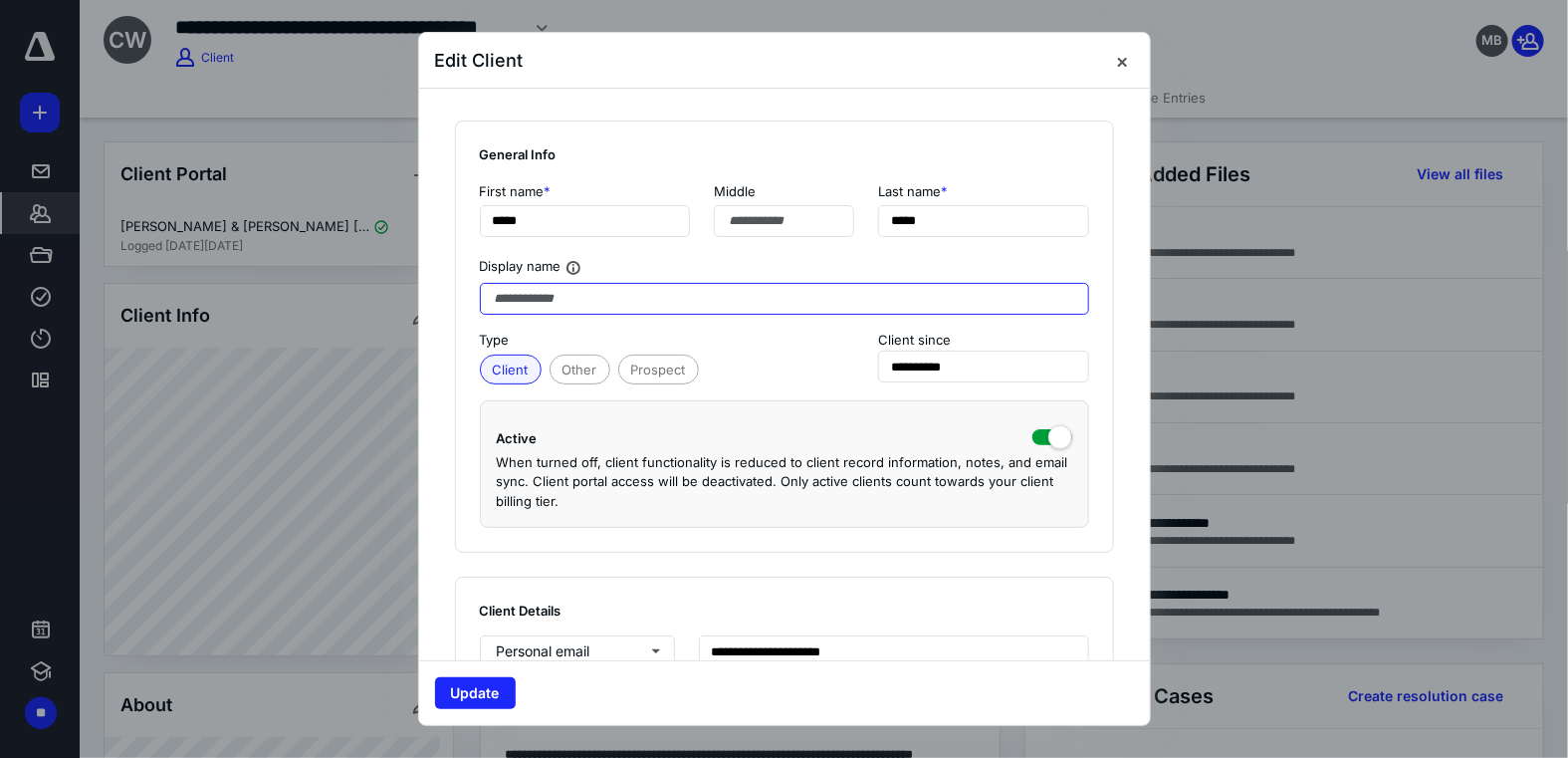 click at bounding box center (784, 299) 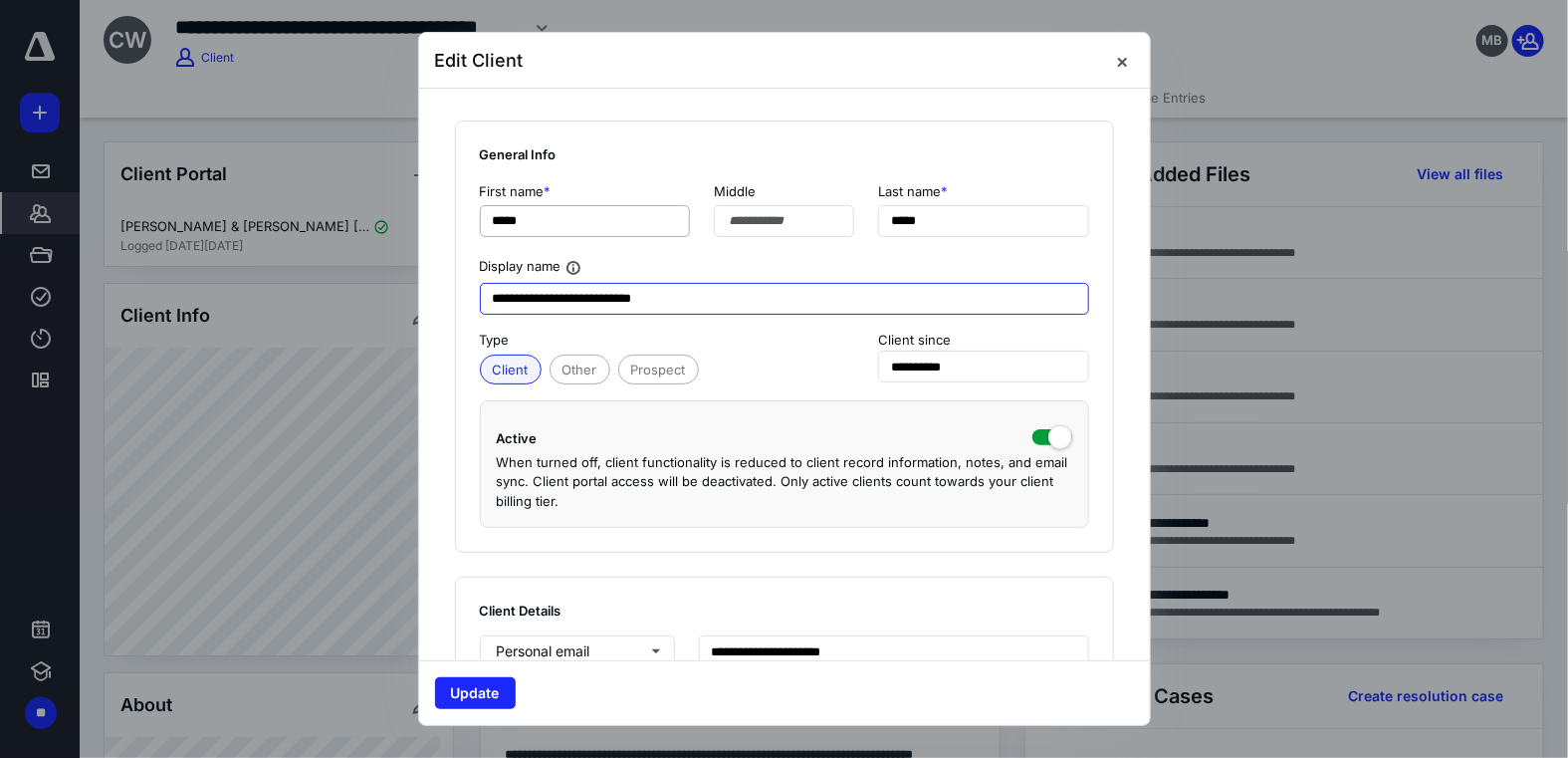 type on "**********" 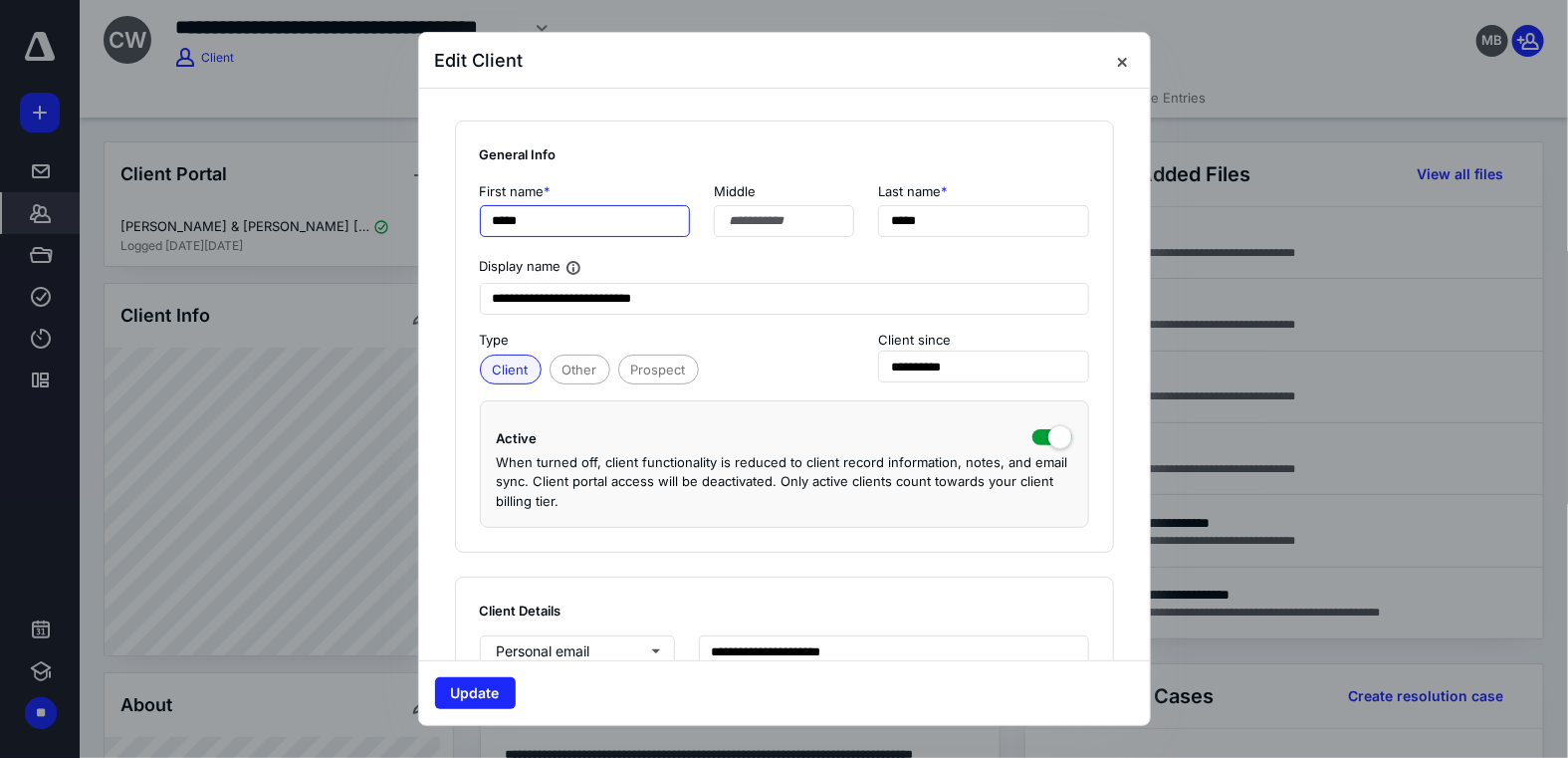 click on "*****" at bounding box center [585, 221] 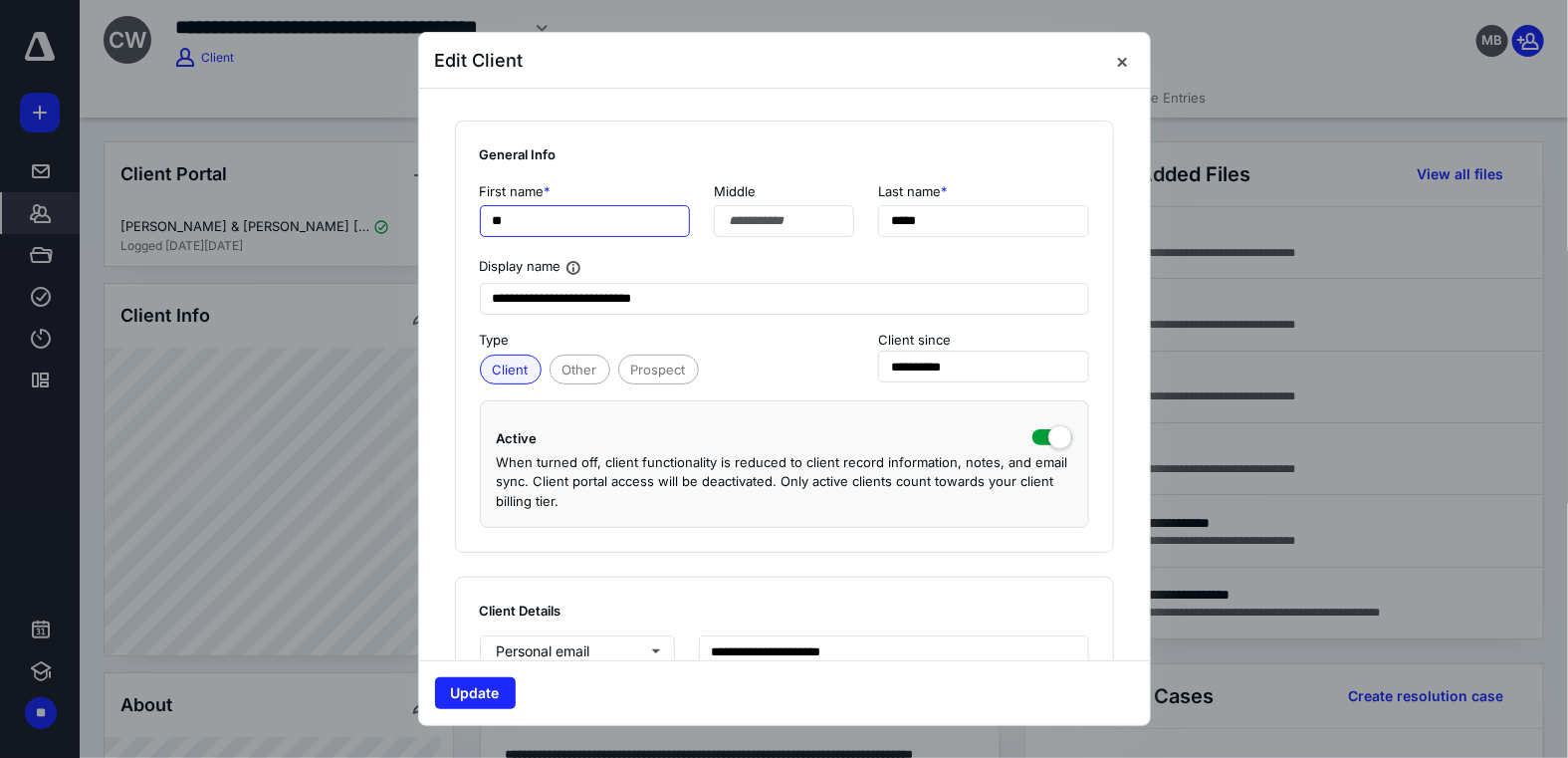 type on "*" 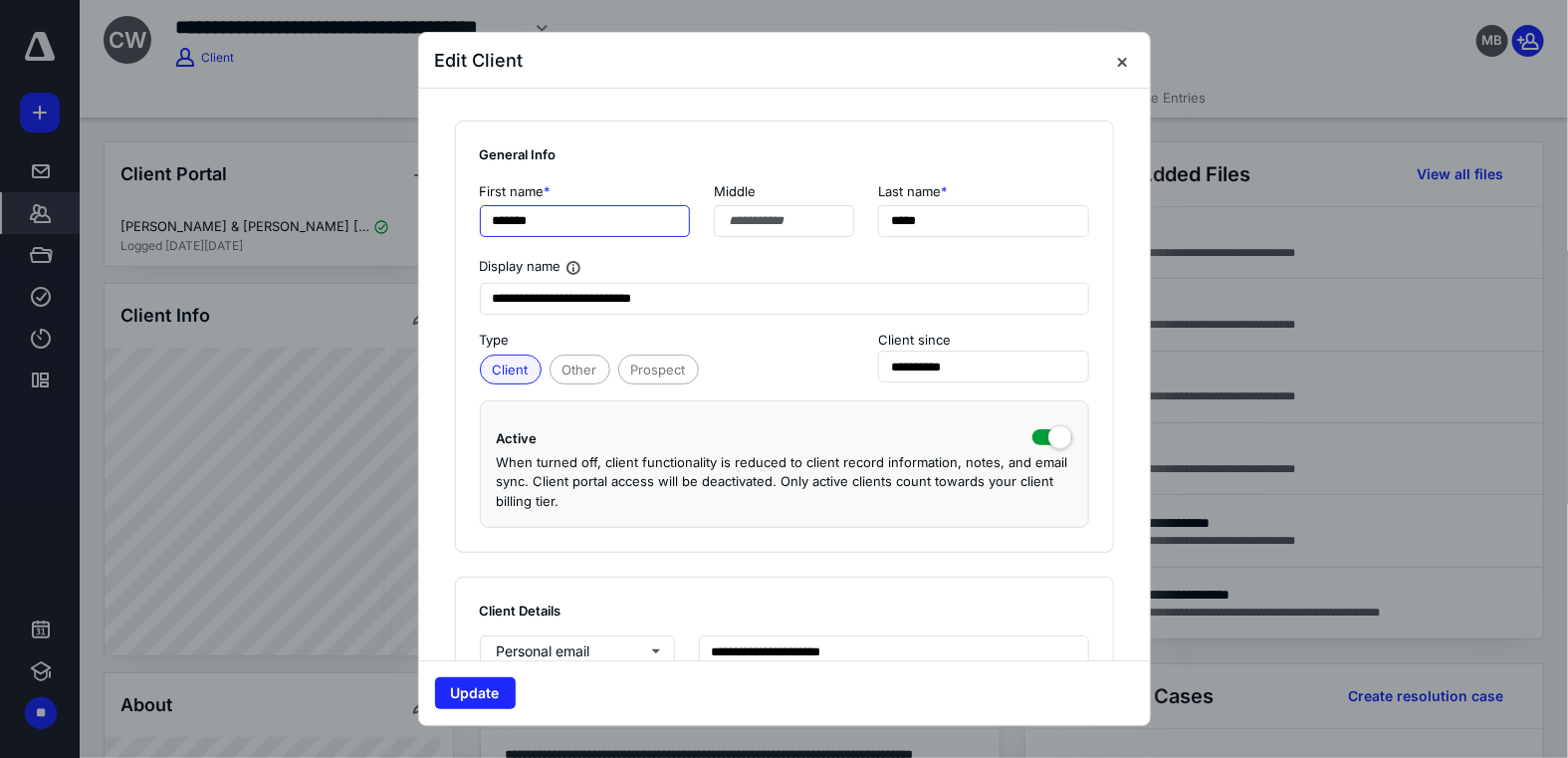 type on "*******" 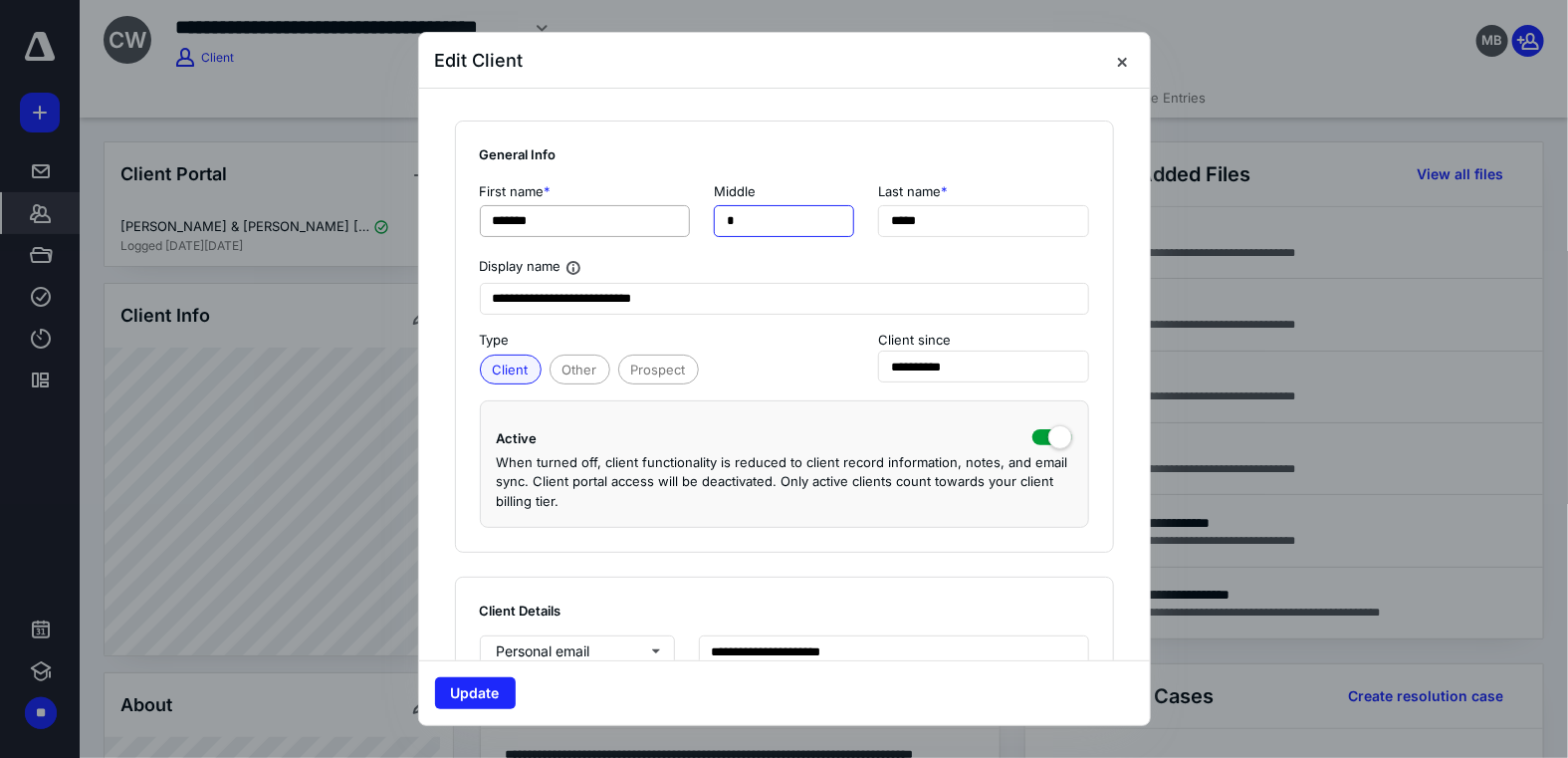 type on "*" 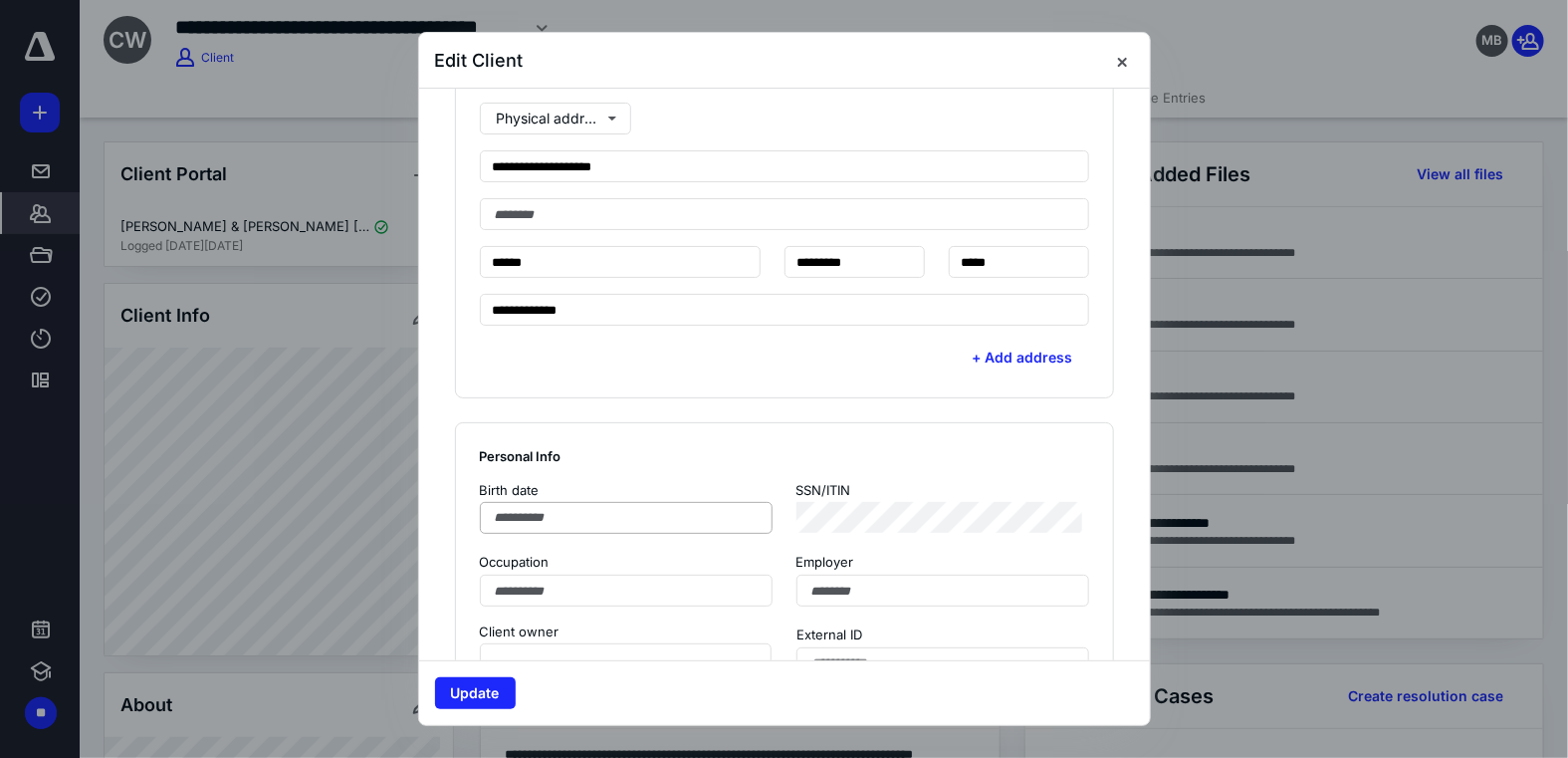 scroll, scrollTop: 815, scrollLeft: 0, axis: vertical 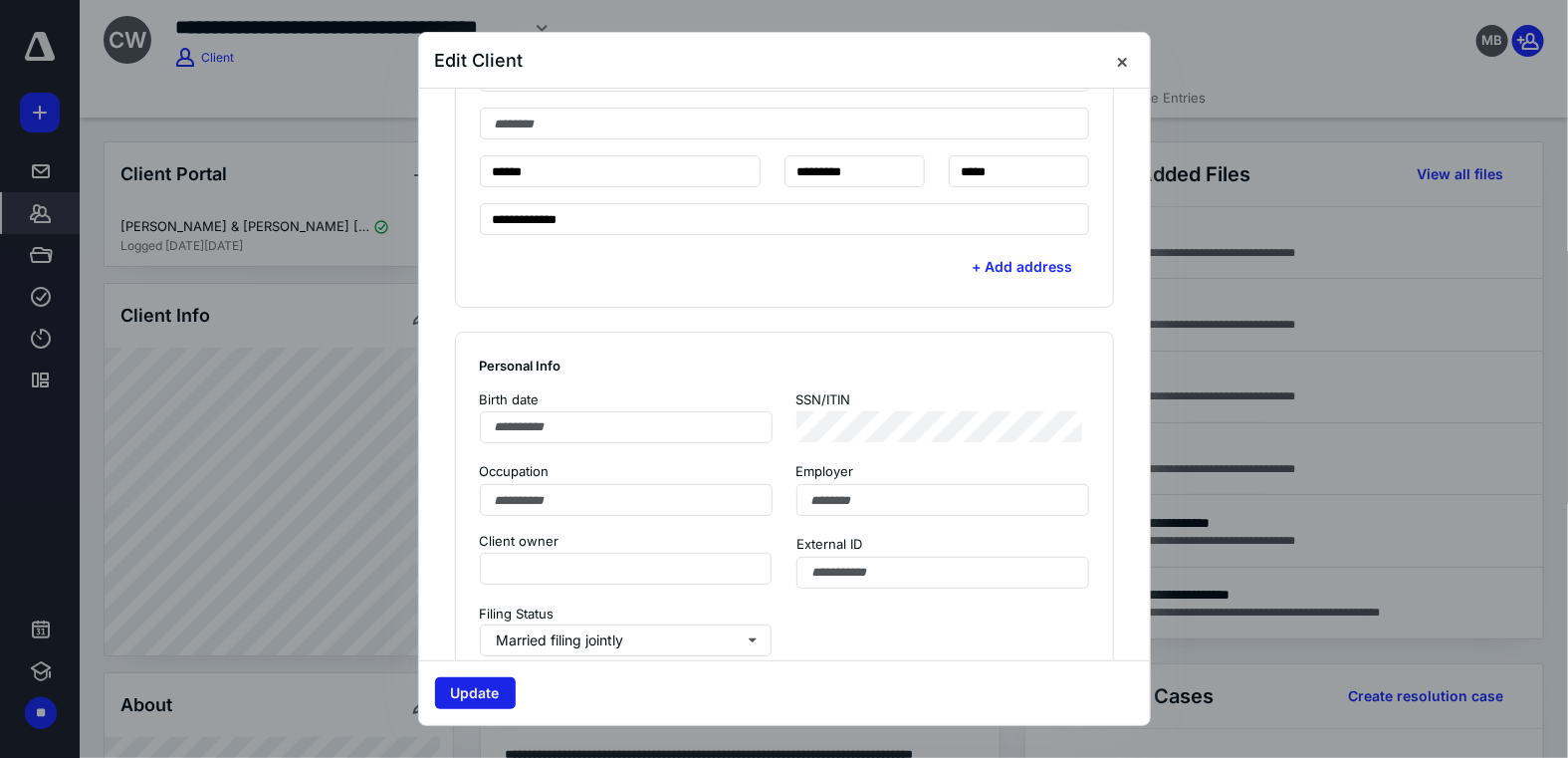 type on "******" 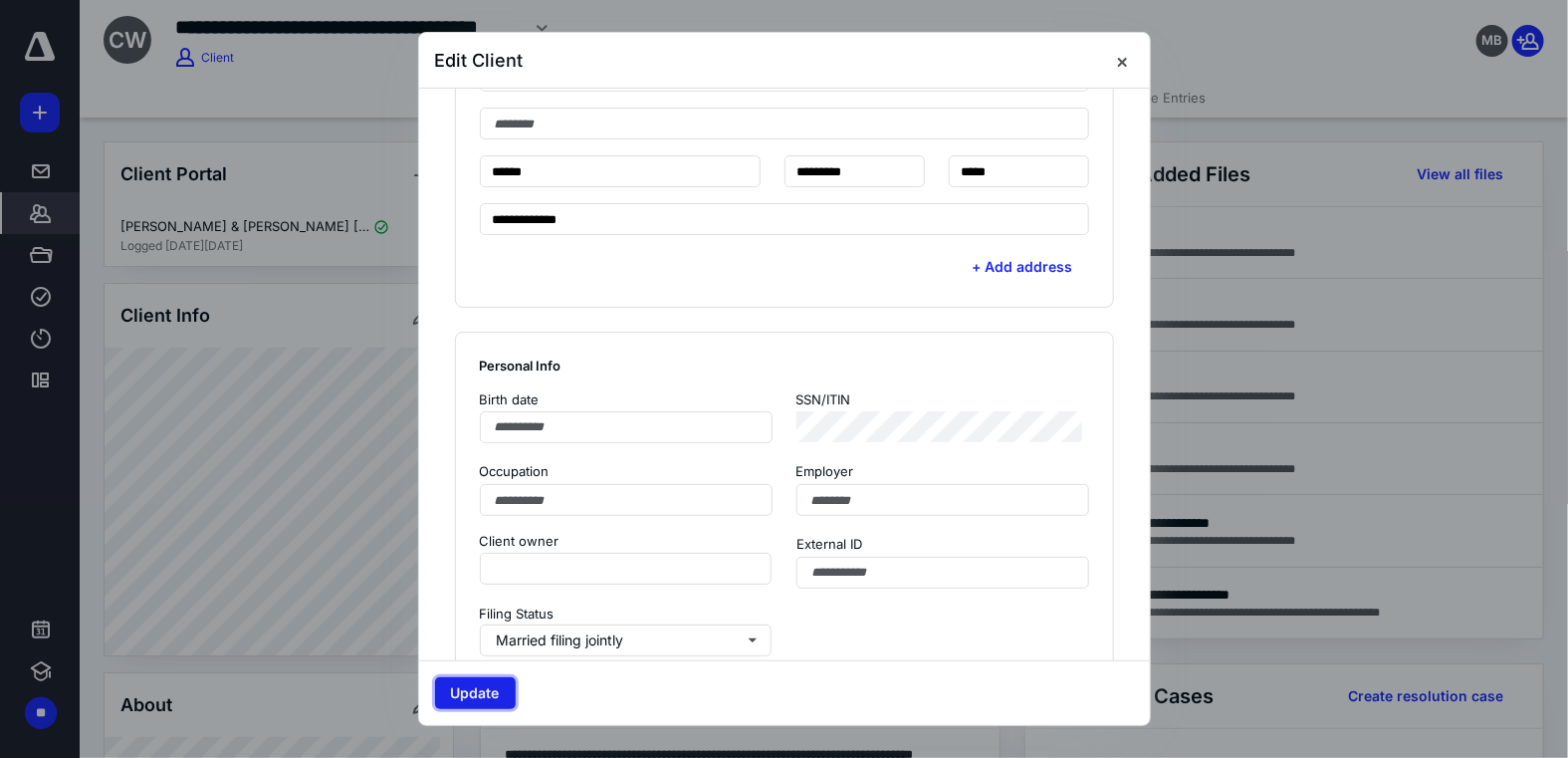 click on "Update" at bounding box center [475, 693] 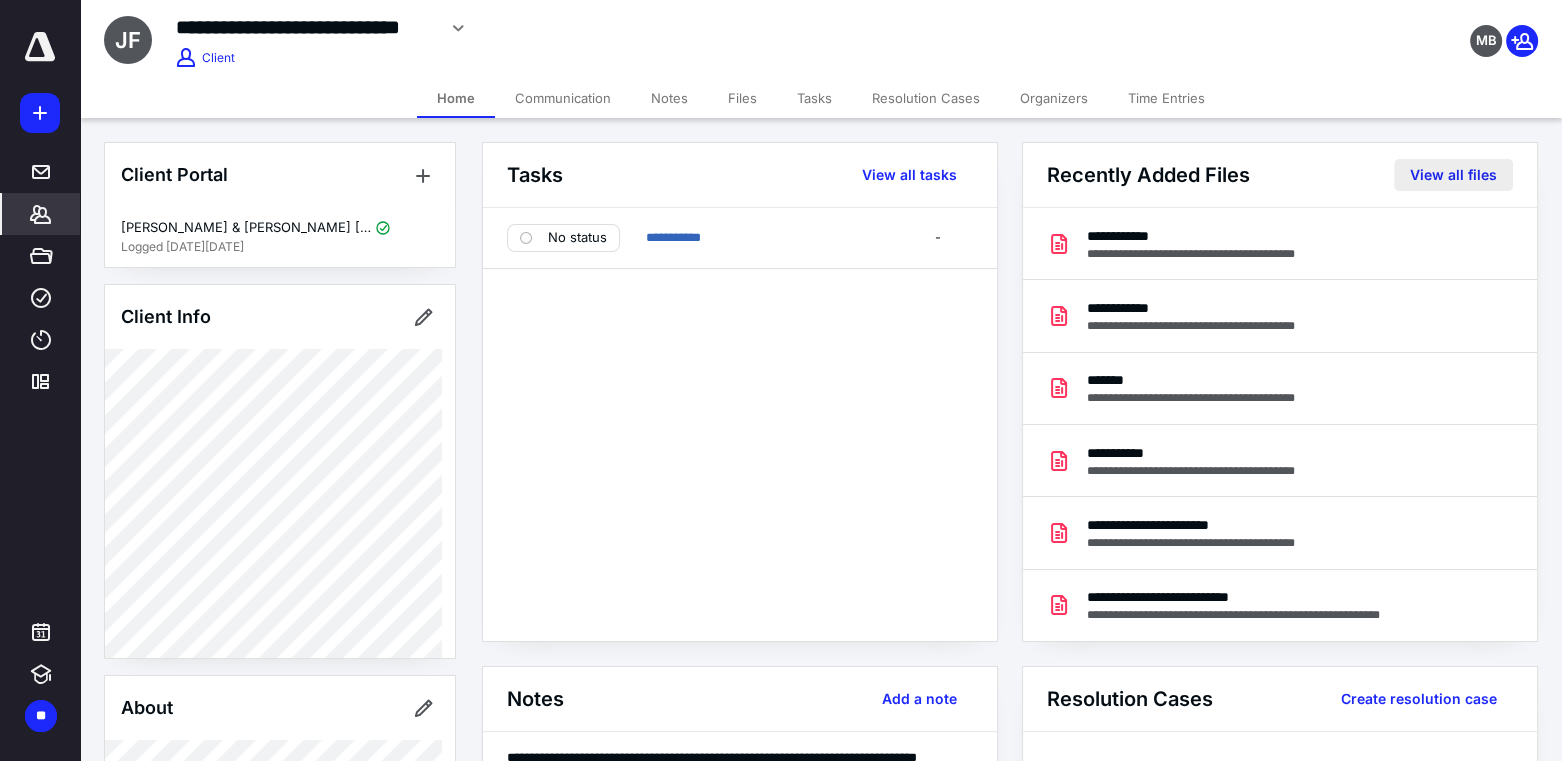 click on "View all files" at bounding box center (1453, 175) 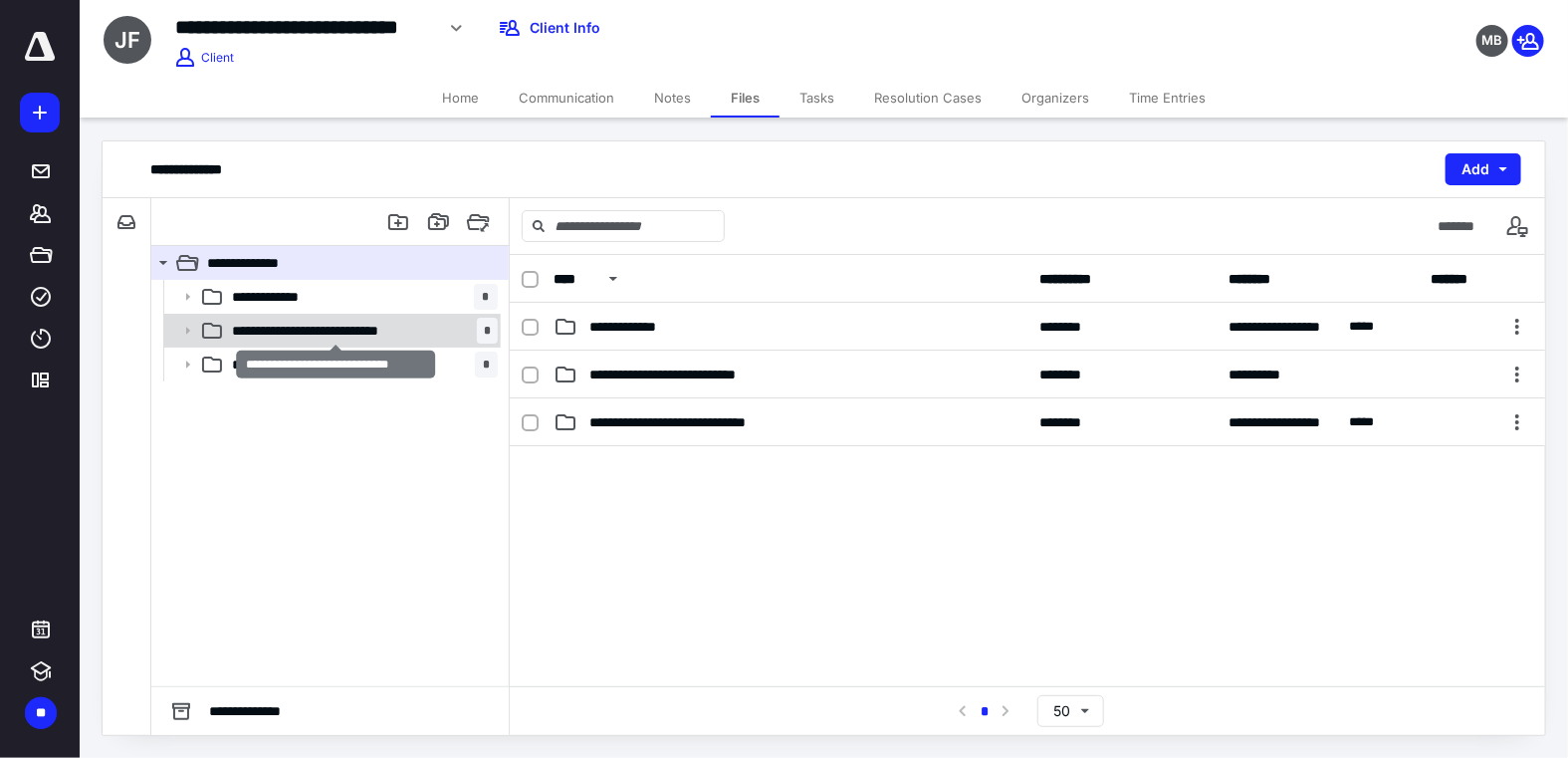 click on "**********" at bounding box center [336, 331] 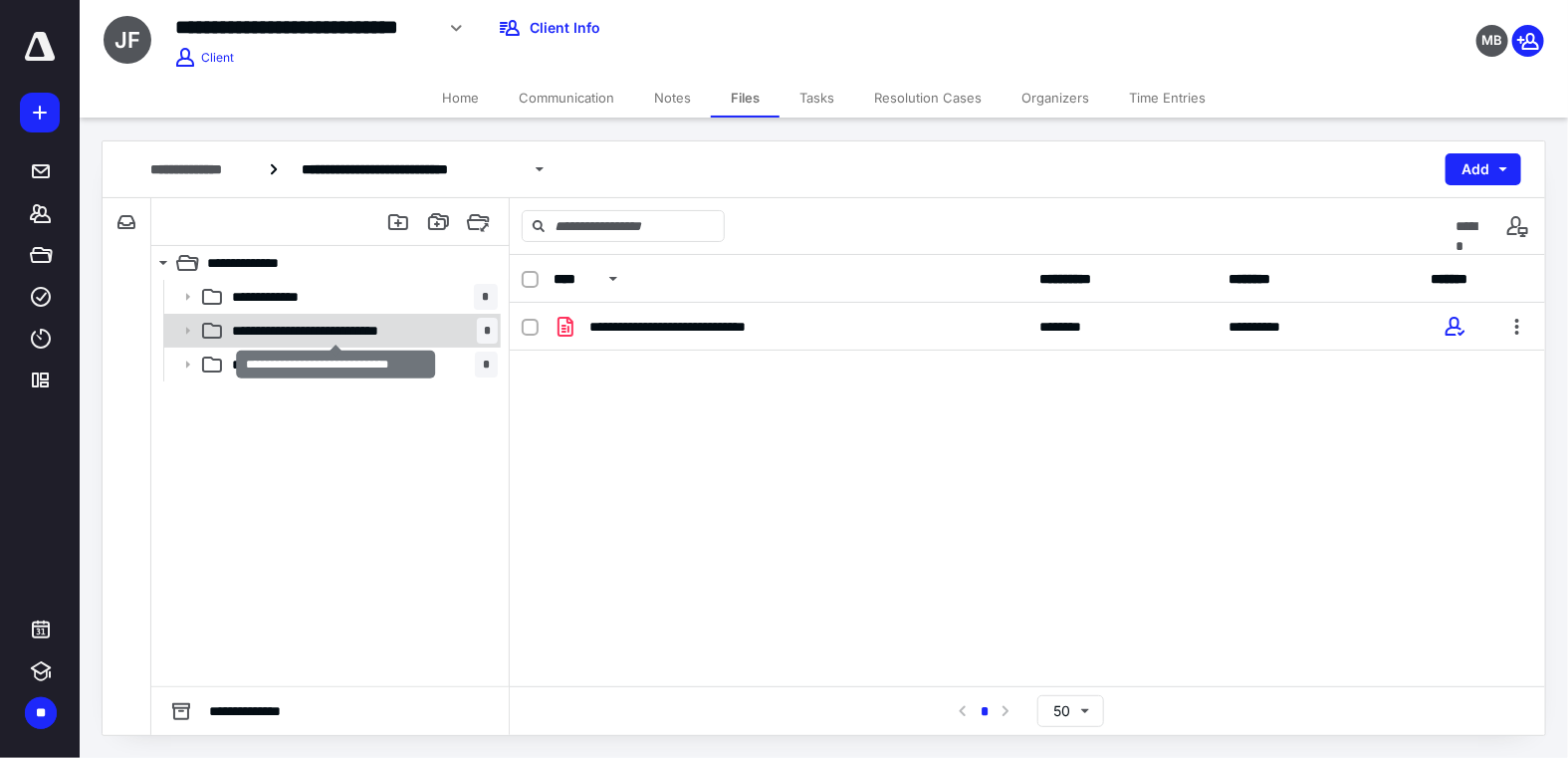 click on "**********" at bounding box center (336, 331) 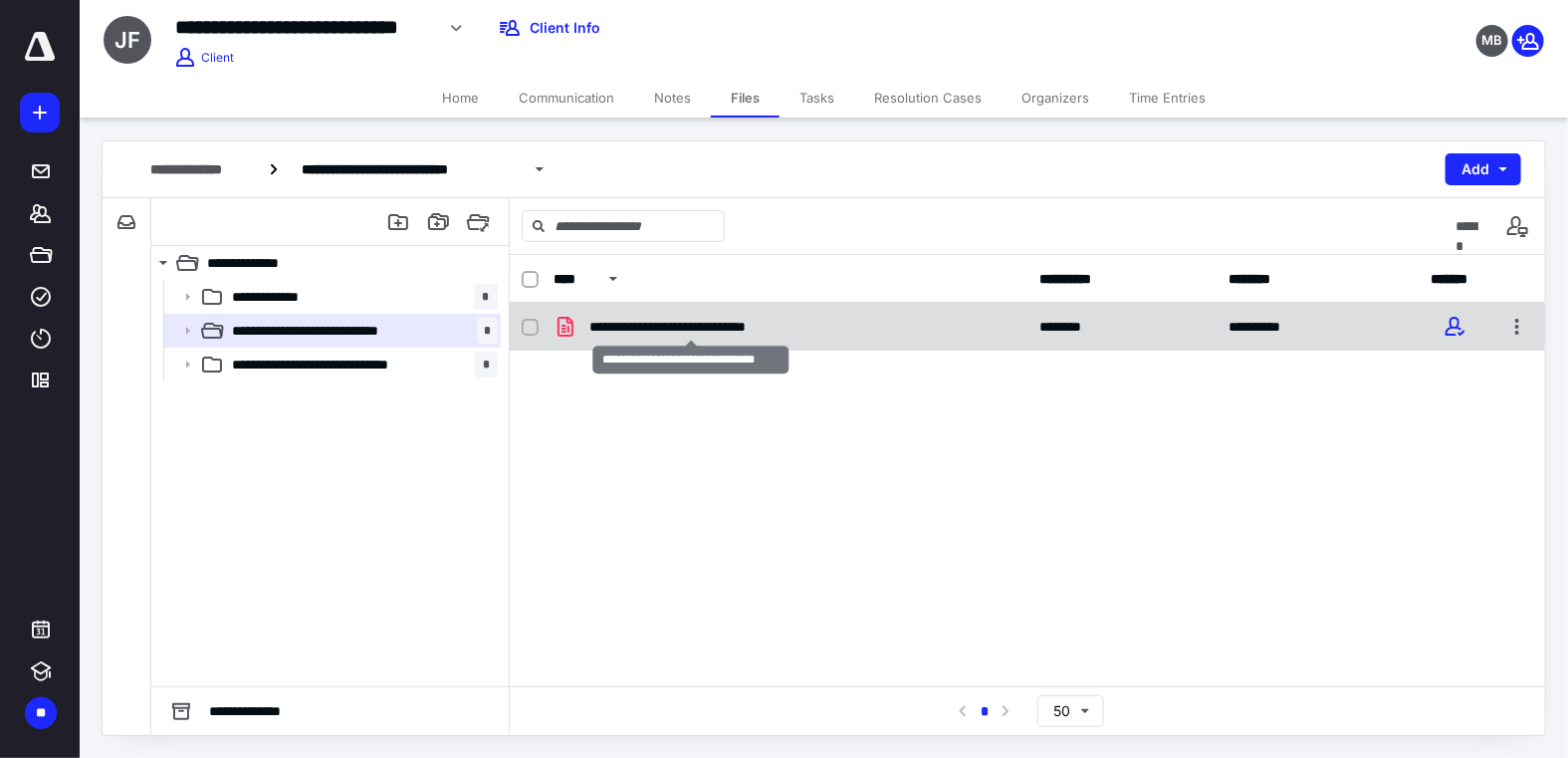 click on "**********" at bounding box center [691, 327] 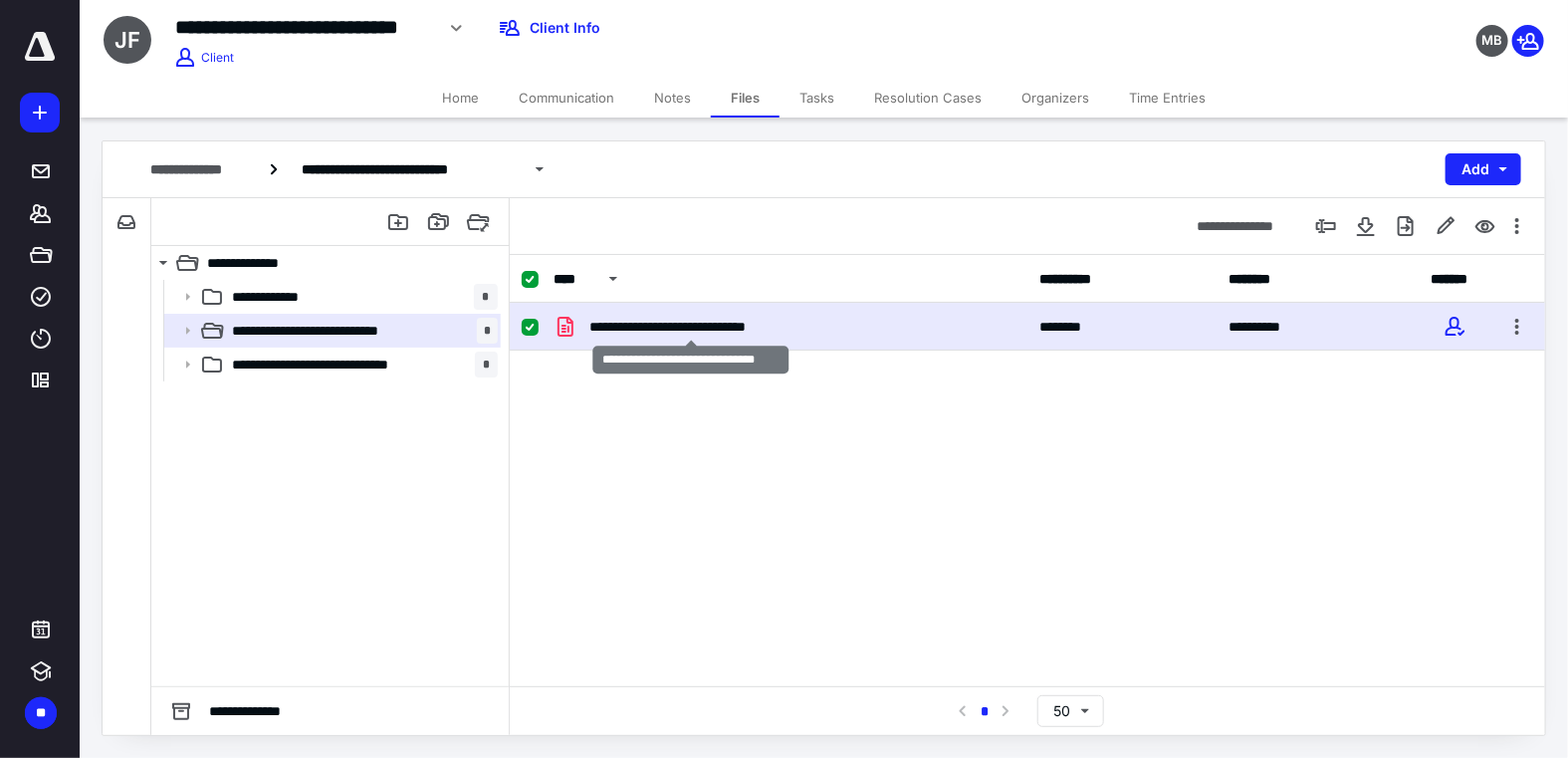 click on "**********" at bounding box center (691, 327) 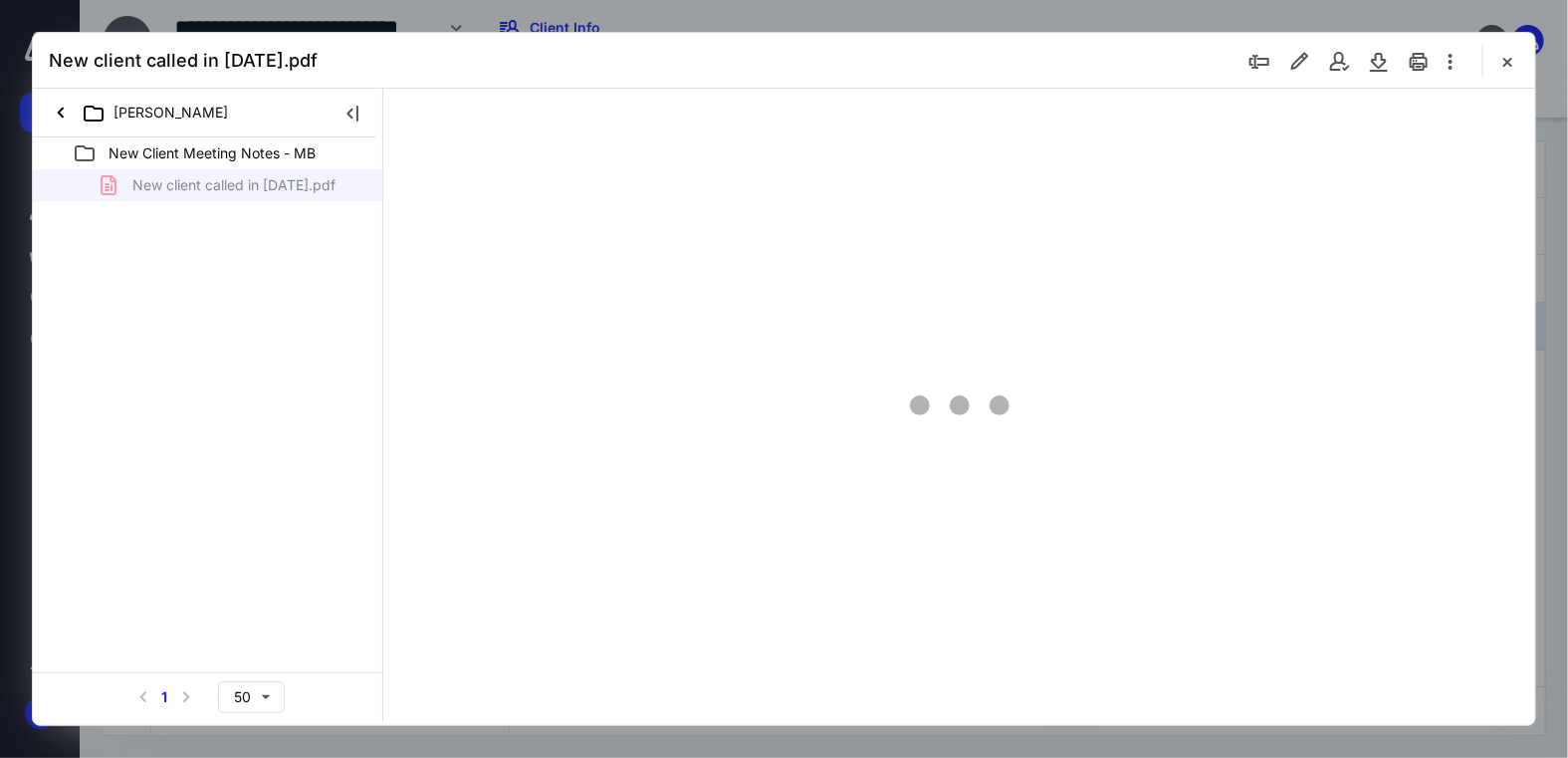 scroll, scrollTop: 0, scrollLeft: 0, axis: both 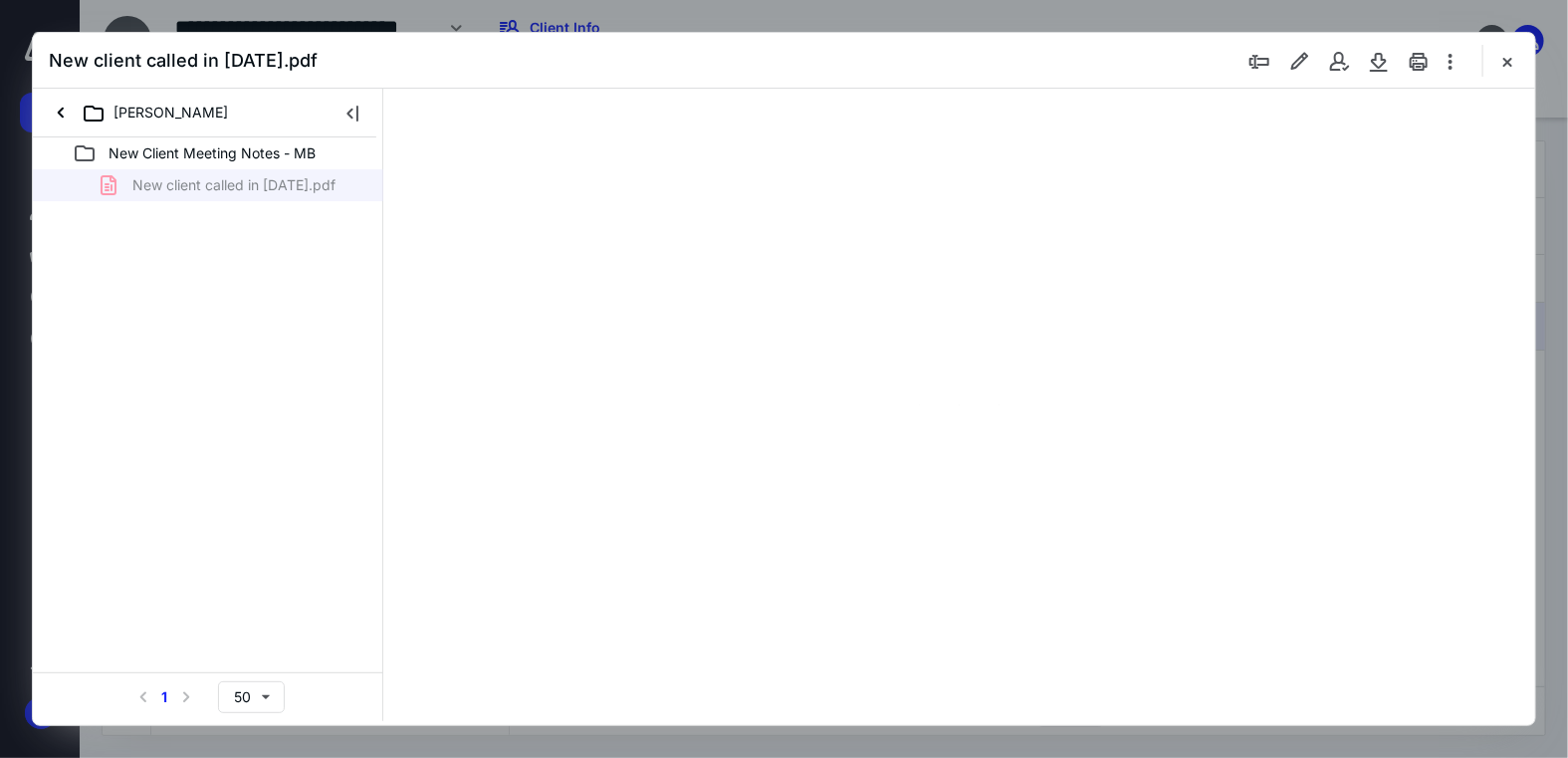 type on "66" 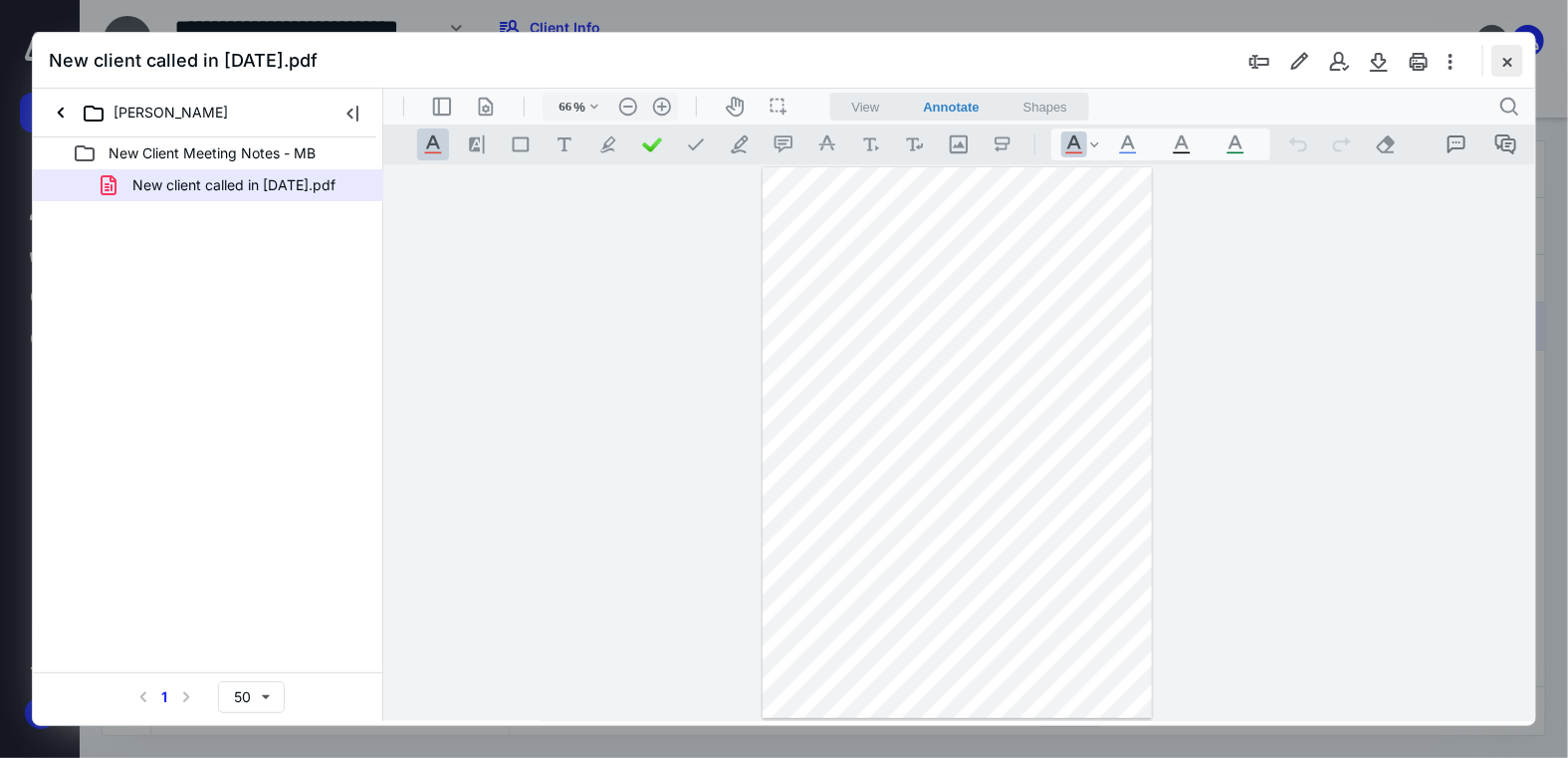 click at bounding box center (1507, 61) 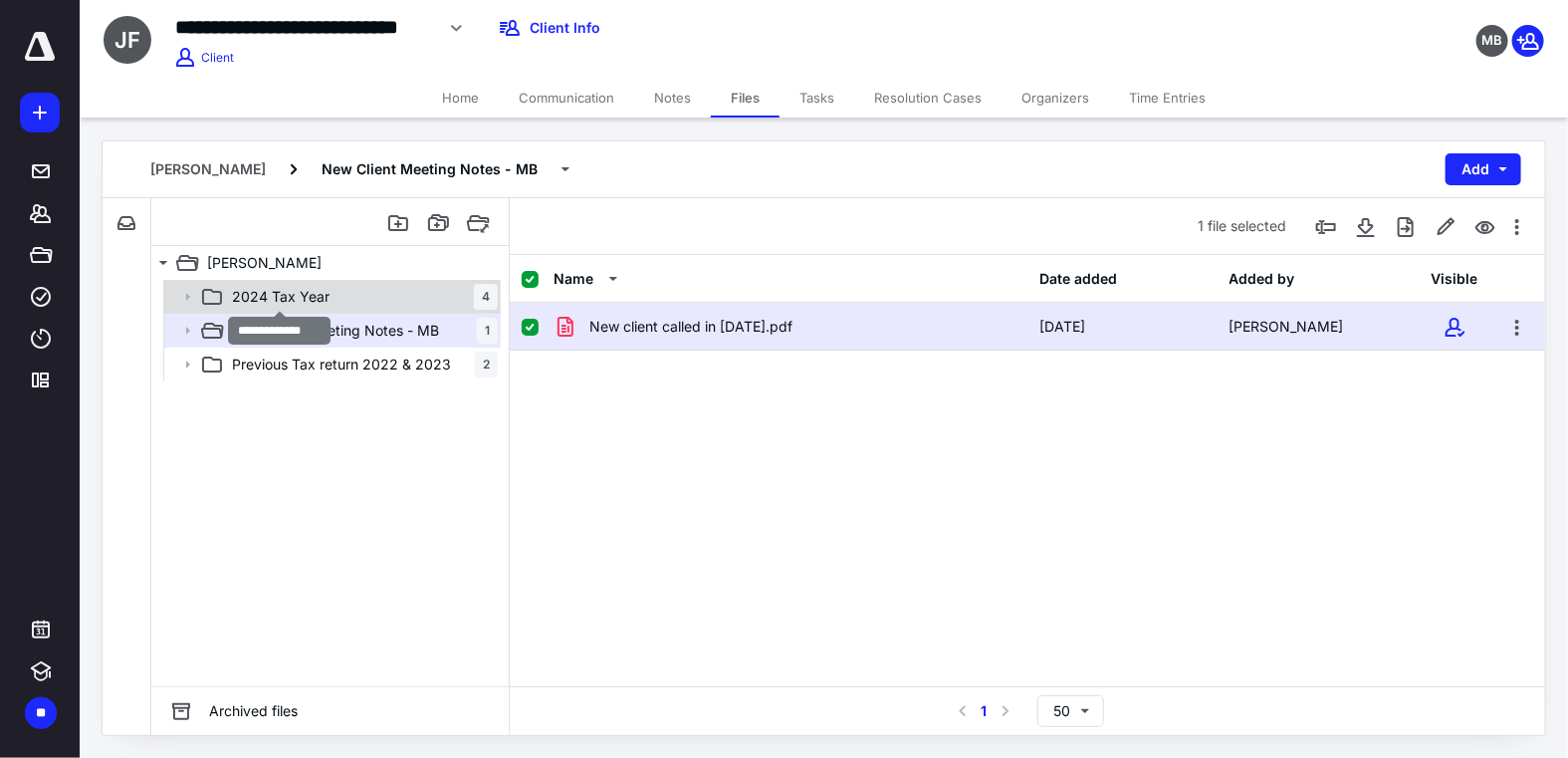 click on "2024 Tax Year" at bounding box center (281, 297) 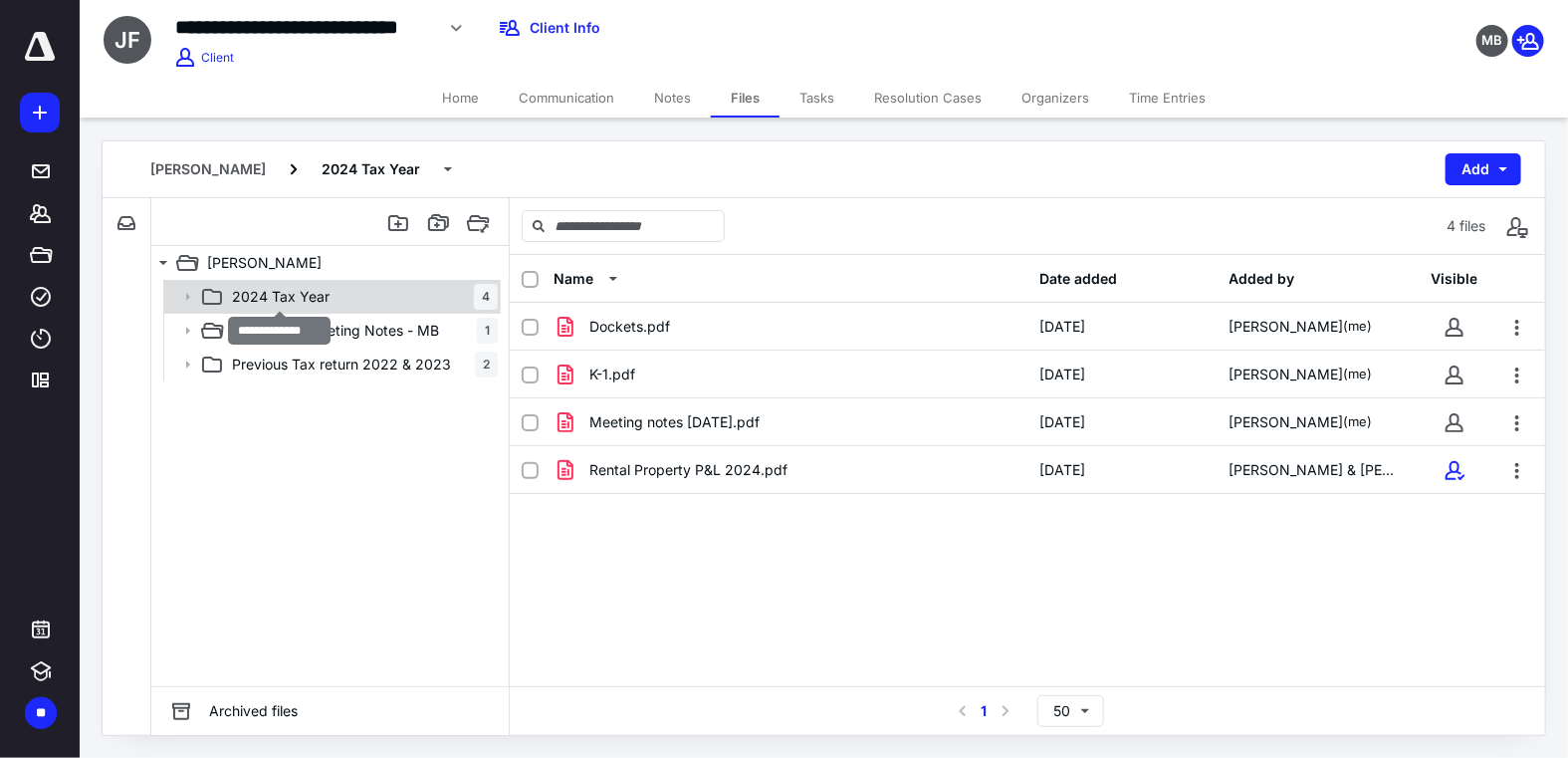 click on "2024 Tax Year" at bounding box center (281, 297) 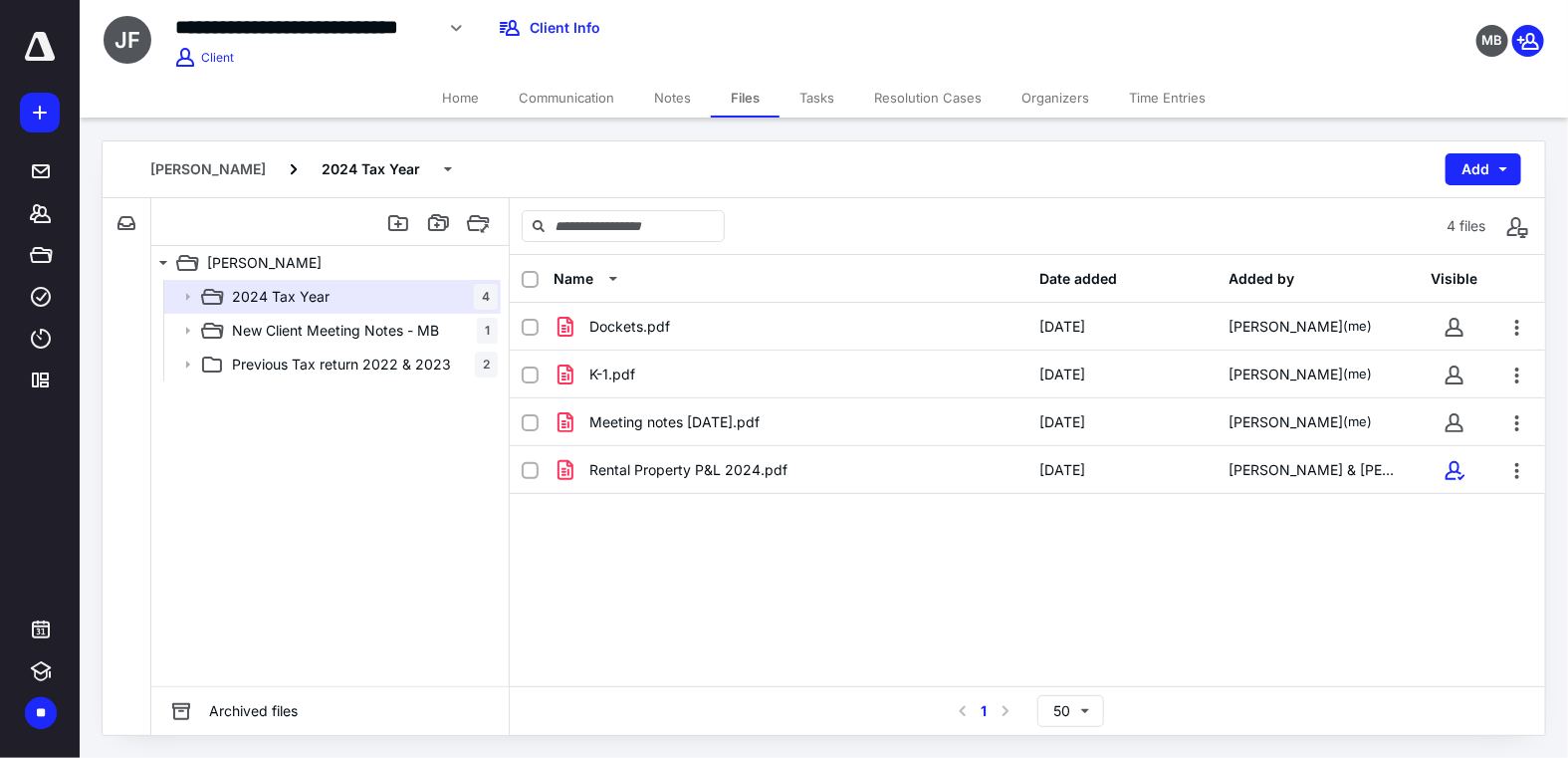 click on "Dockets.pdf [DATE] [PERSON_NAME]  (me) K-1.pdf [DATE] [PERSON_NAME]  (me) Meeting notes [DATE].pdf [DATE] [PERSON_NAME]  (me) Rental Property P&L 2024.pdf [DATE] [PERSON_NAME] & [PERSON_NAME] [PERSON_NAME]" at bounding box center (1027, 452) 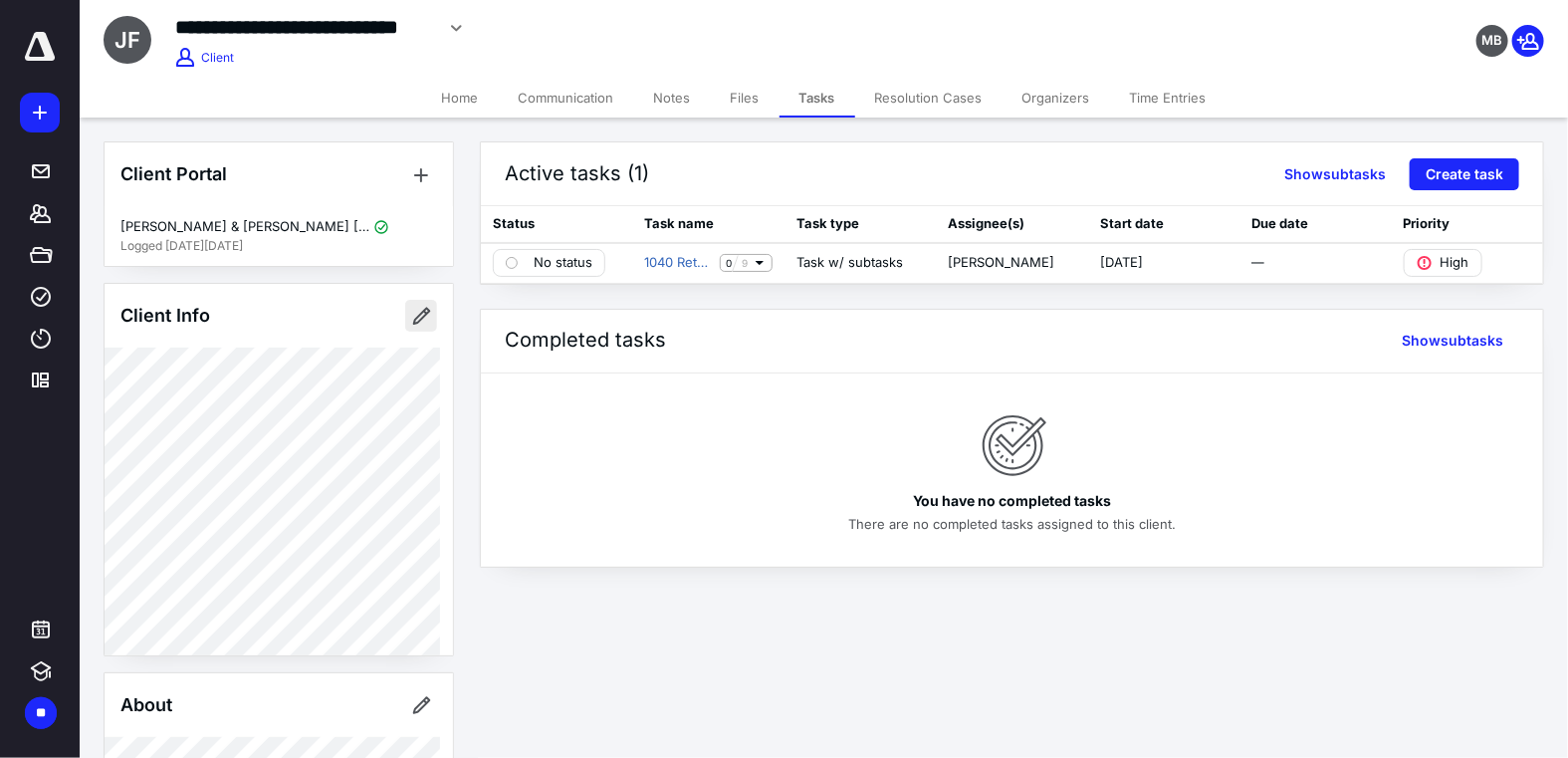 click at bounding box center [421, 316] 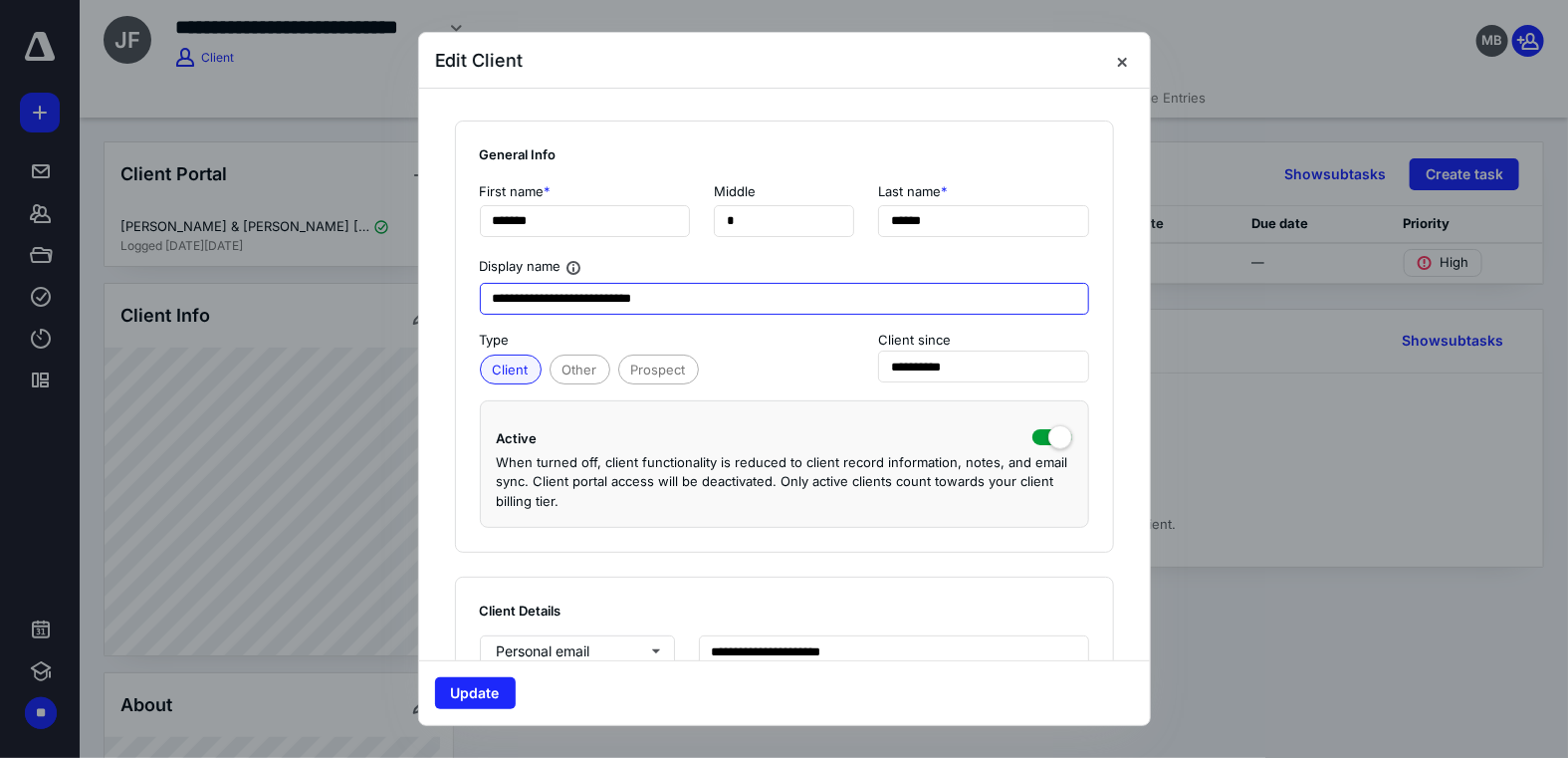 click on "**********" at bounding box center [784, 299] 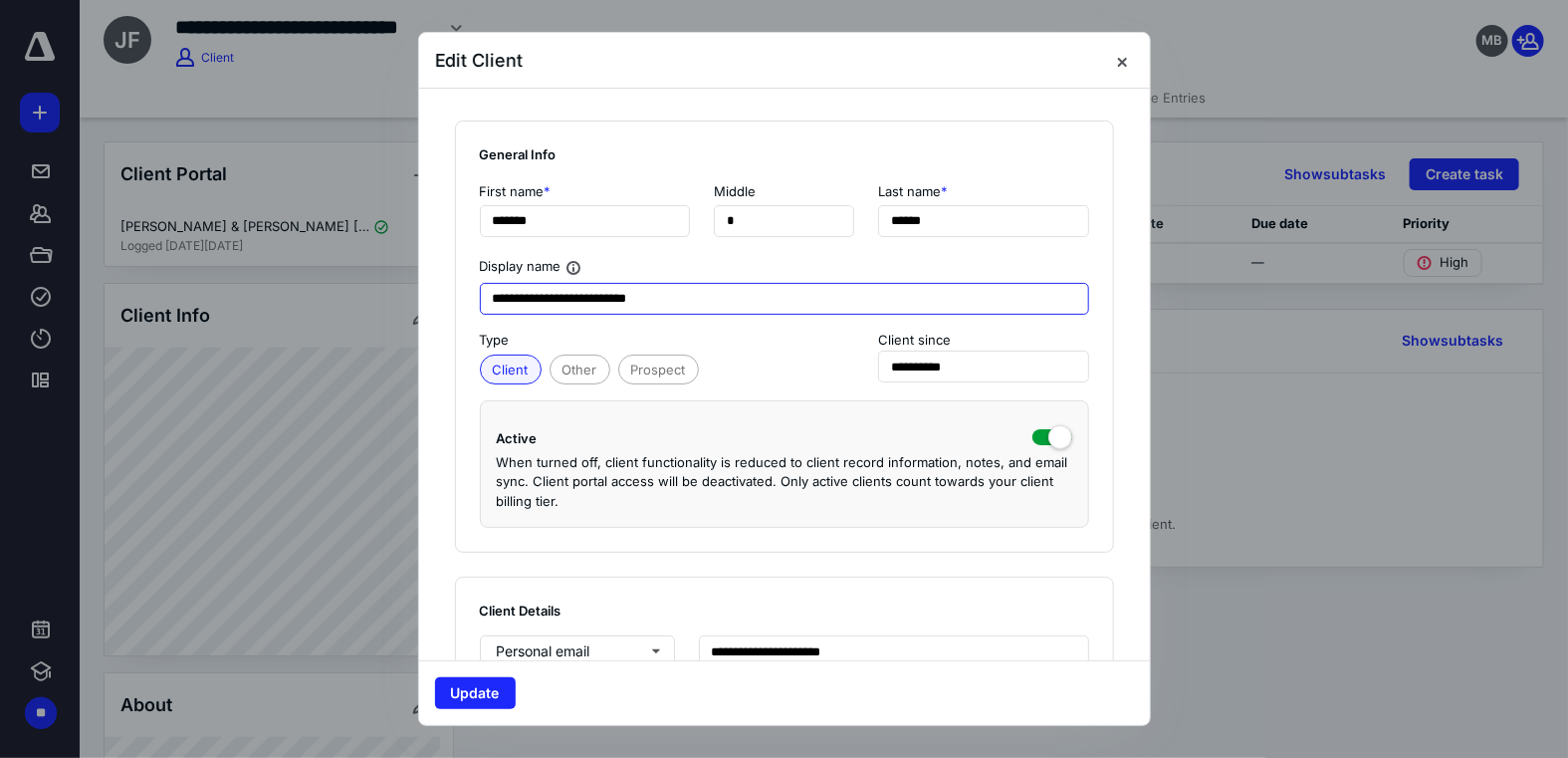 click on "**********" at bounding box center (784, 299) 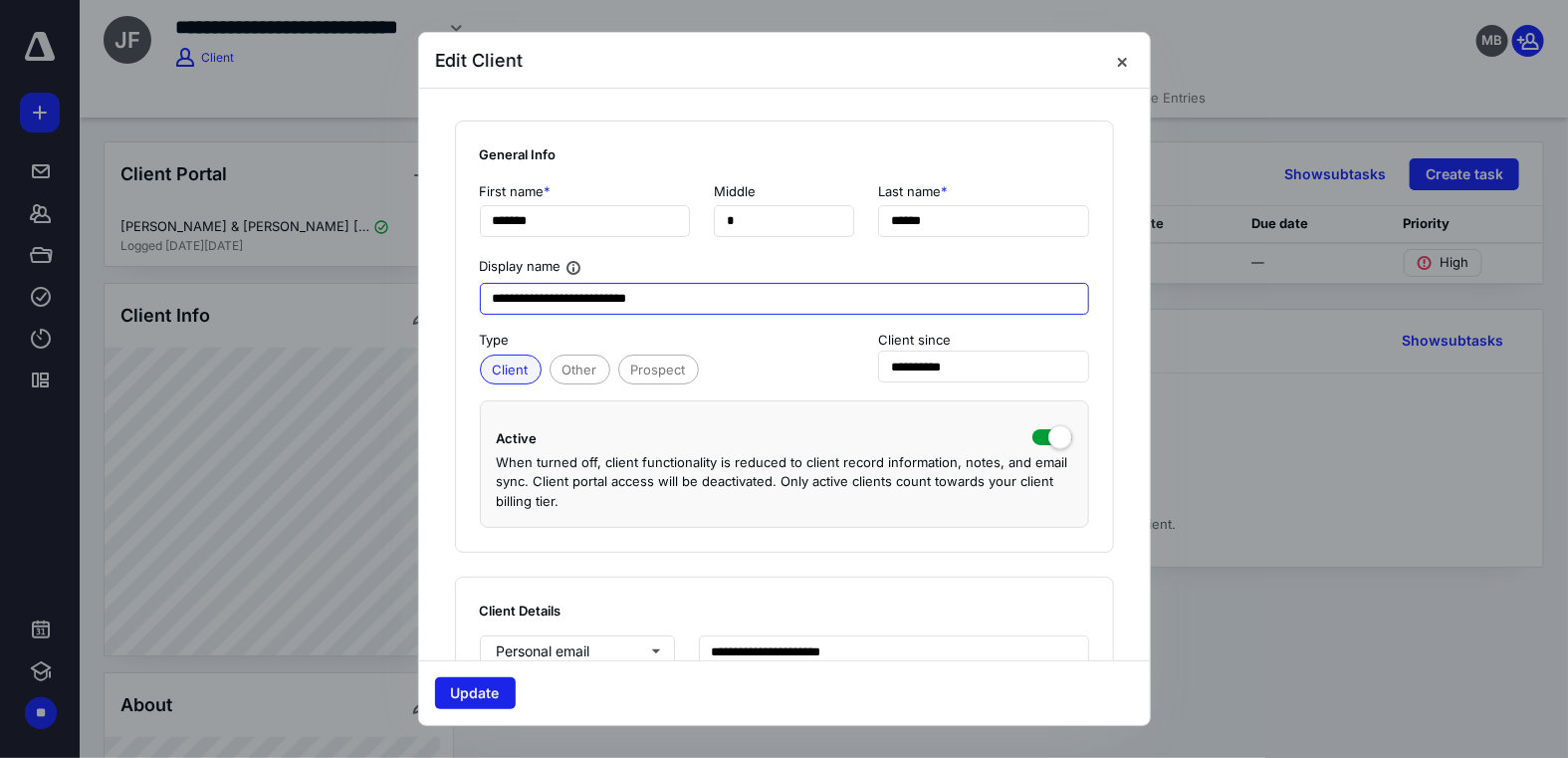 type on "**********" 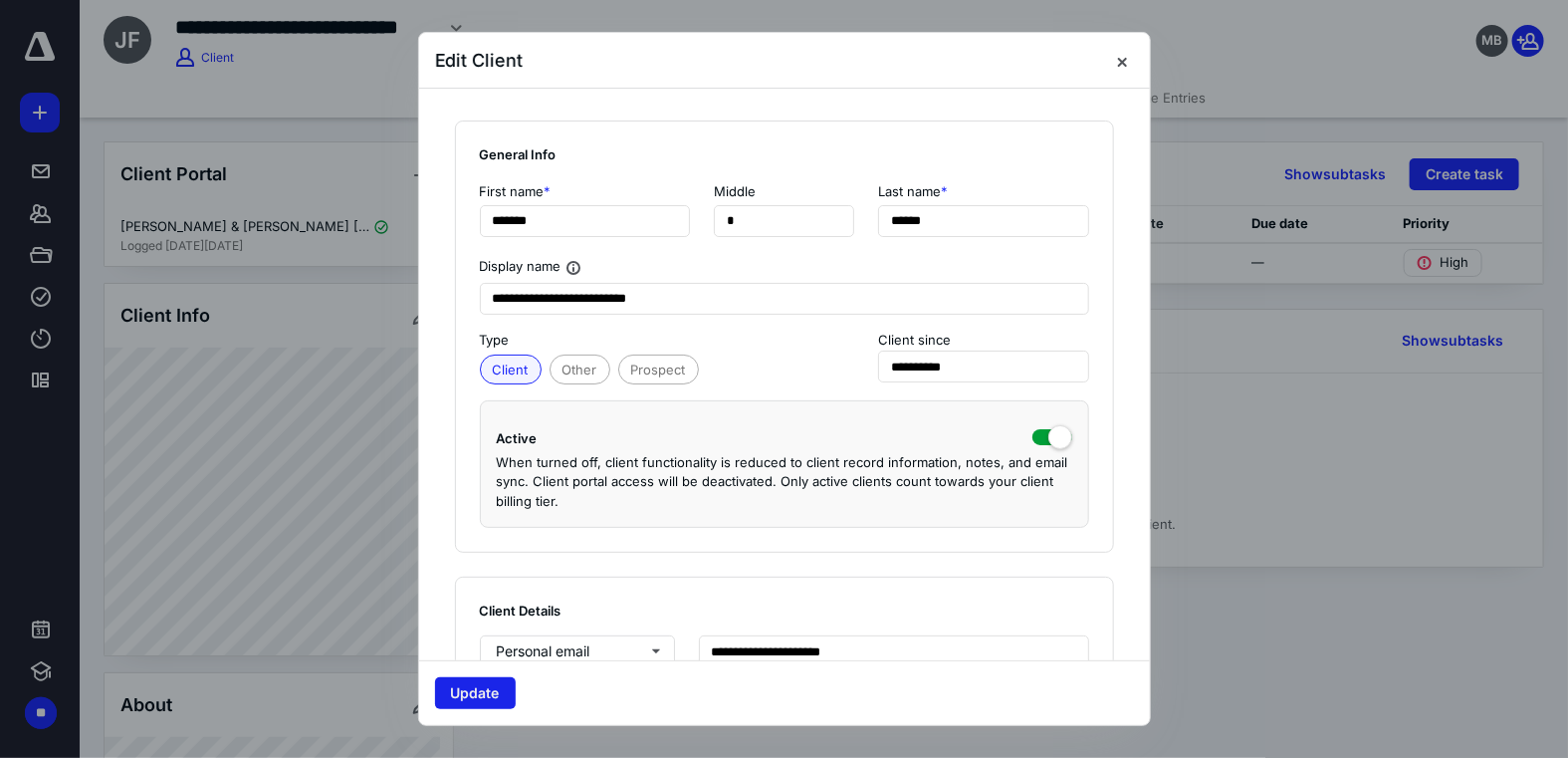click on "Update" at bounding box center [475, 693] 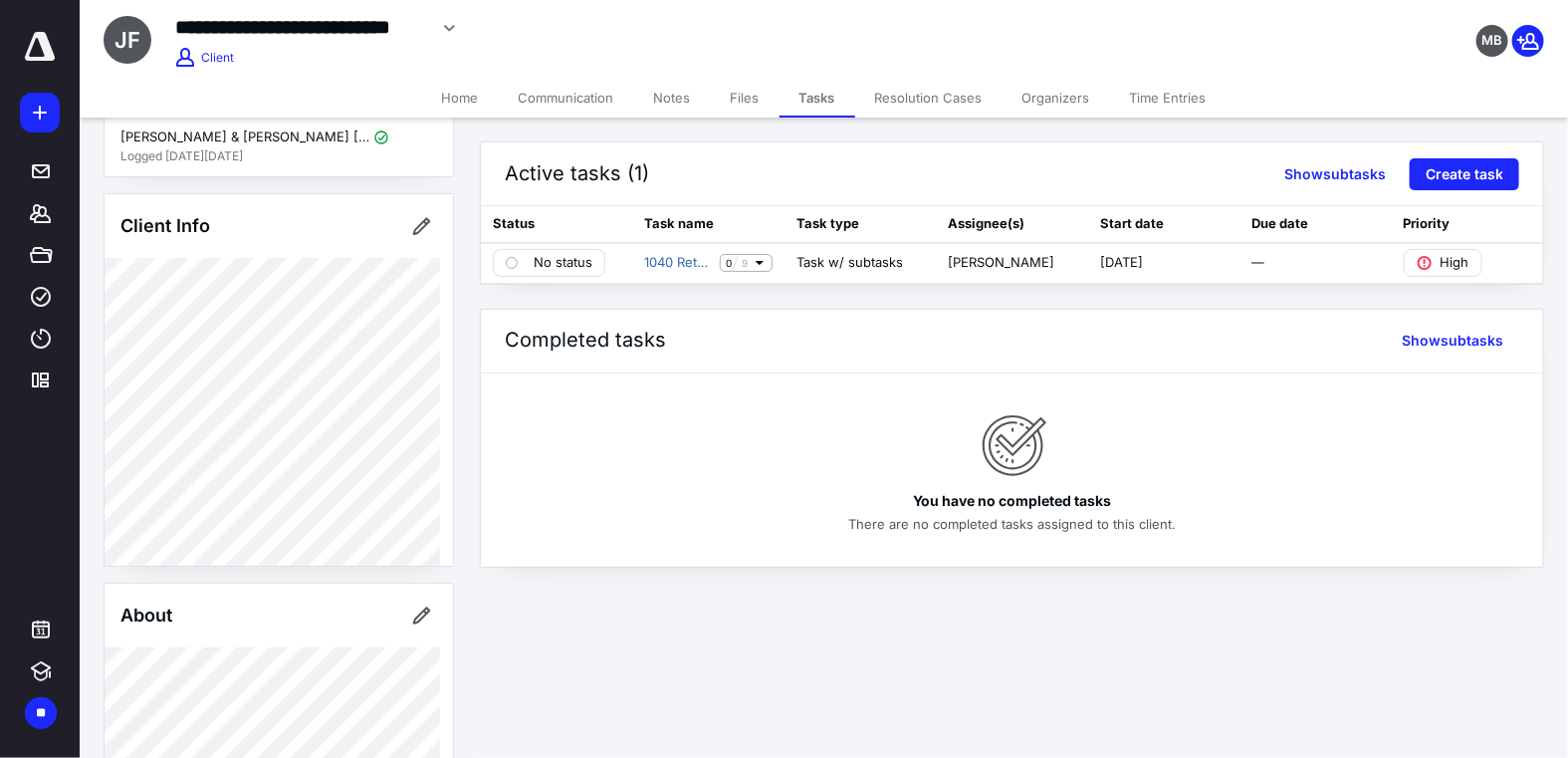 scroll, scrollTop: 0, scrollLeft: 0, axis: both 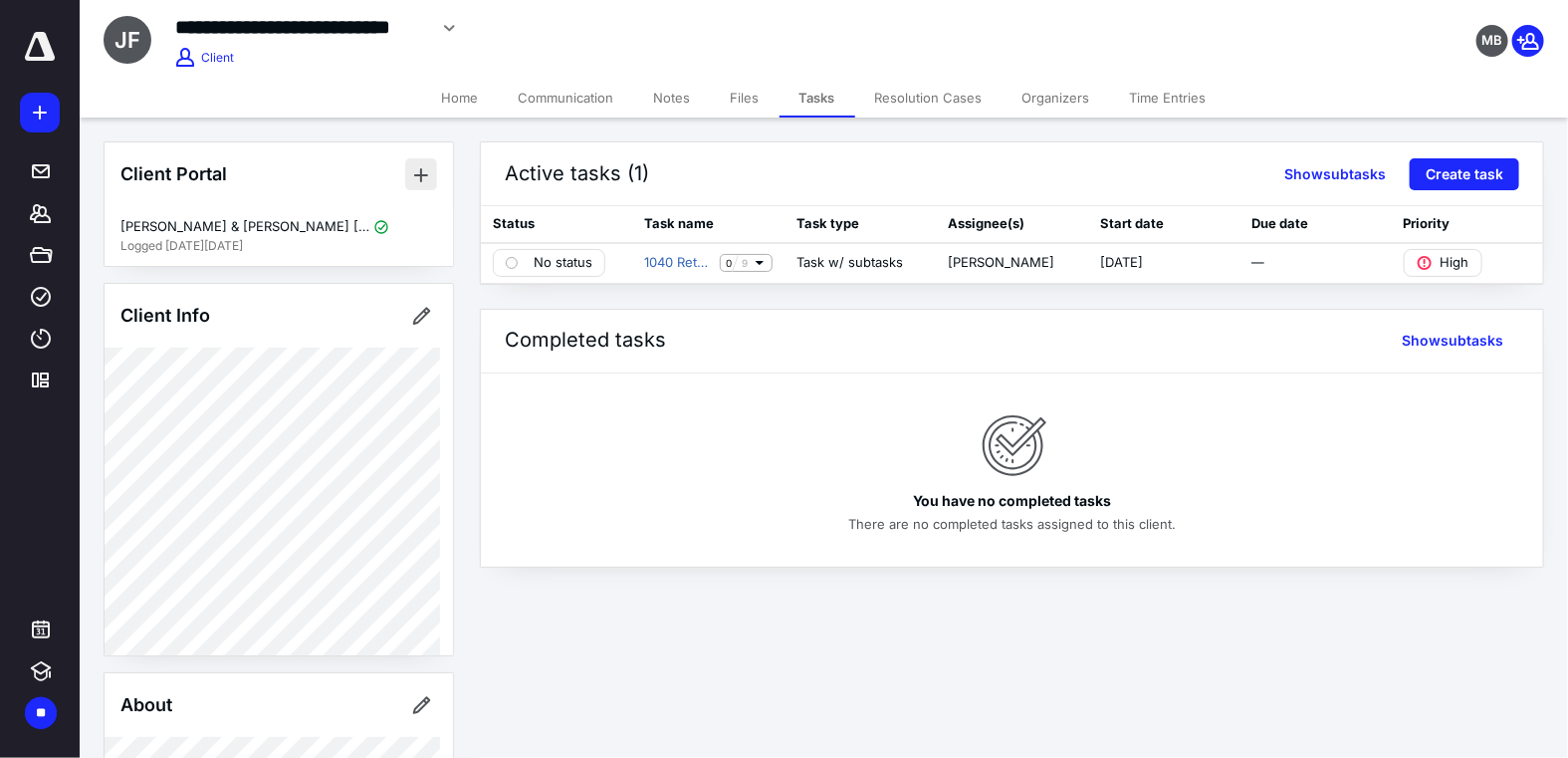click at bounding box center (421, 174) 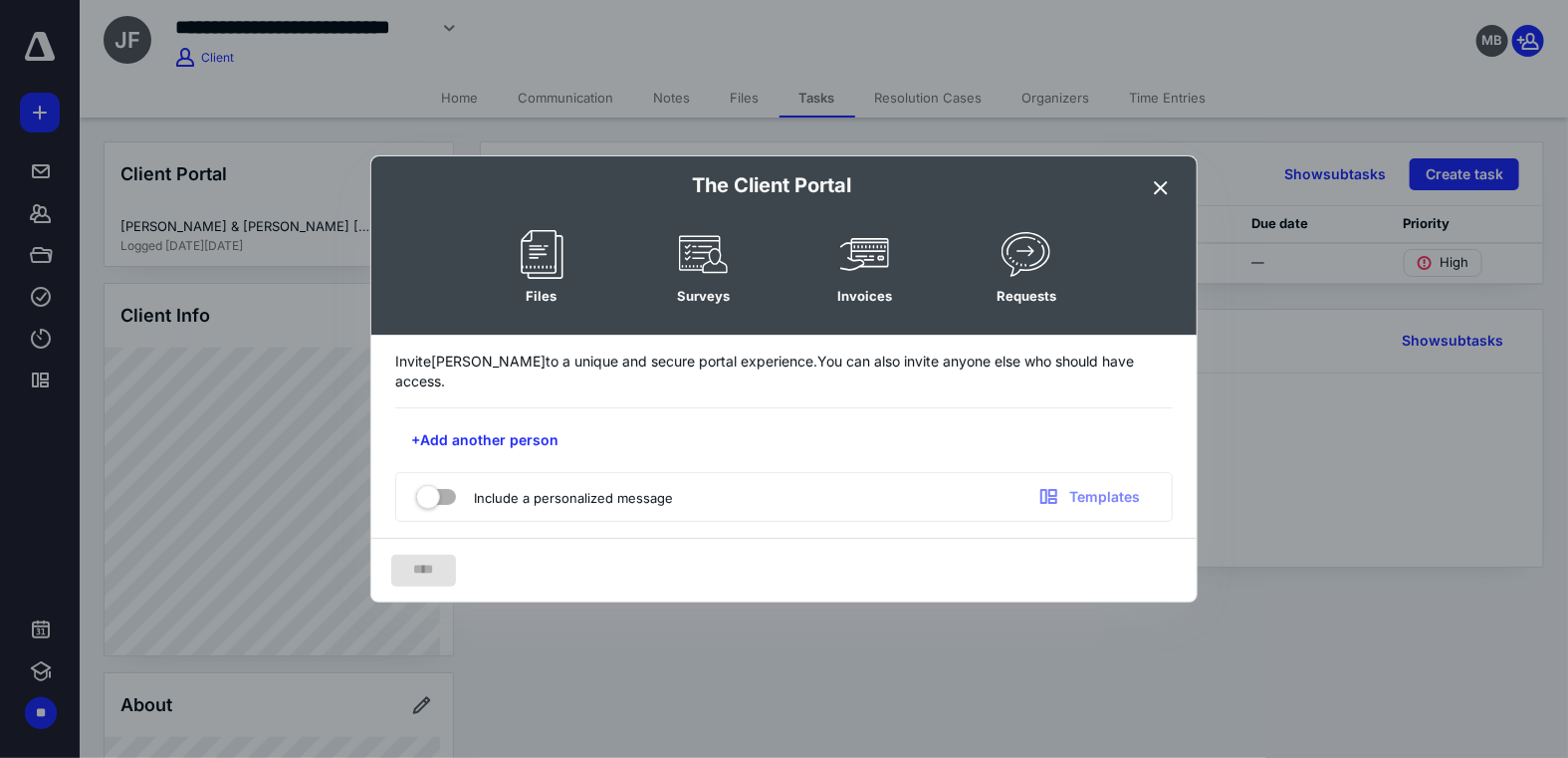 click at bounding box center (1161, 188) 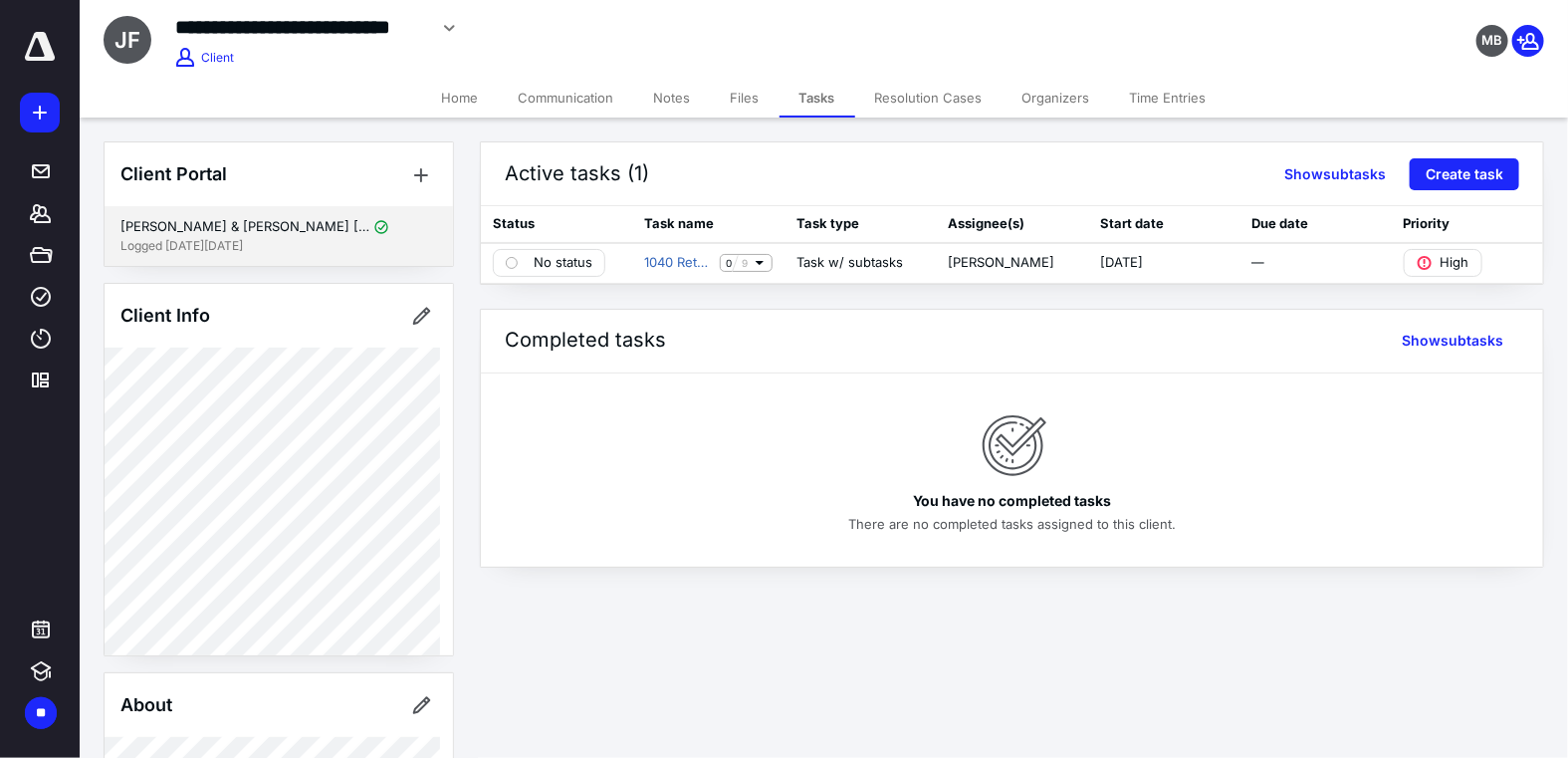 click on "[PERSON_NAME] & [PERSON_NAME] [PERSON_NAME]" at bounding box center [245, 227] 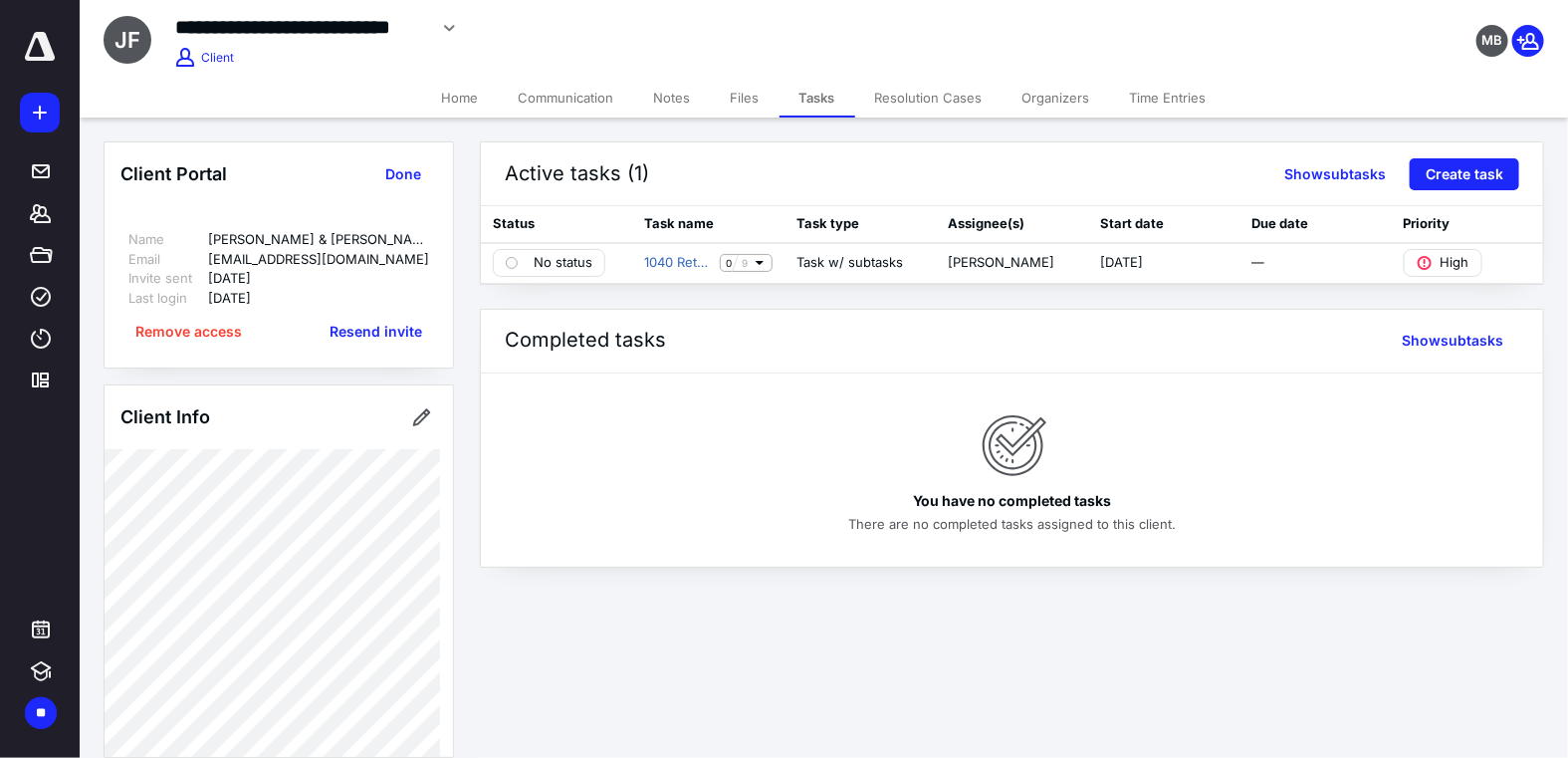 click on "Home" at bounding box center [460, 98] 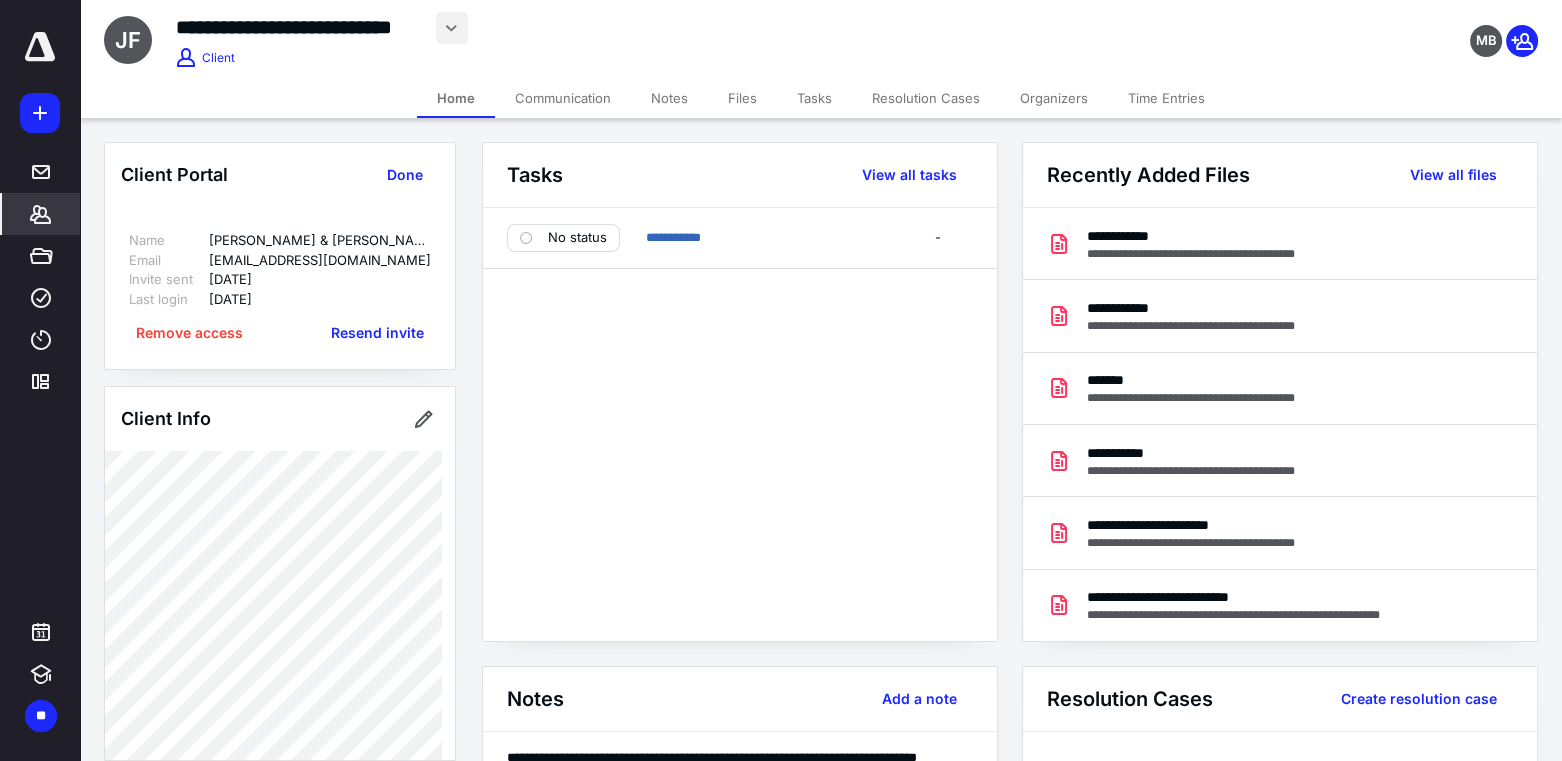 click at bounding box center (452, 28) 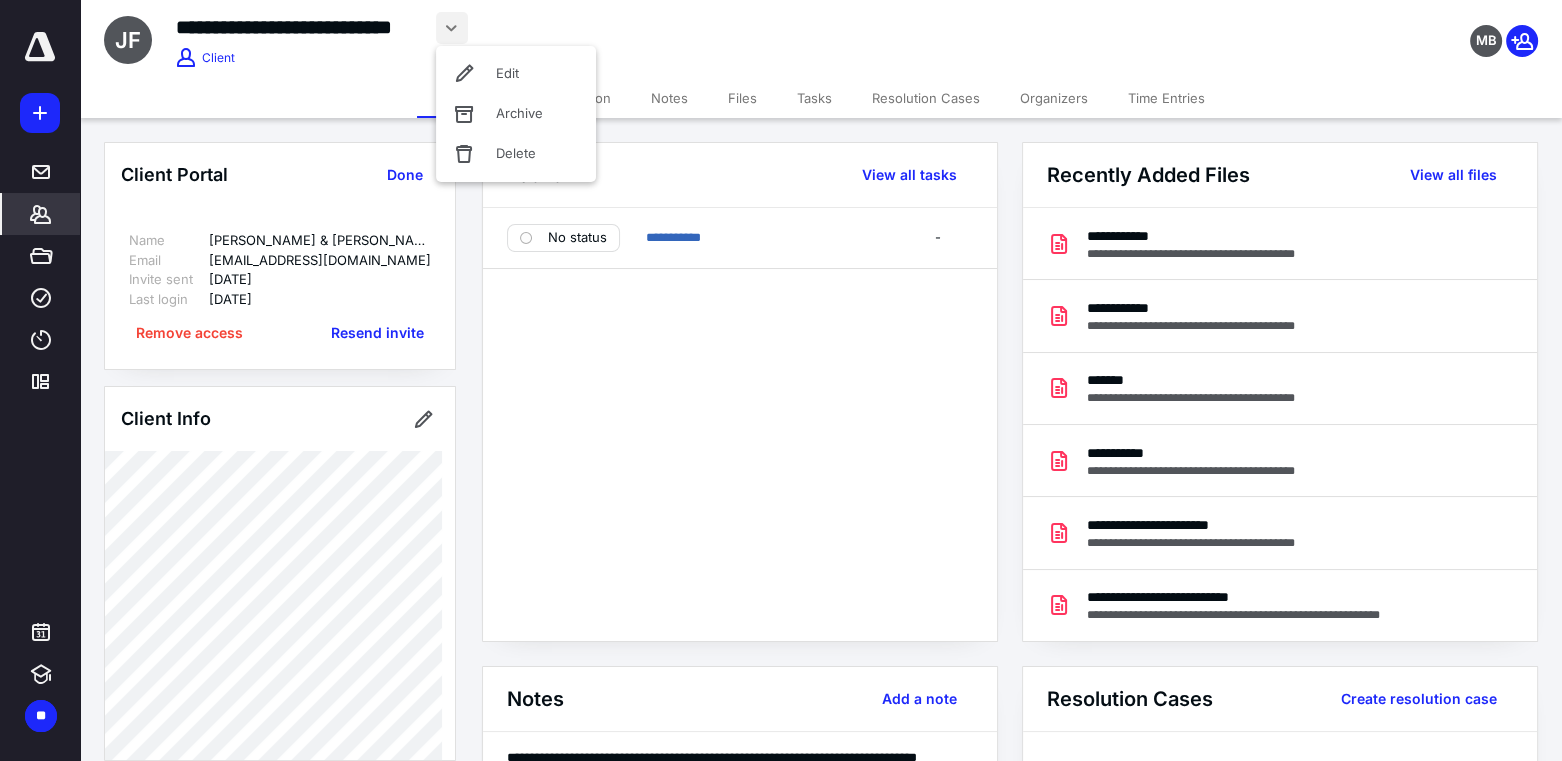 click on "Edit" at bounding box center [516, 74] 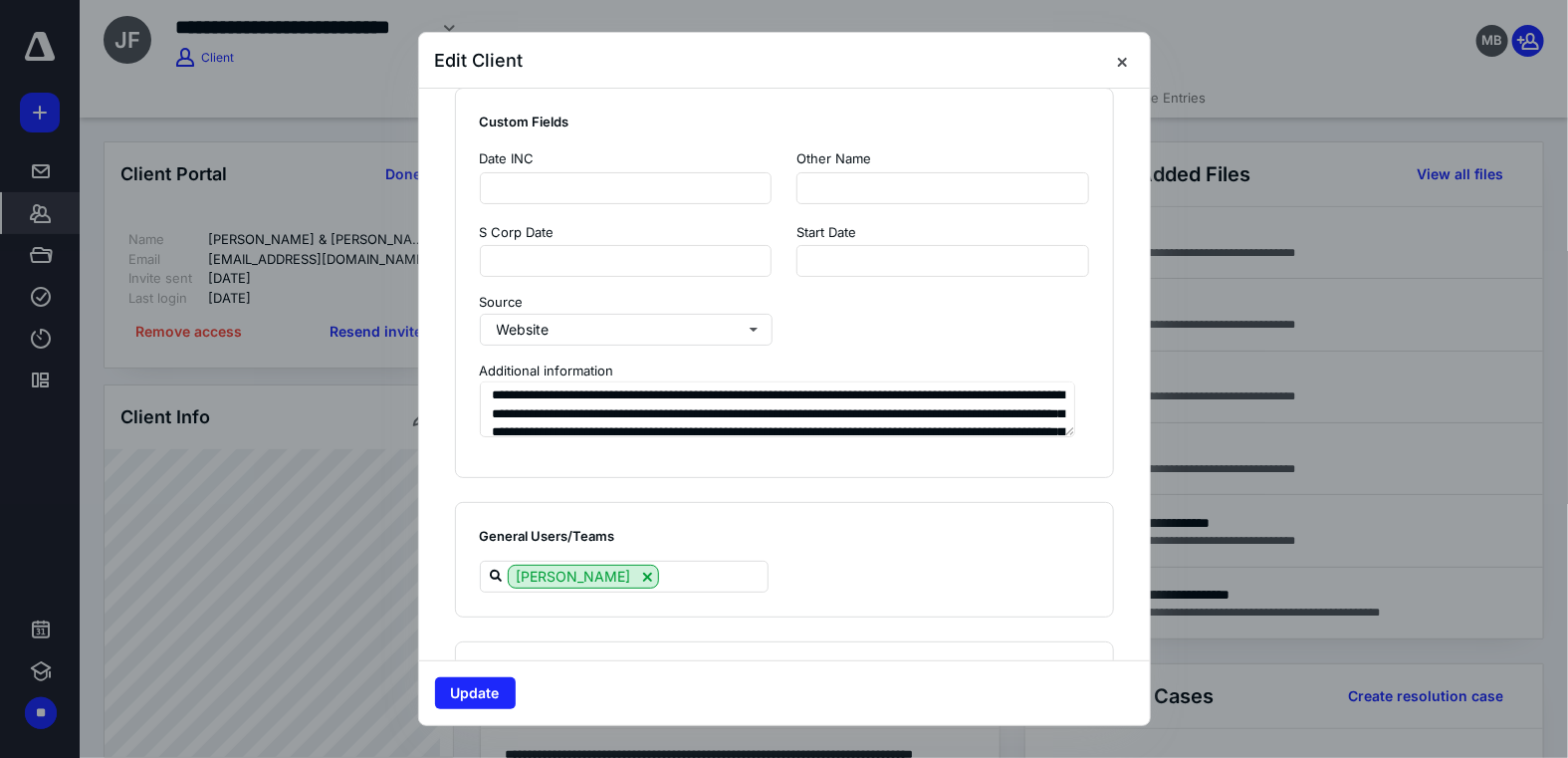 scroll, scrollTop: 1585, scrollLeft: 0, axis: vertical 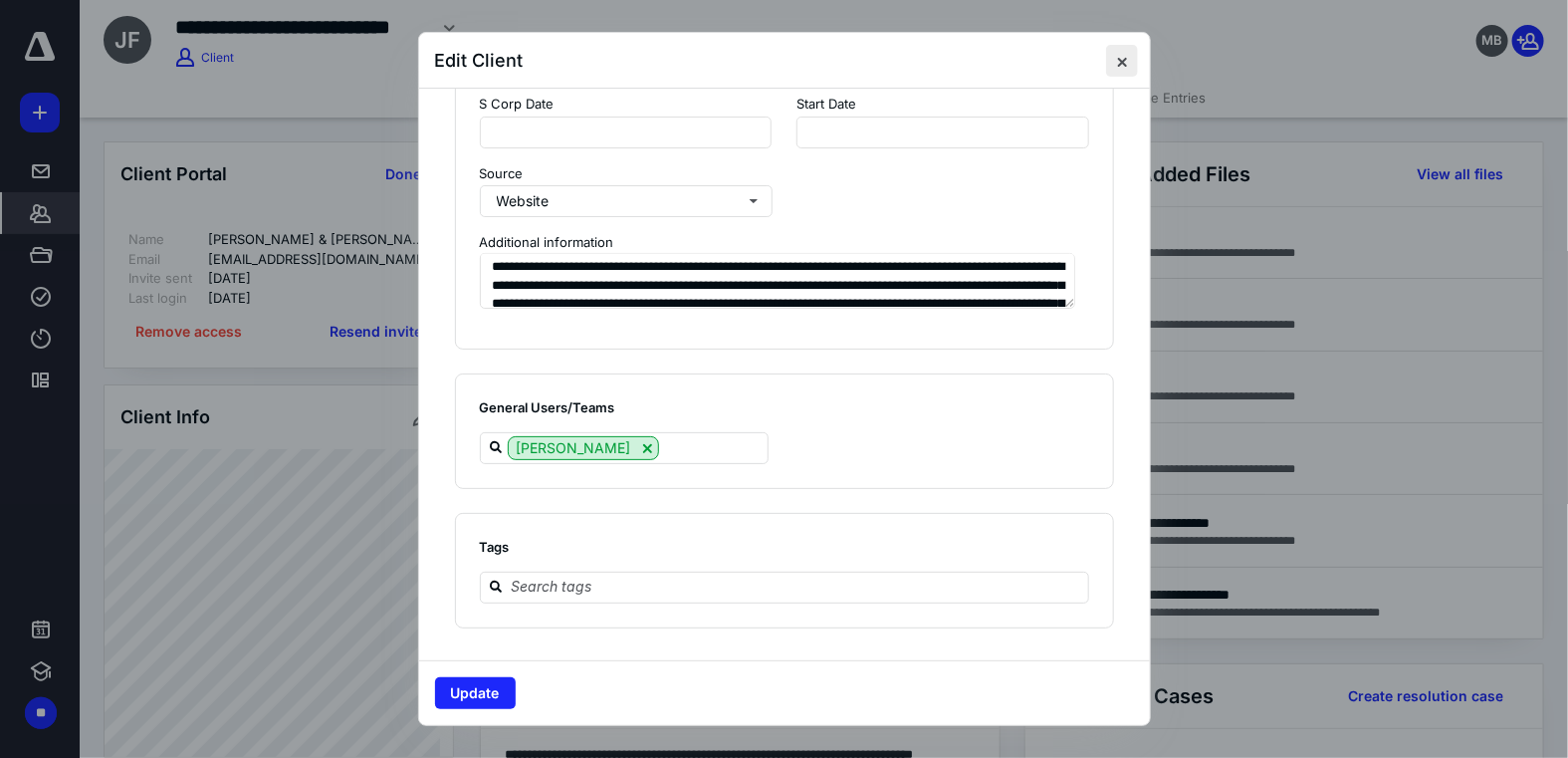 click at bounding box center [1122, 61] 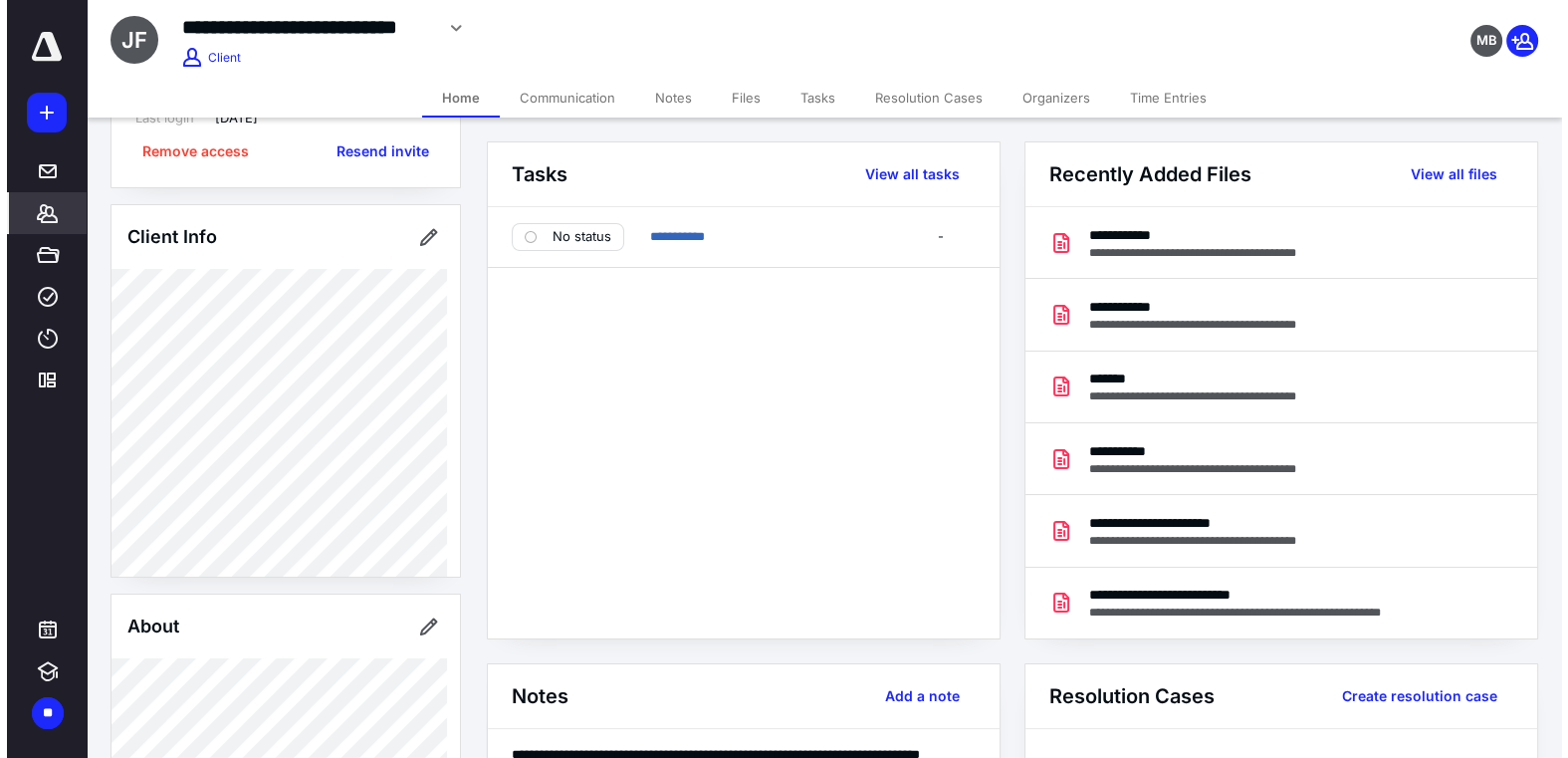 scroll, scrollTop: 0, scrollLeft: 0, axis: both 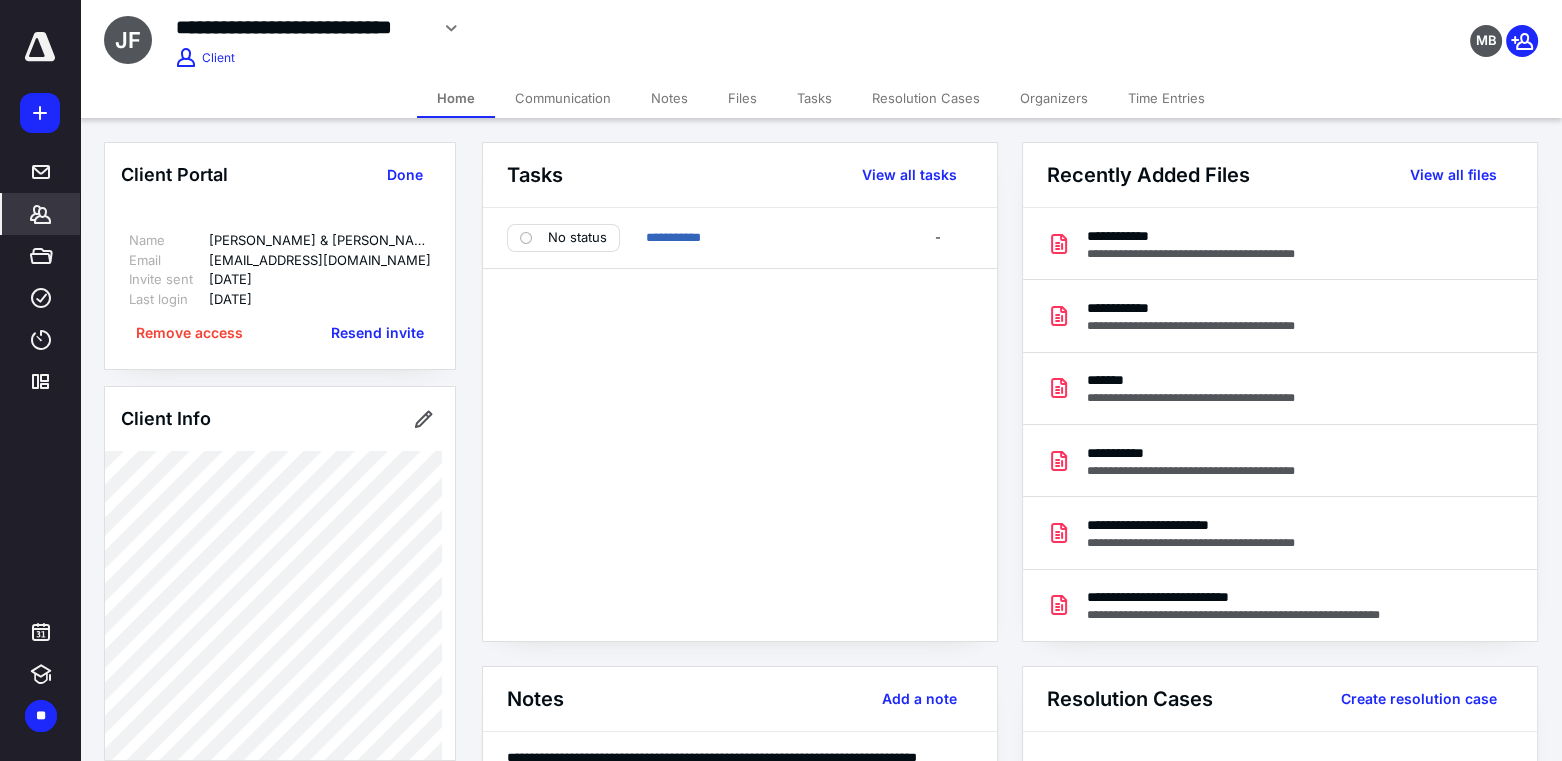 click on "Name [PERSON_NAME] & [PERSON_NAME] [PERSON_NAME] Email [EMAIL_ADDRESS][DOMAIN_NAME] Invite sent [DATE] Last login [DATE] Remove access Resend invite" at bounding box center [280, 288] 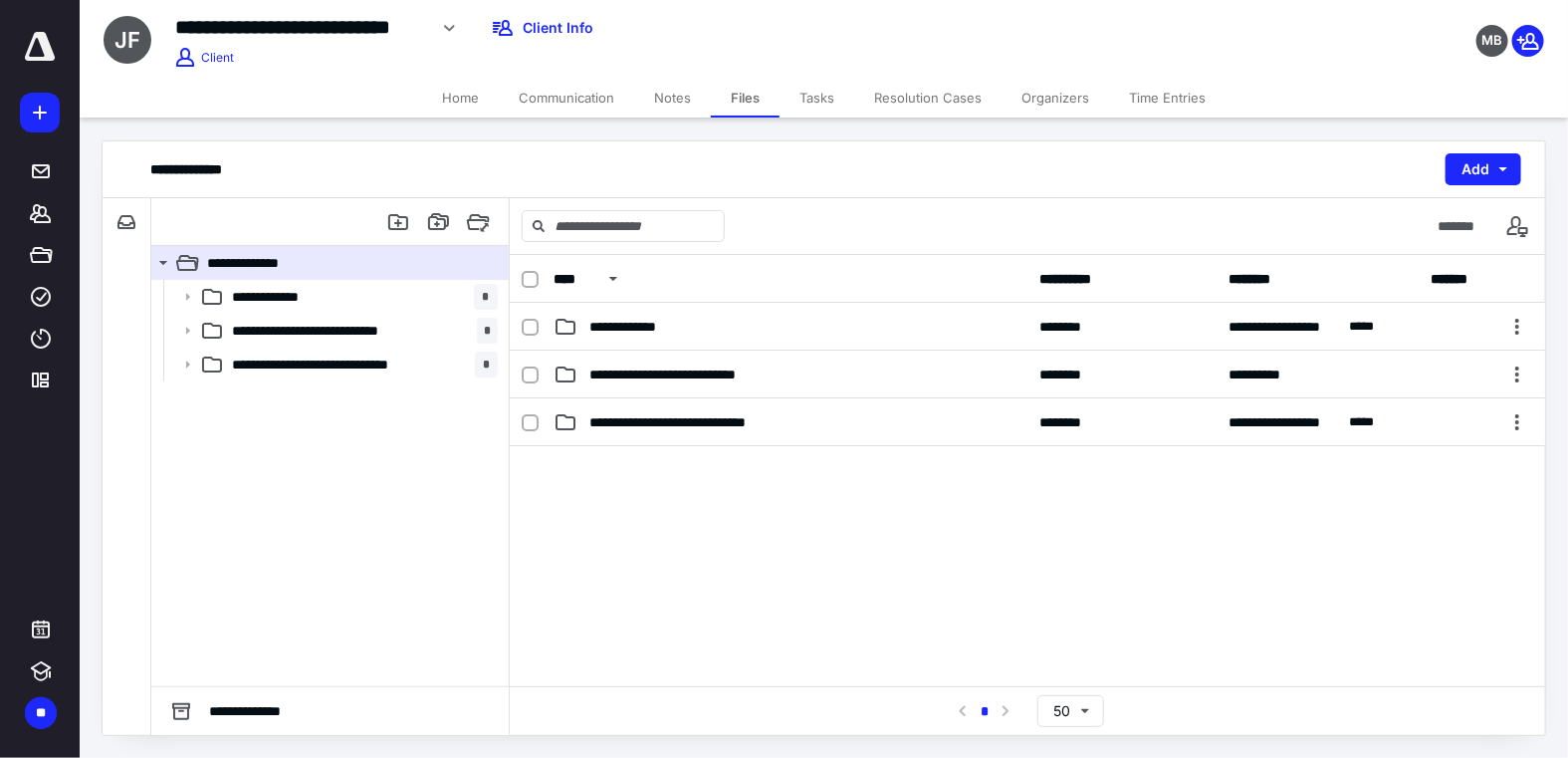 click on "Notes" at bounding box center [672, 98] 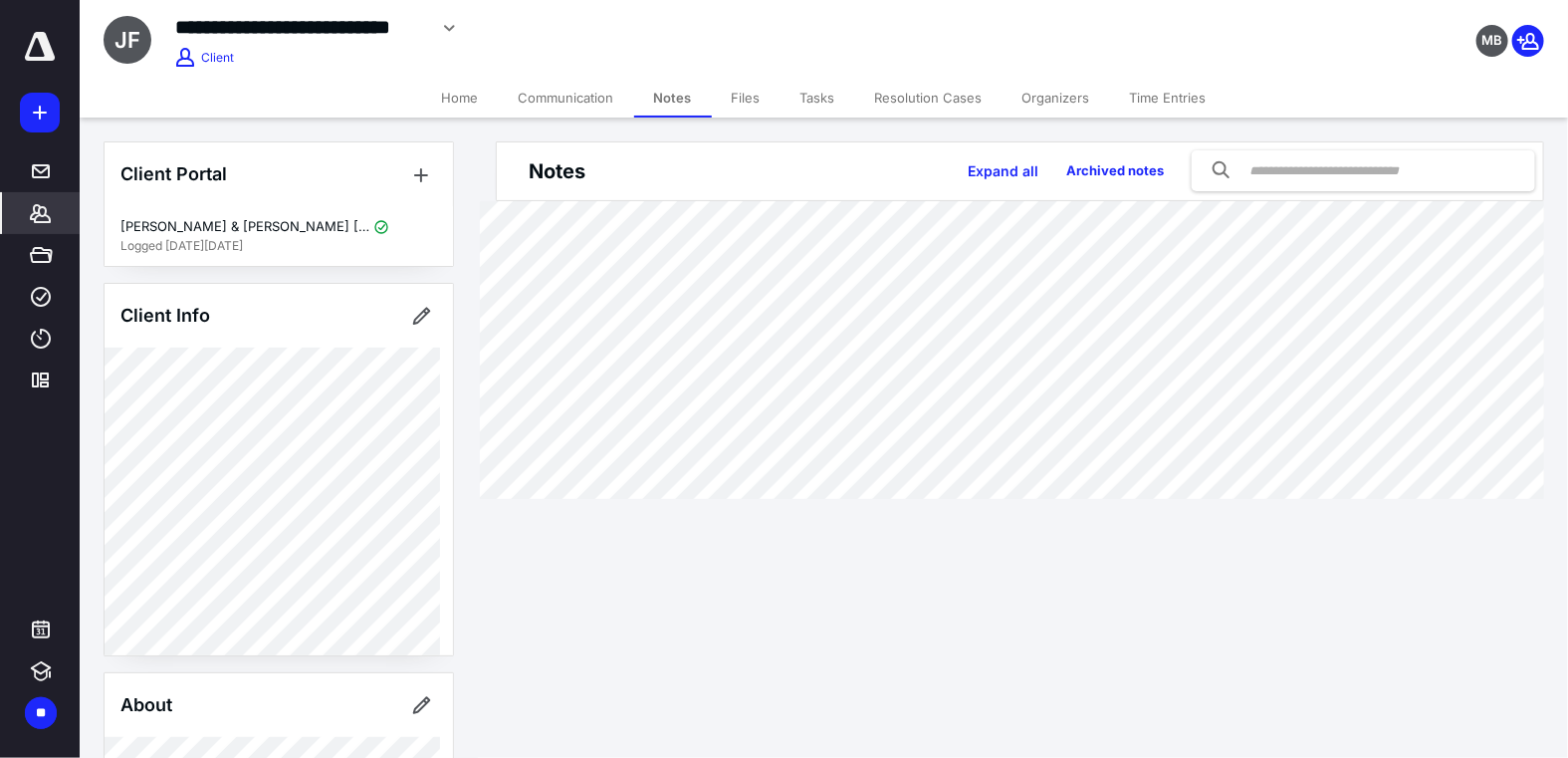 click on "Home" at bounding box center (460, 98) 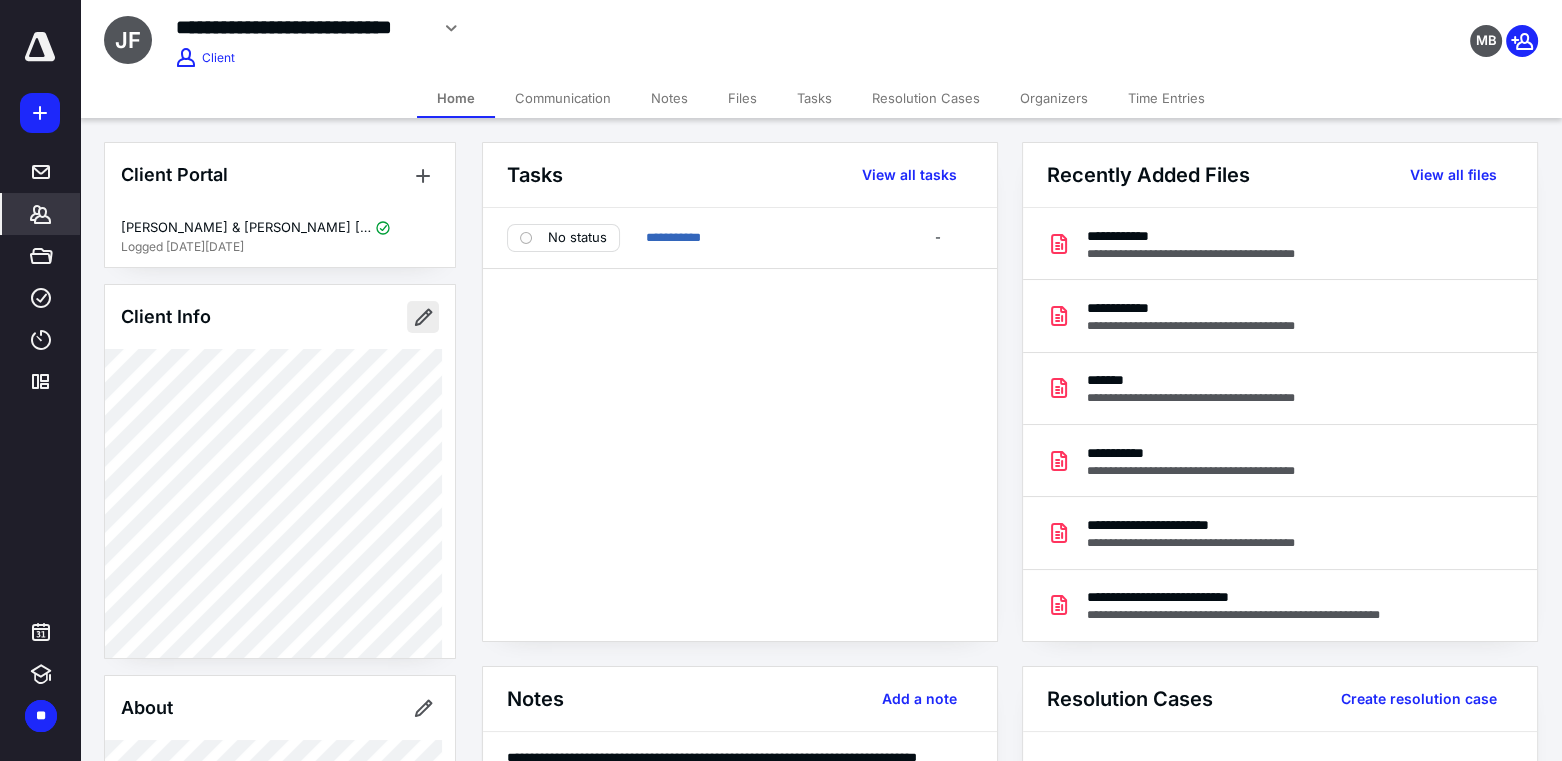 click at bounding box center [423, 317] 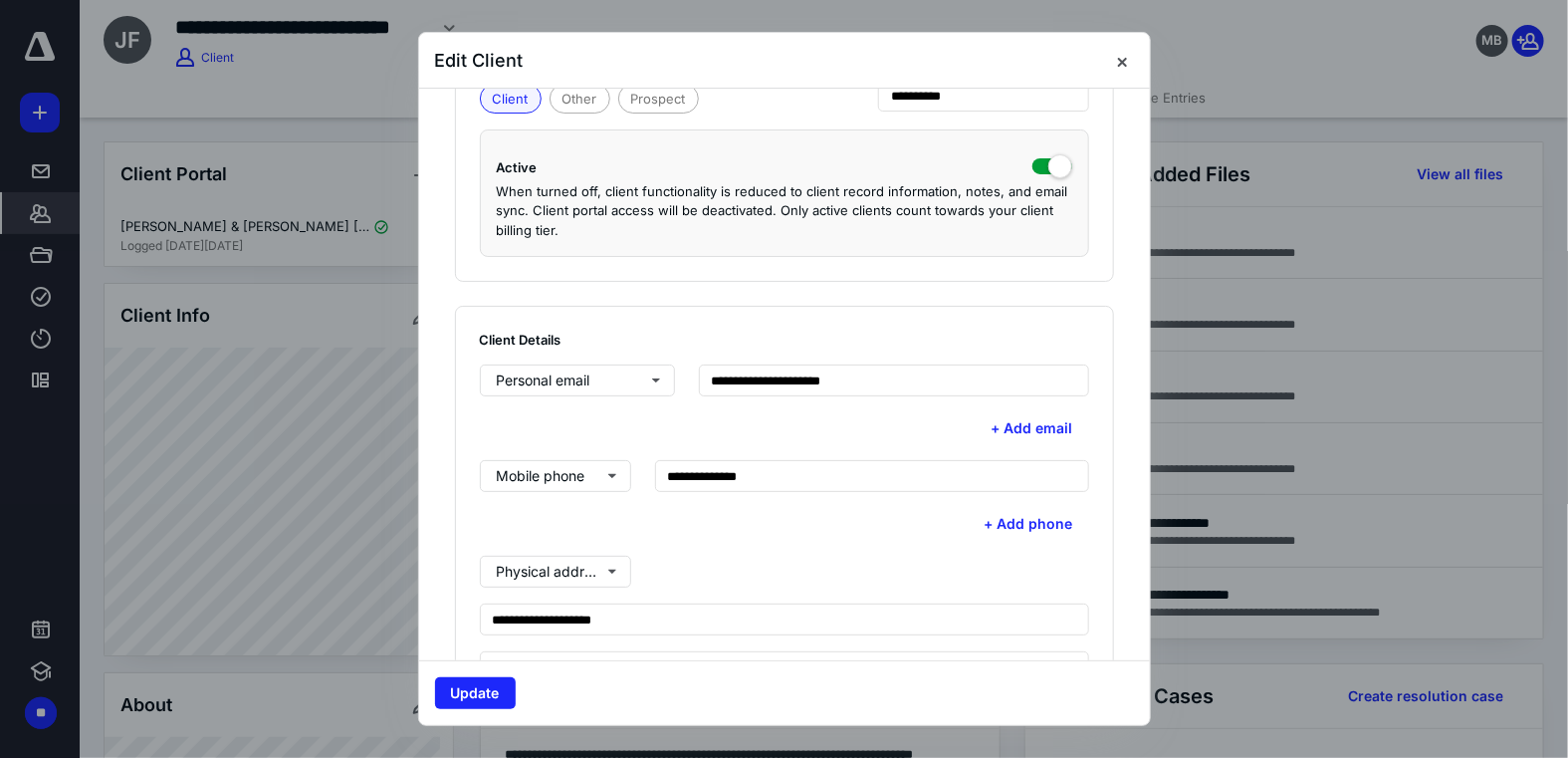 scroll, scrollTop: 0, scrollLeft: 0, axis: both 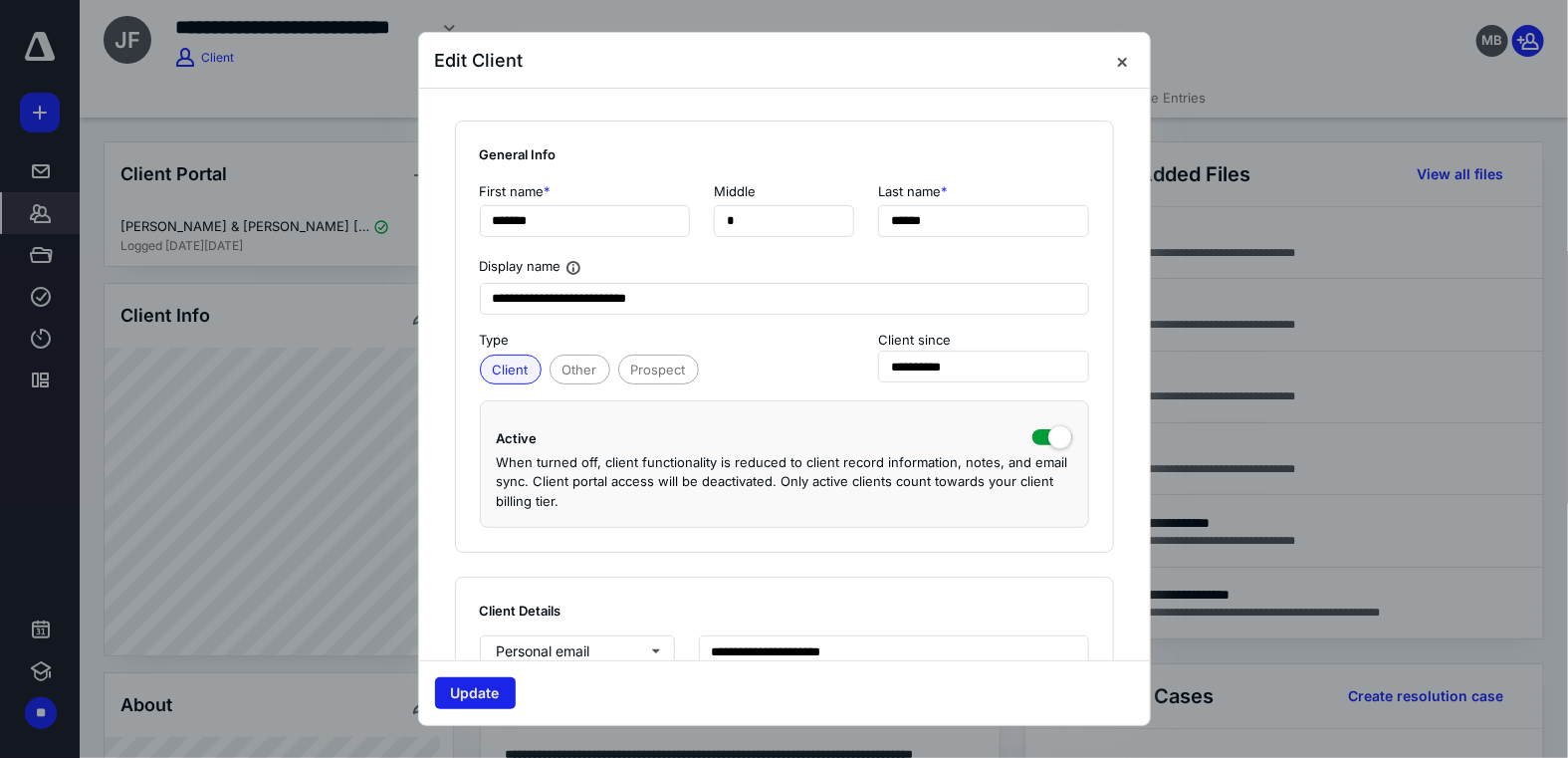 click on "Update" at bounding box center [475, 693] 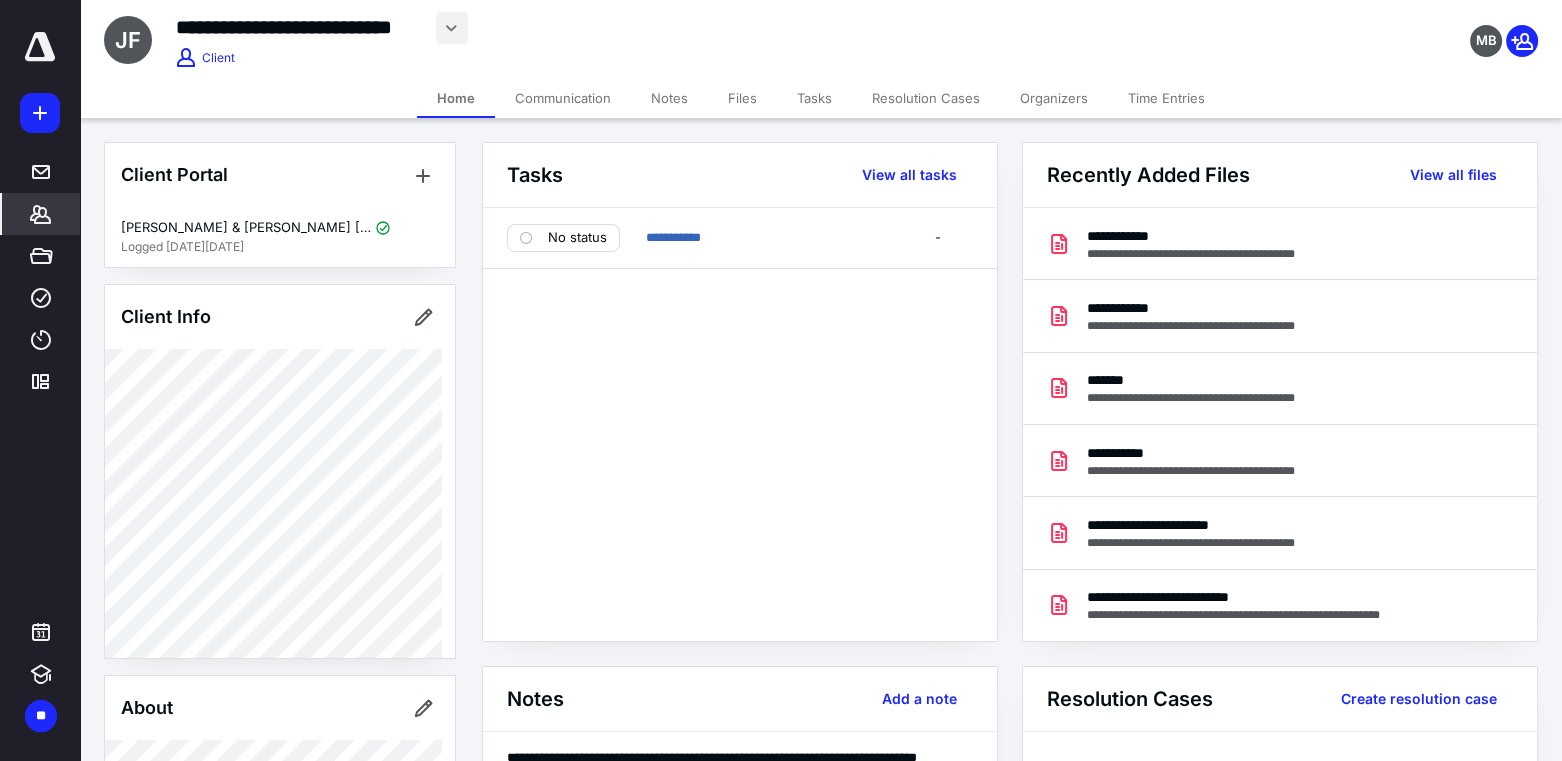 click at bounding box center (452, 28) 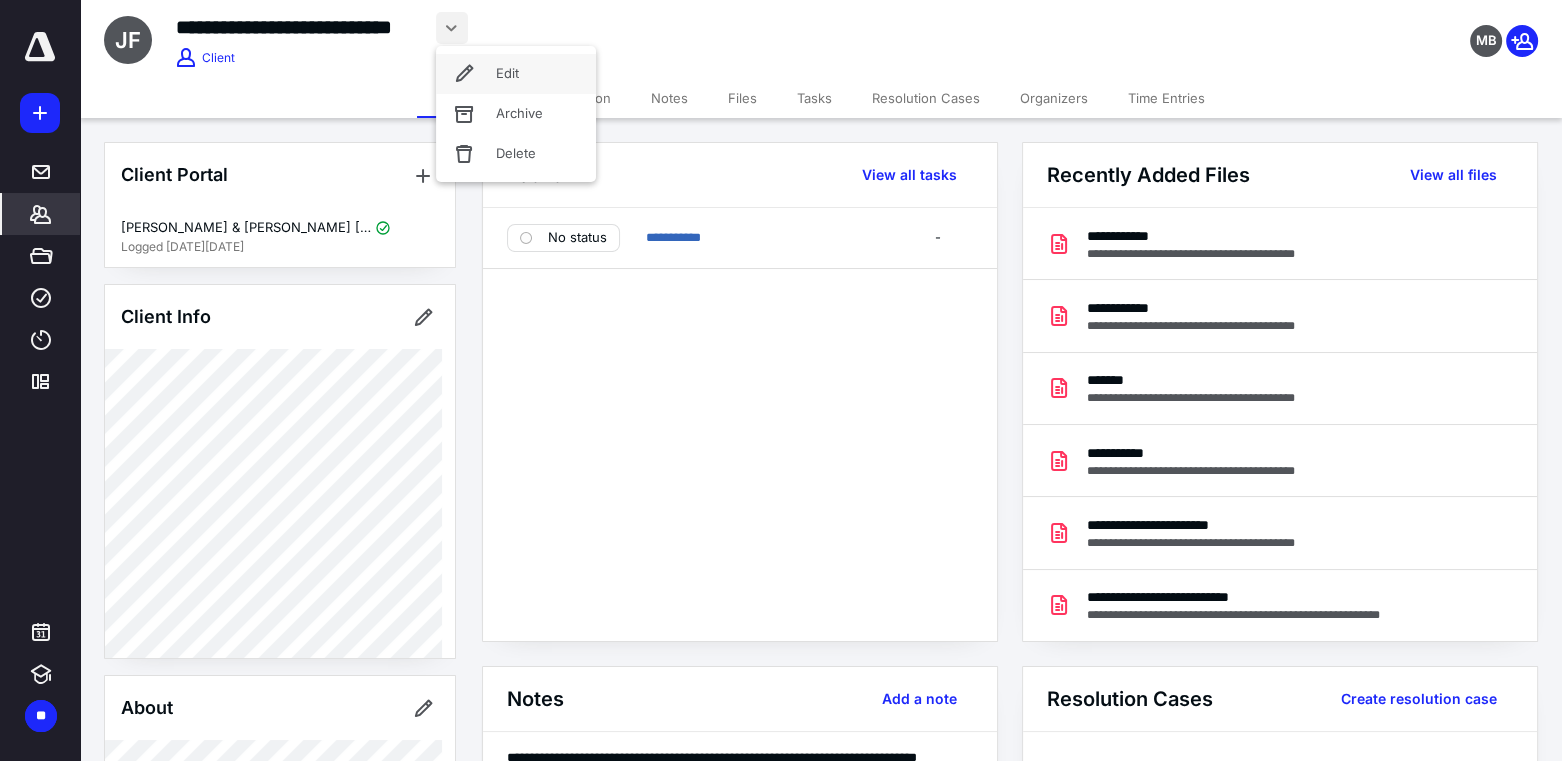 click on "Edit" at bounding box center (516, 74) 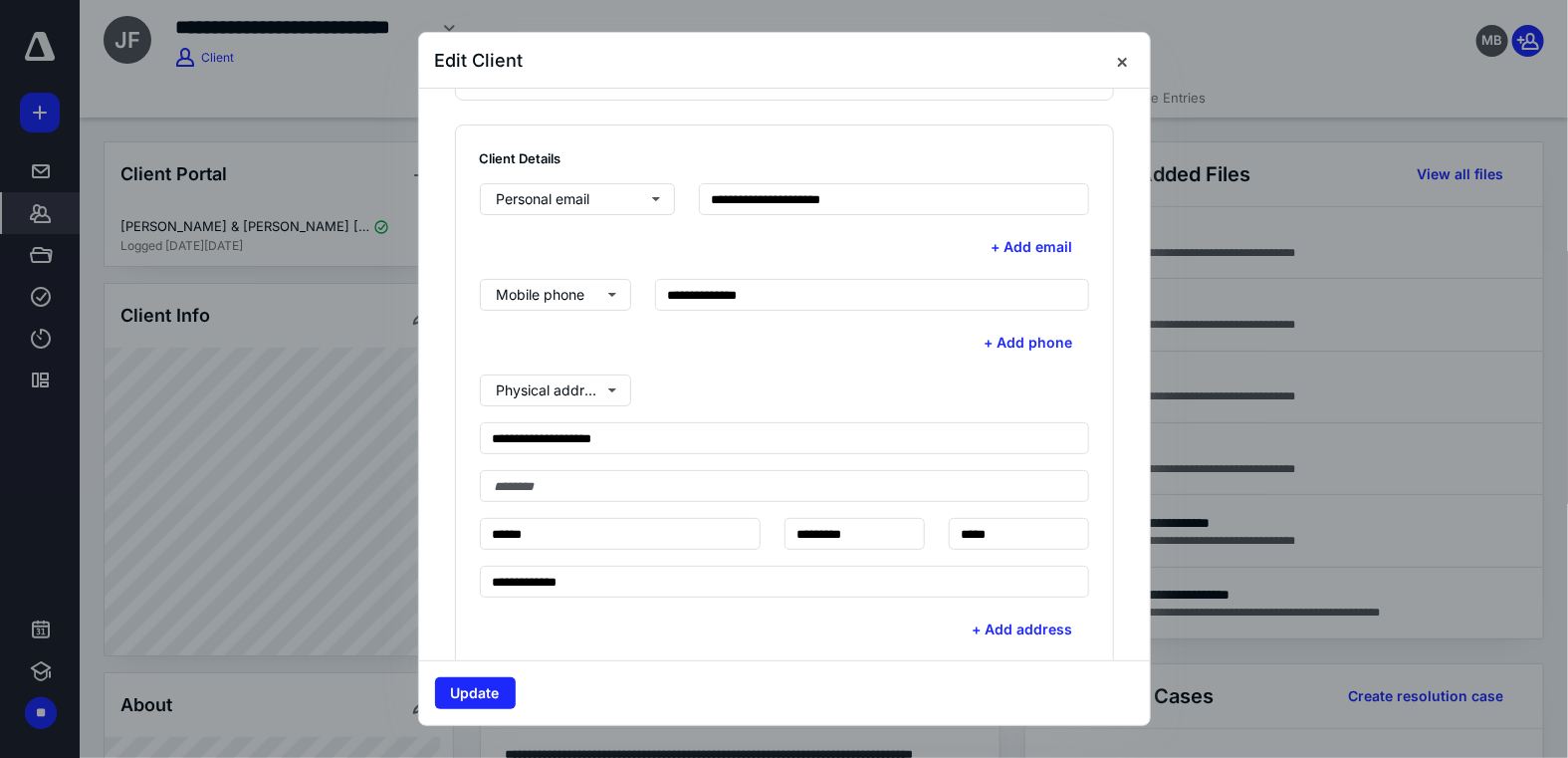 scroll, scrollTop: 543, scrollLeft: 0, axis: vertical 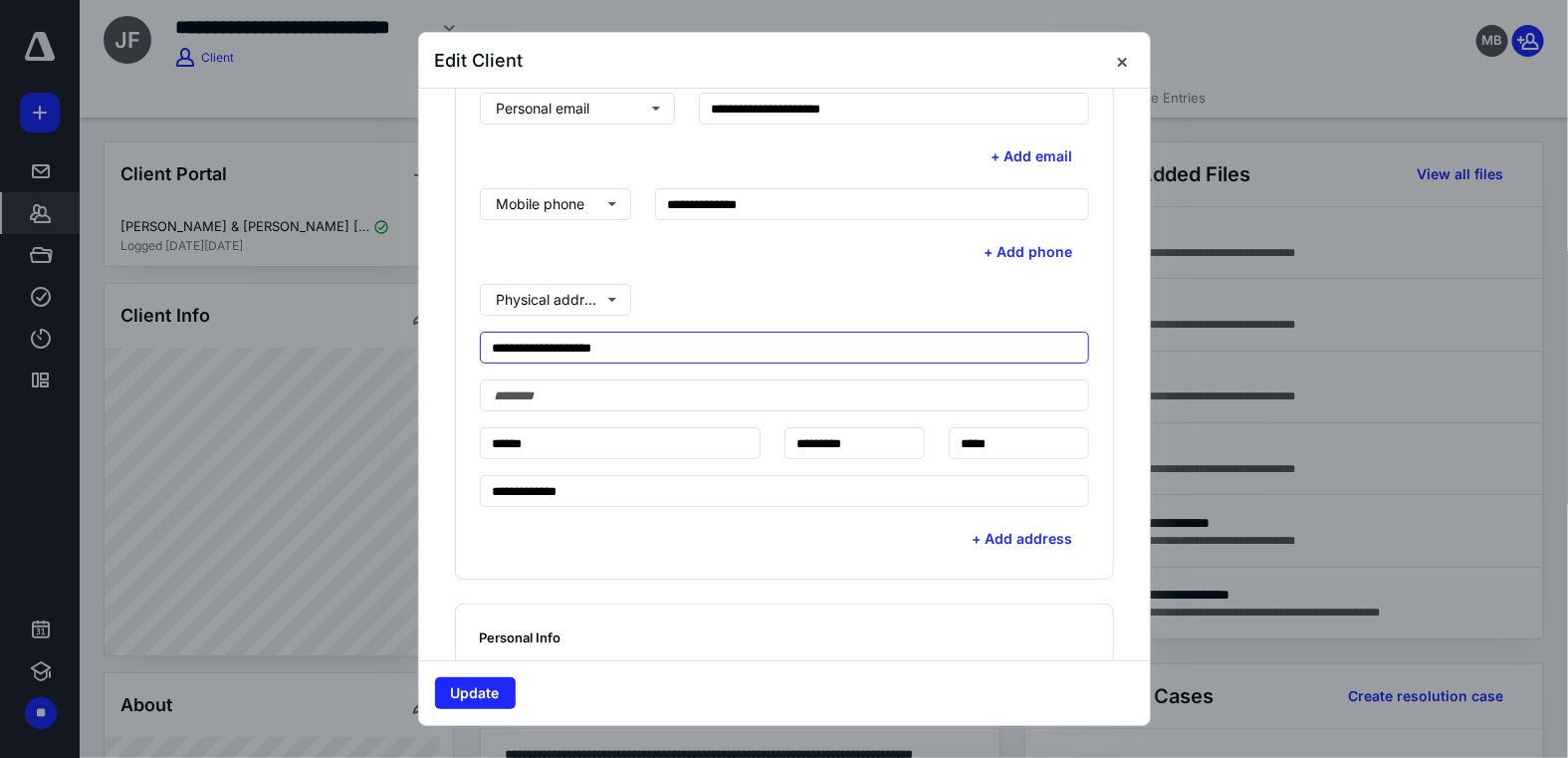 click on "**********" at bounding box center [784, 348] 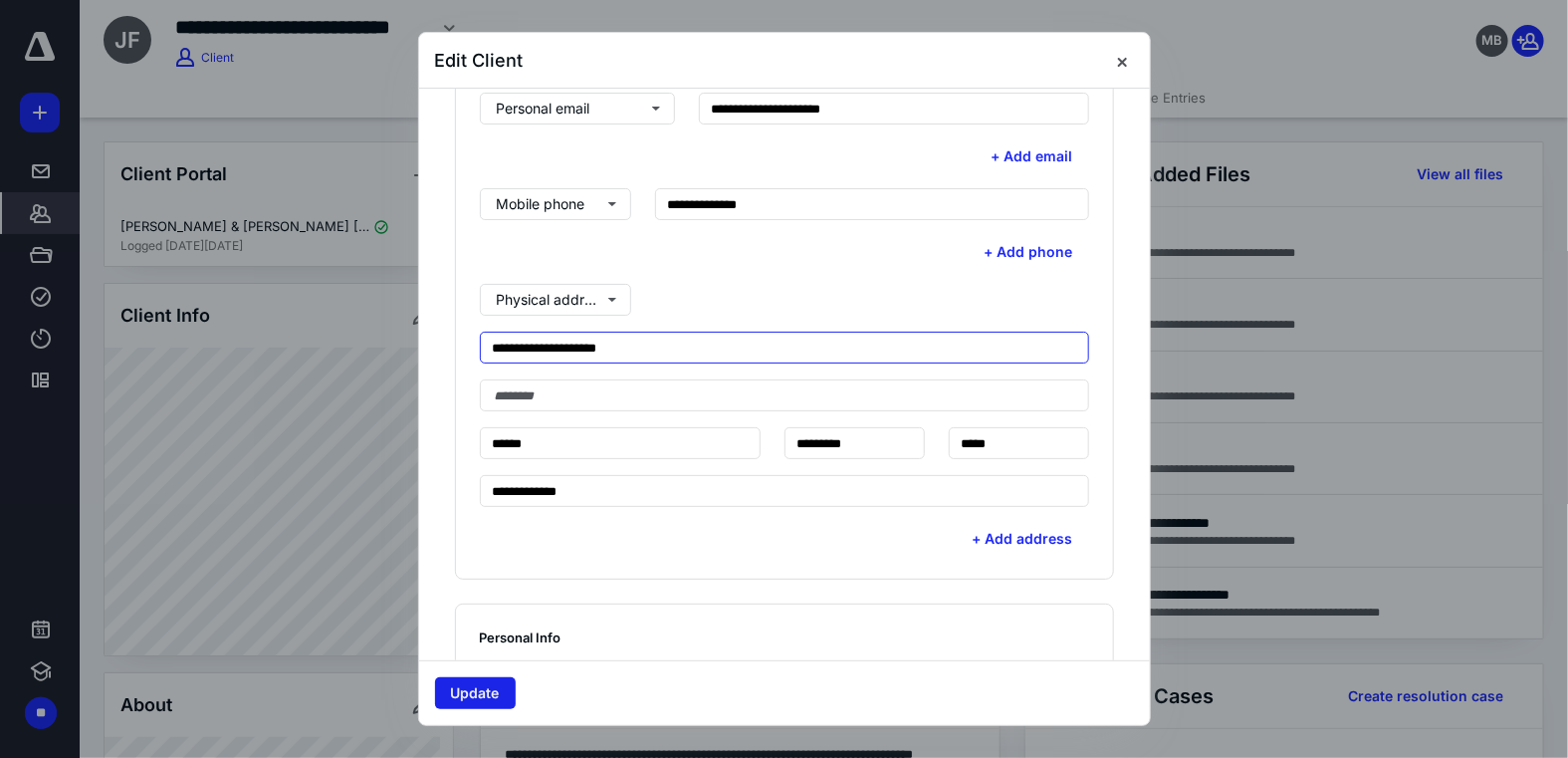 type on "**********" 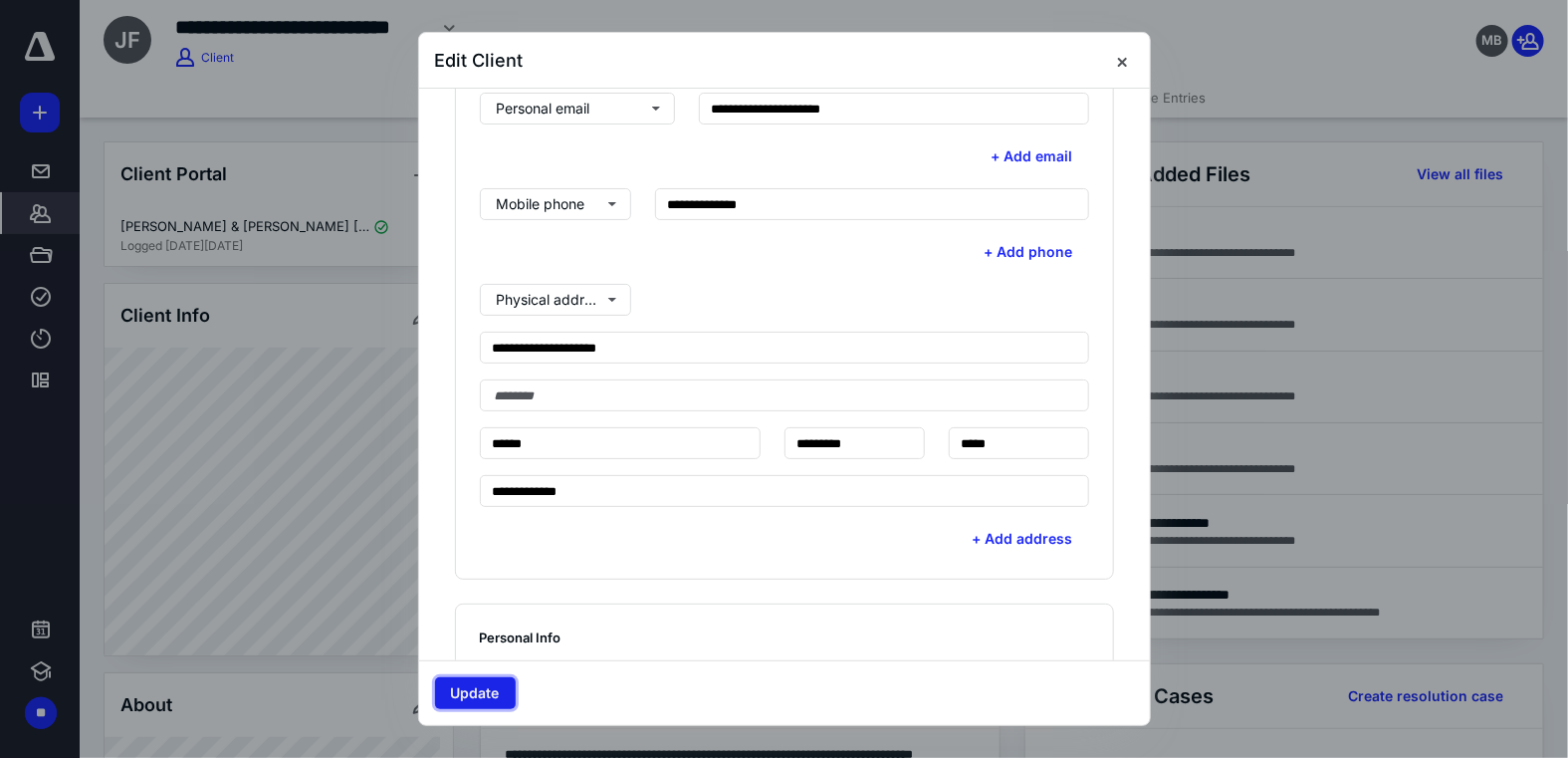 click on "Update" at bounding box center (475, 693) 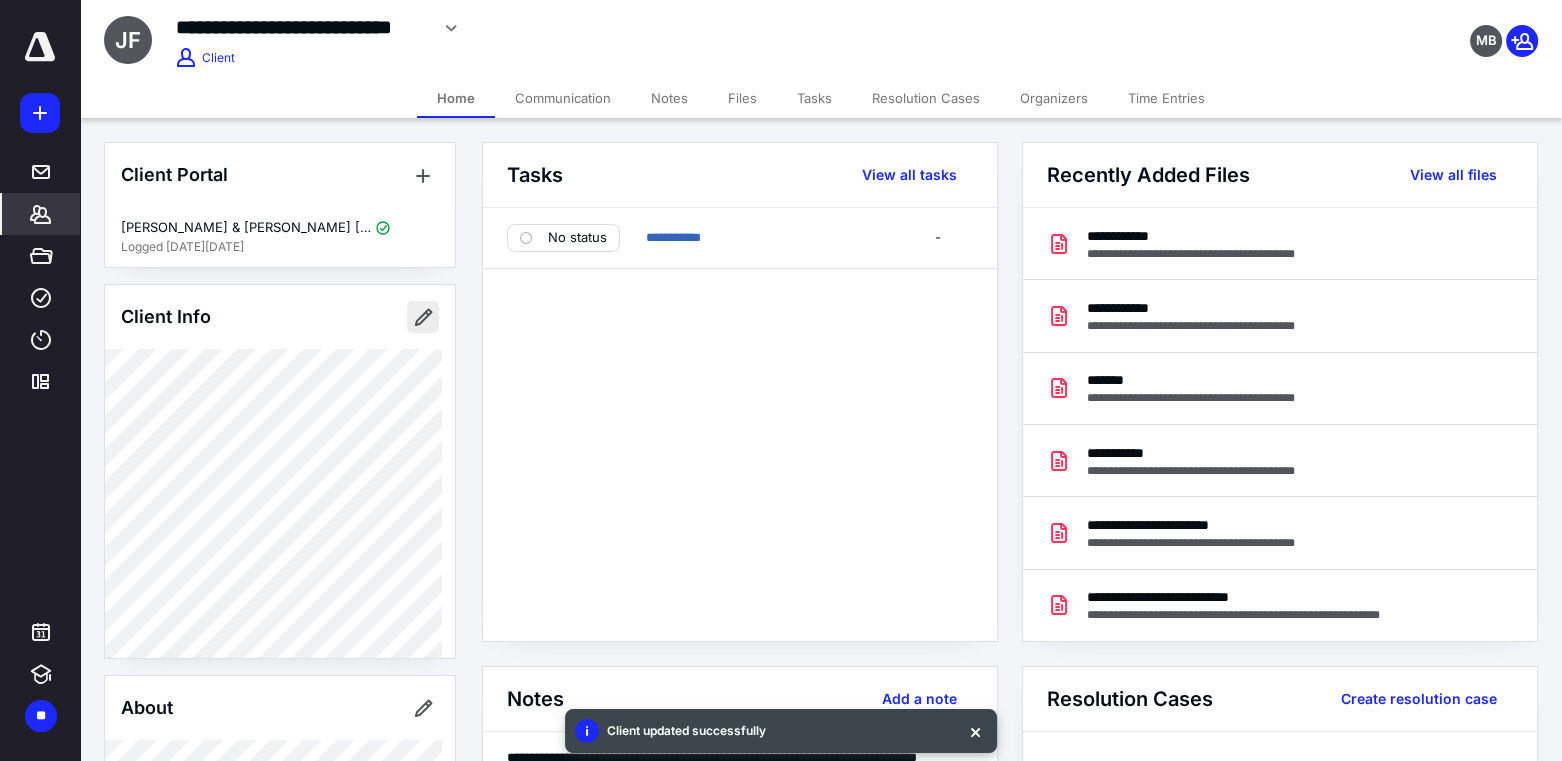 click at bounding box center (423, 317) 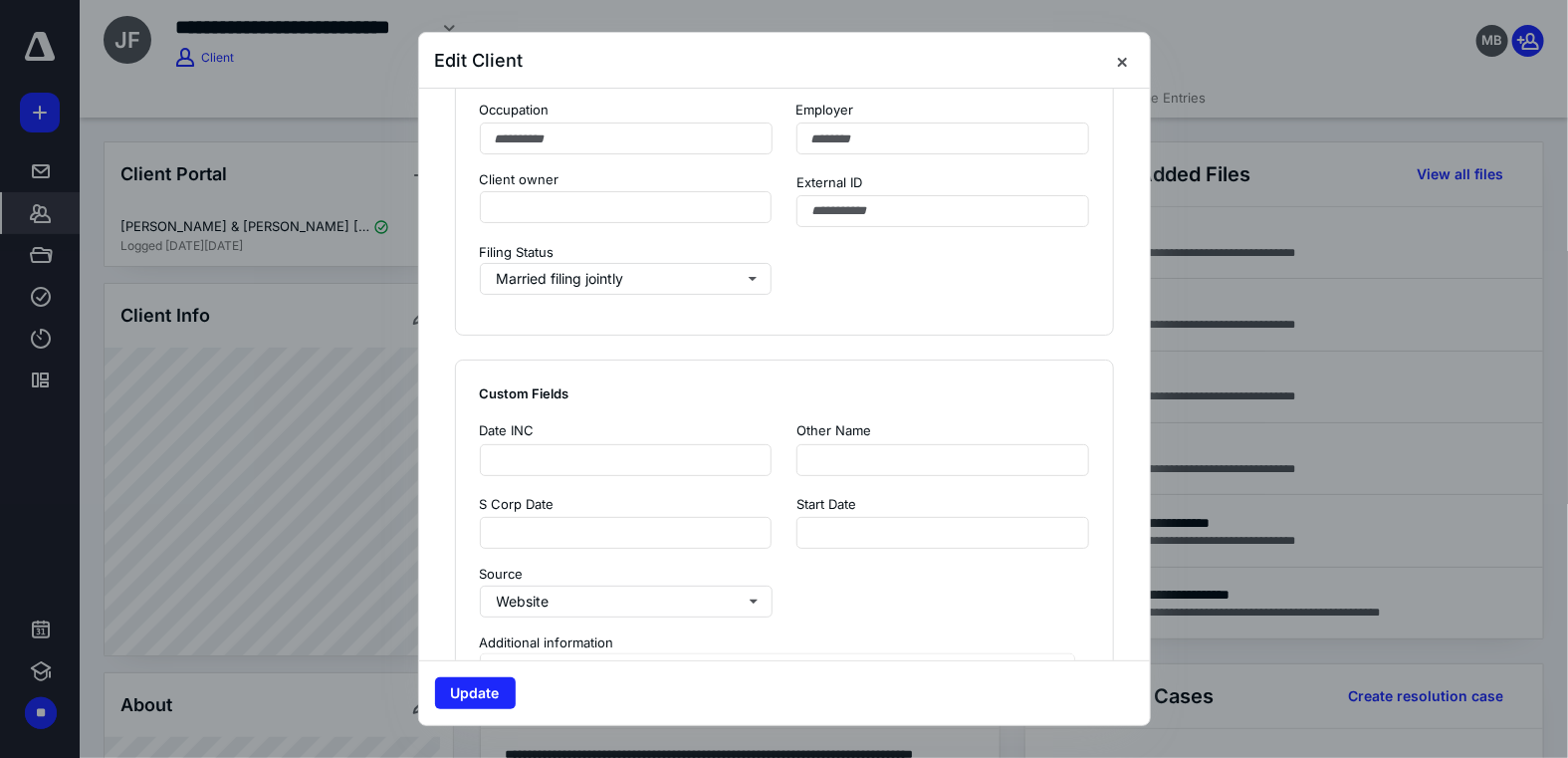 scroll, scrollTop: 1539, scrollLeft: 0, axis: vertical 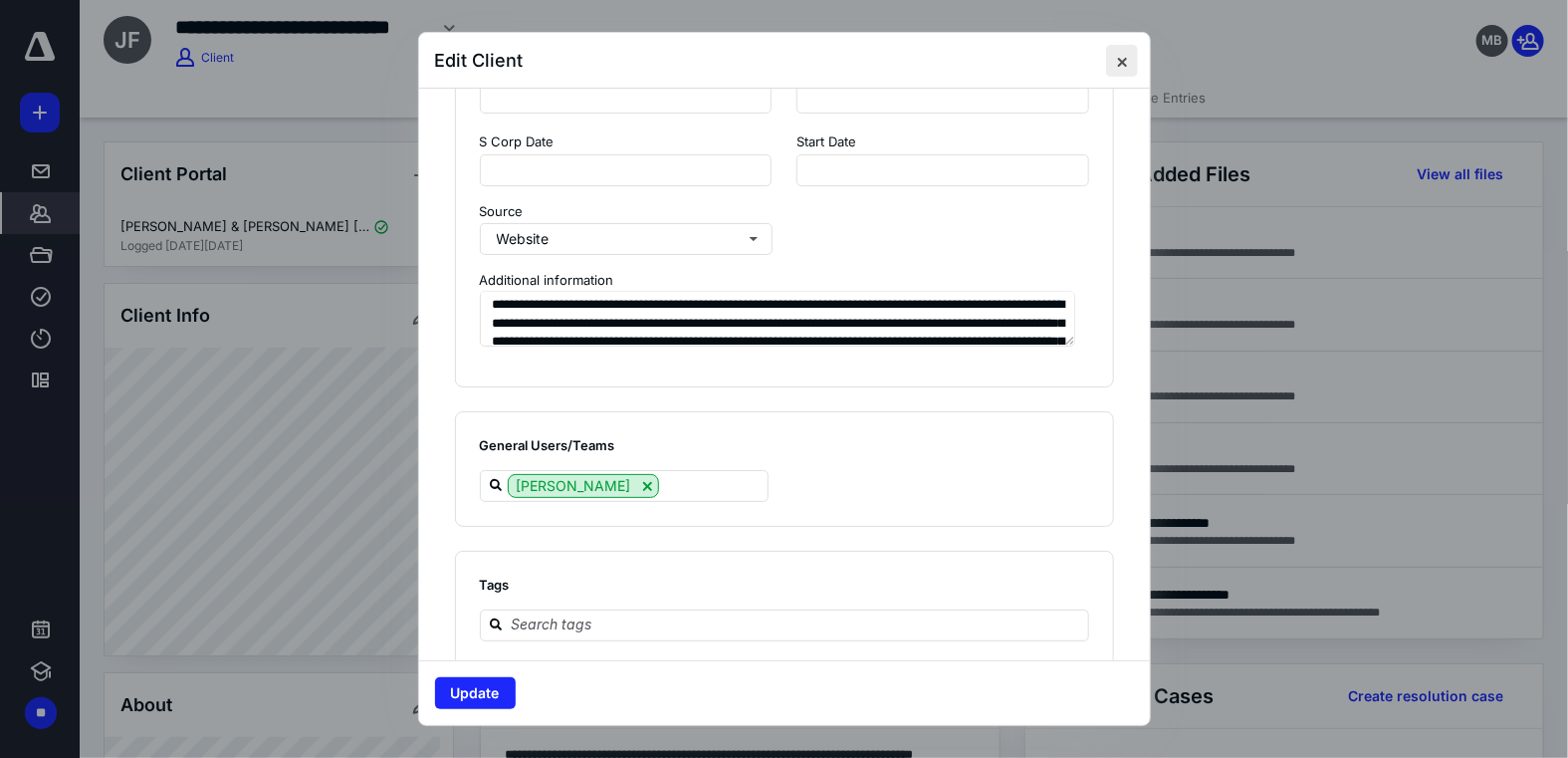 click at bounding box center [1122, 61] 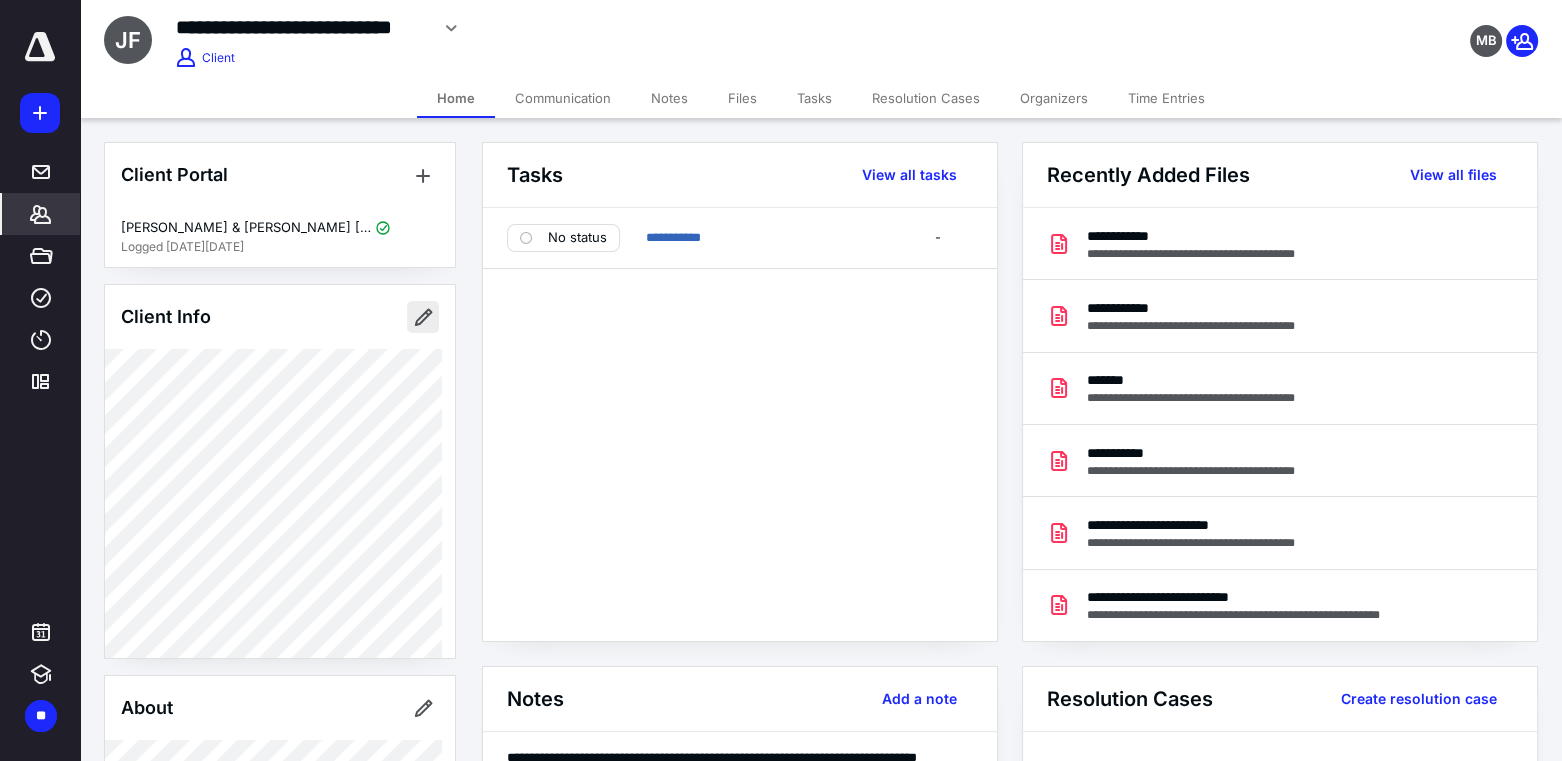 click at bounding box center (423, 317) 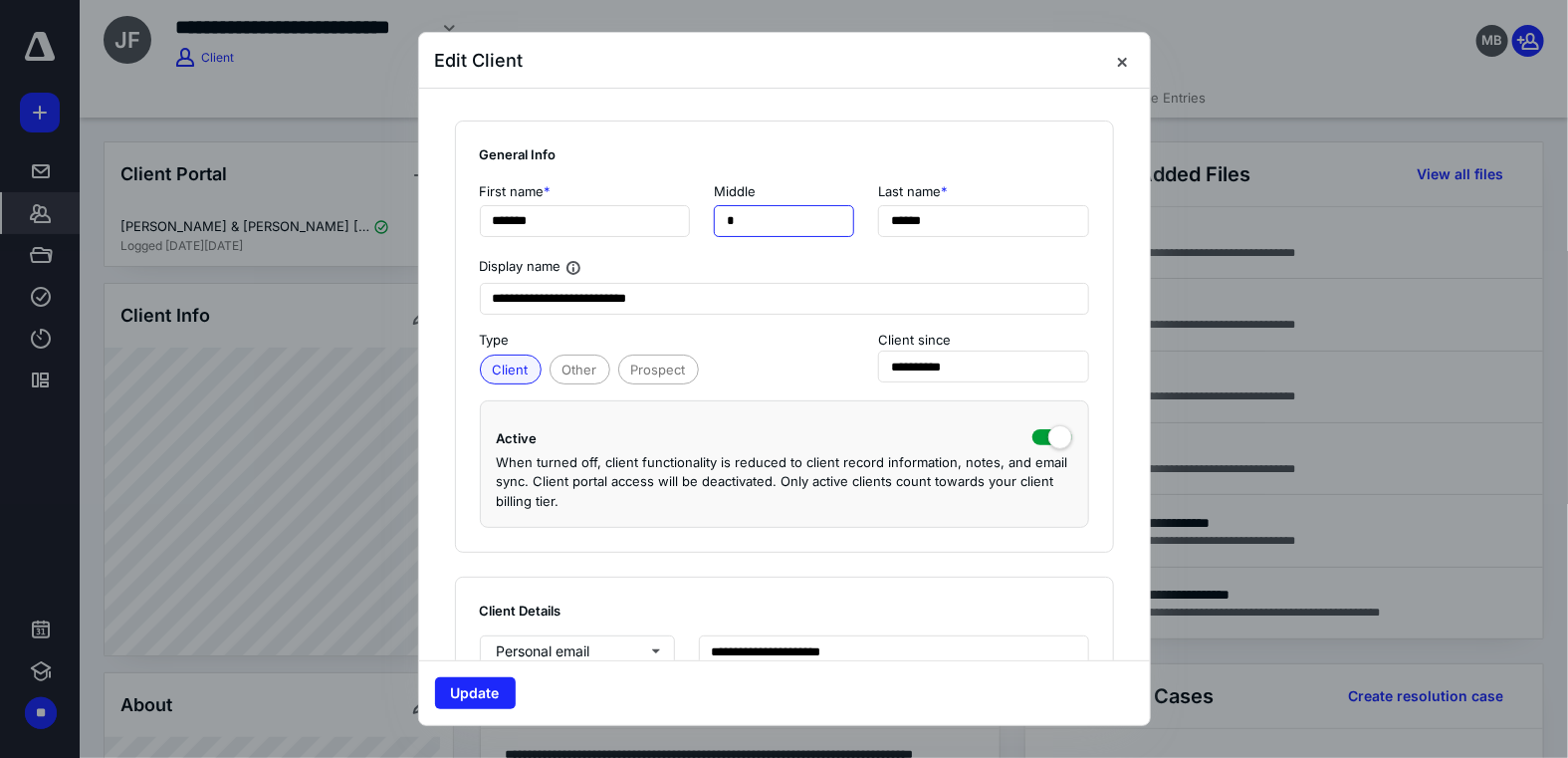 click on "*" at bounding box center [784, 221] 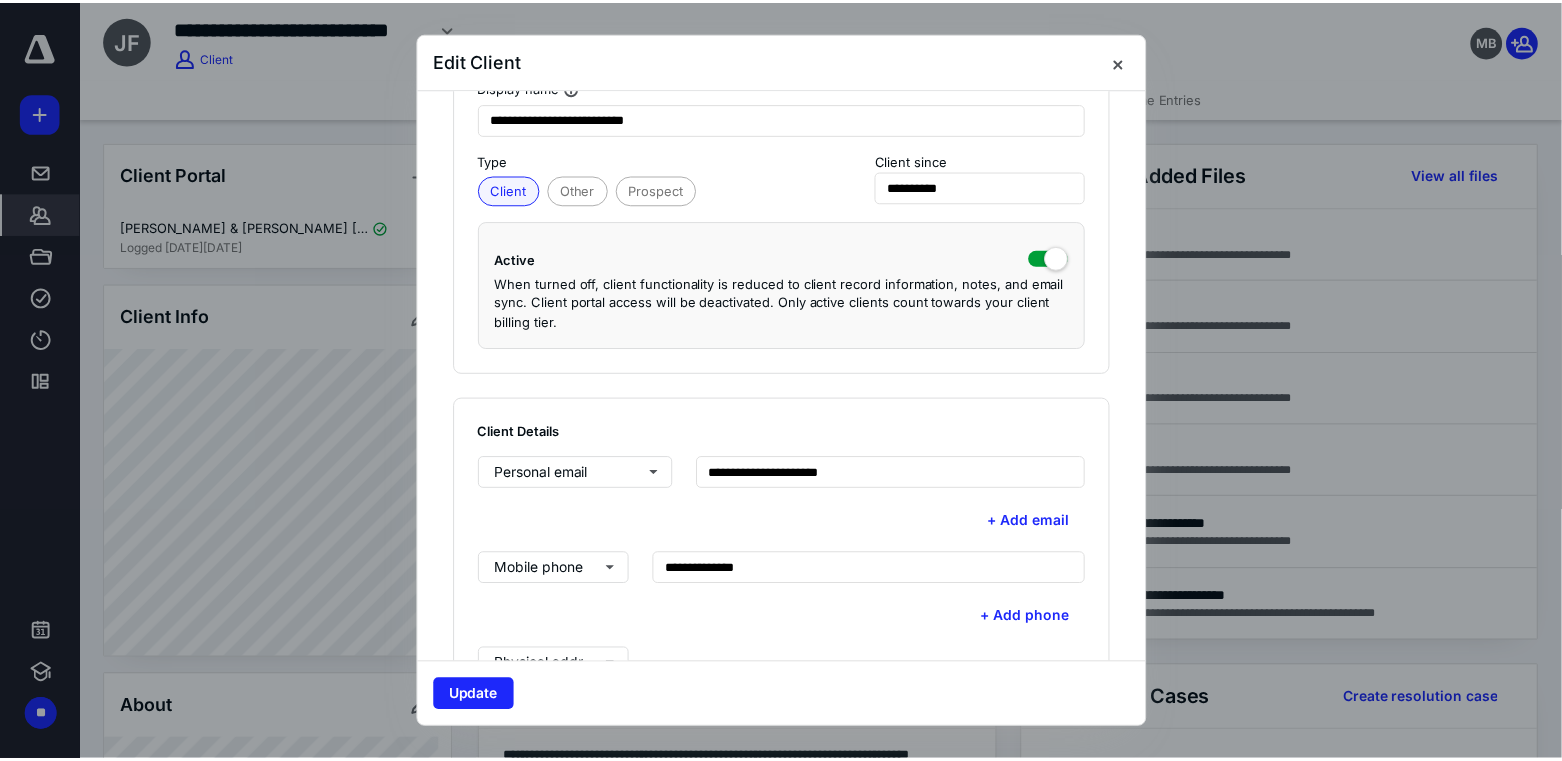 scroll, scrollTop: 272, scrollLeft: 0, axis: vertical 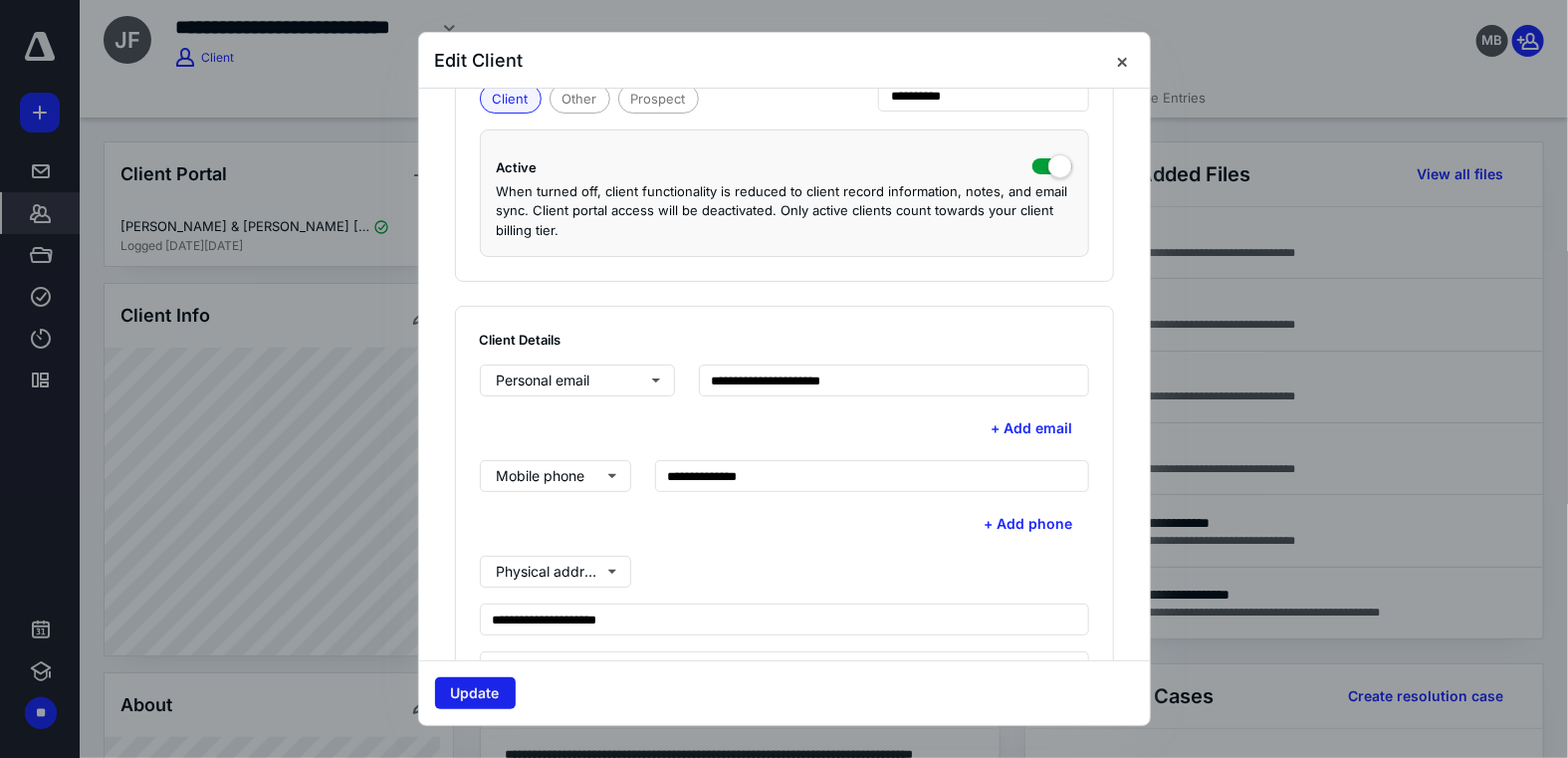 type 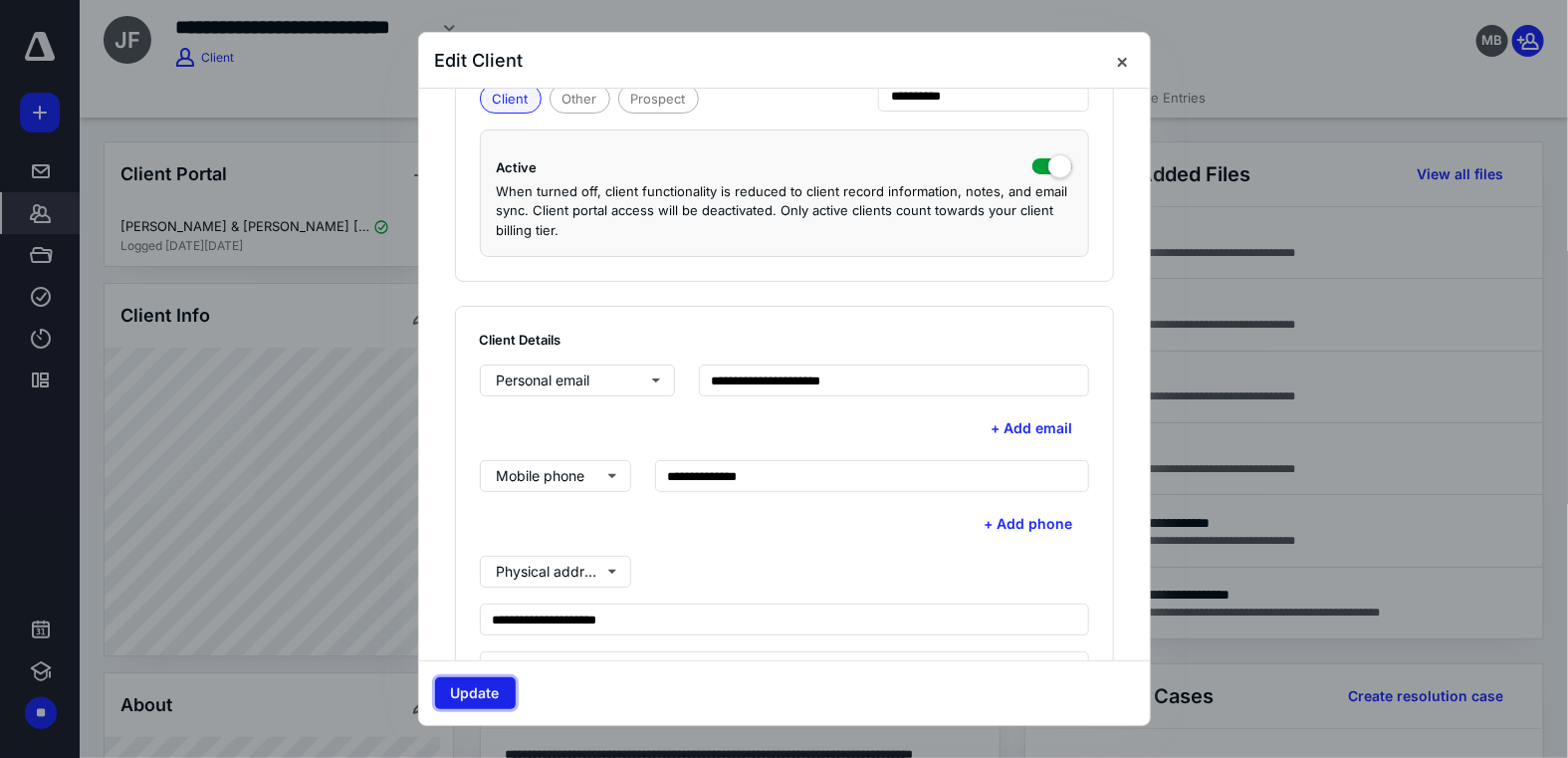 click on "Update" at bounding box center (475, 693) 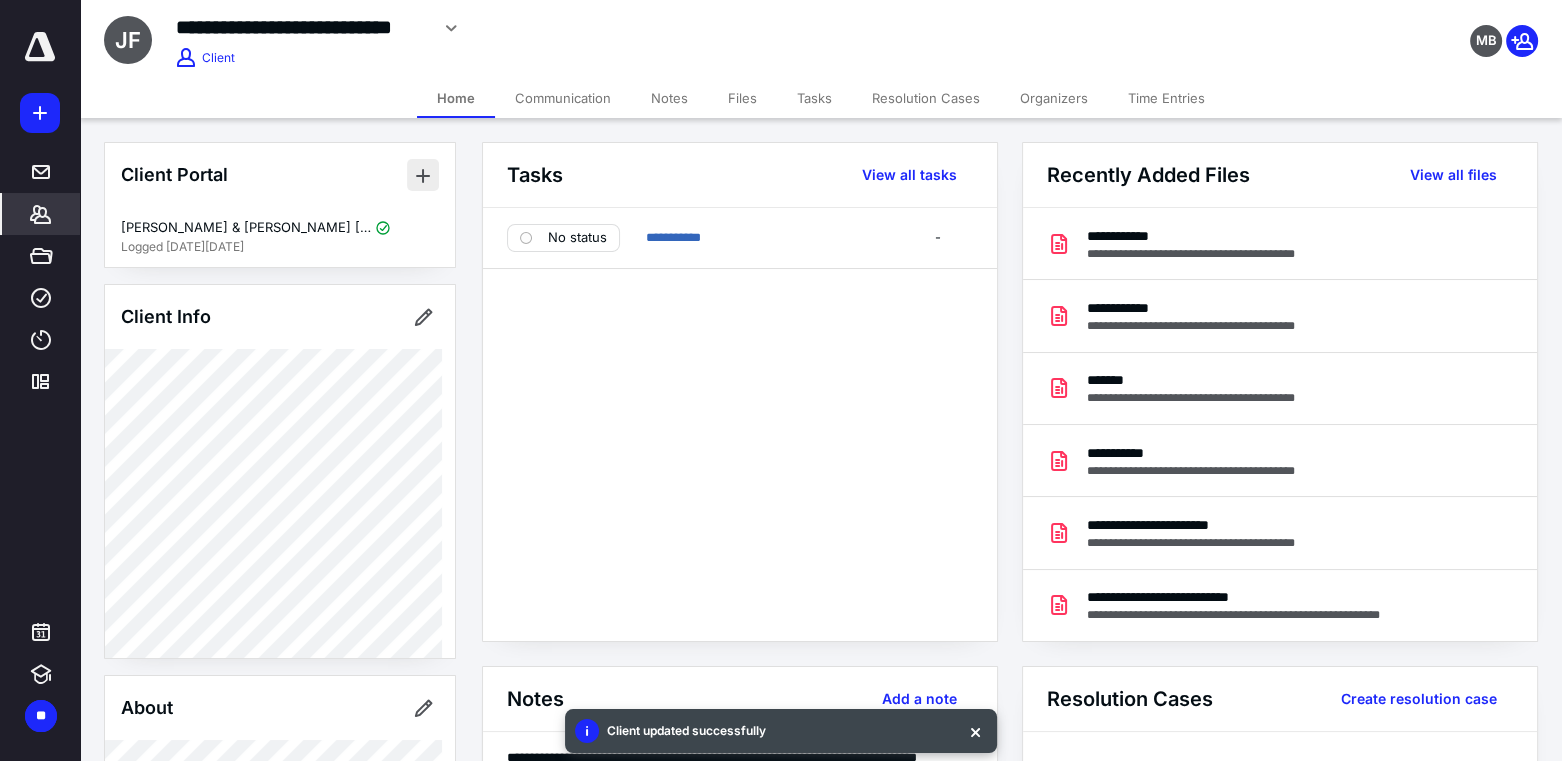 click at bounding box center (423, 175) 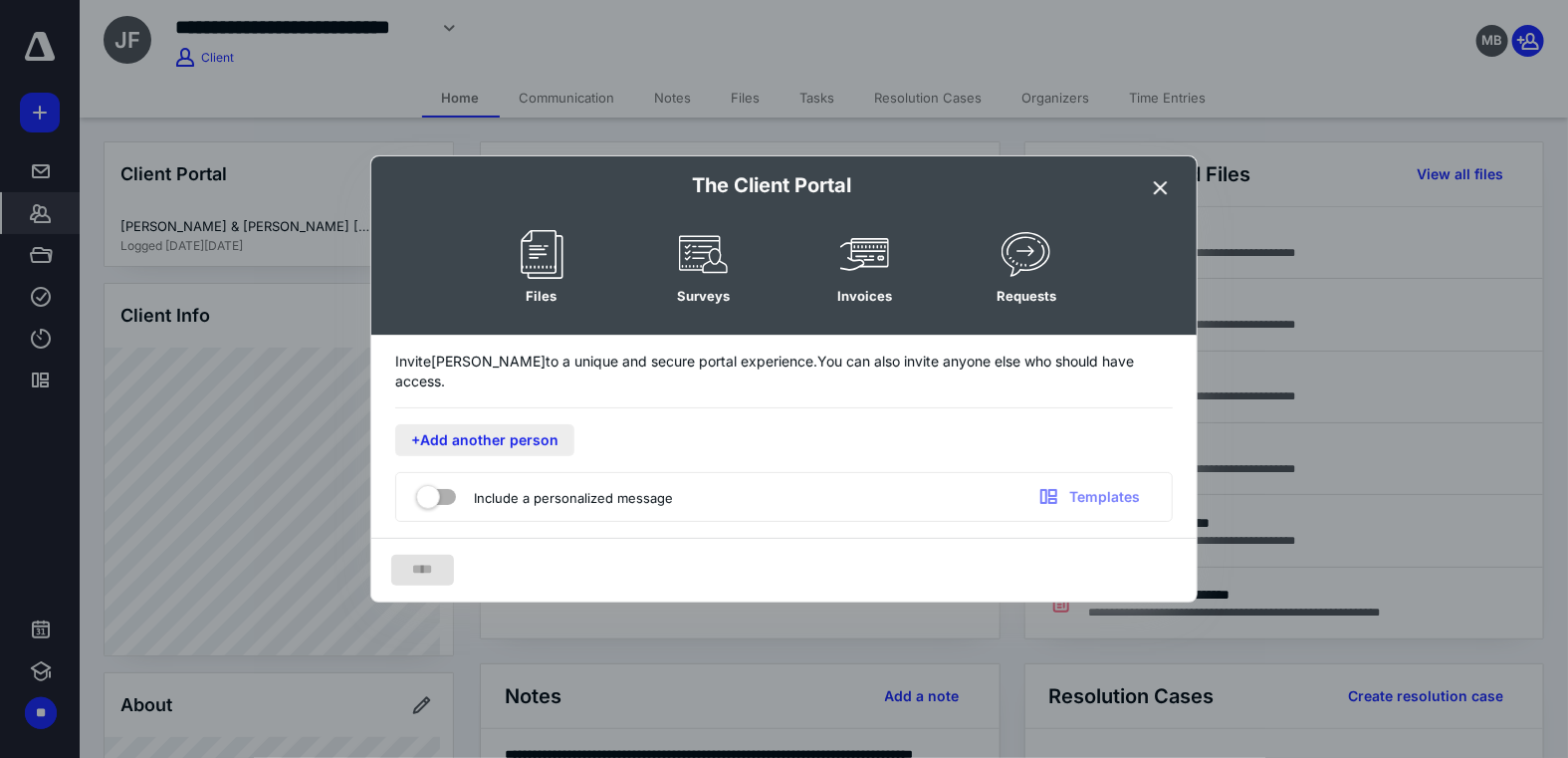 click on "+Add another person" at bounding box center (485, 440) 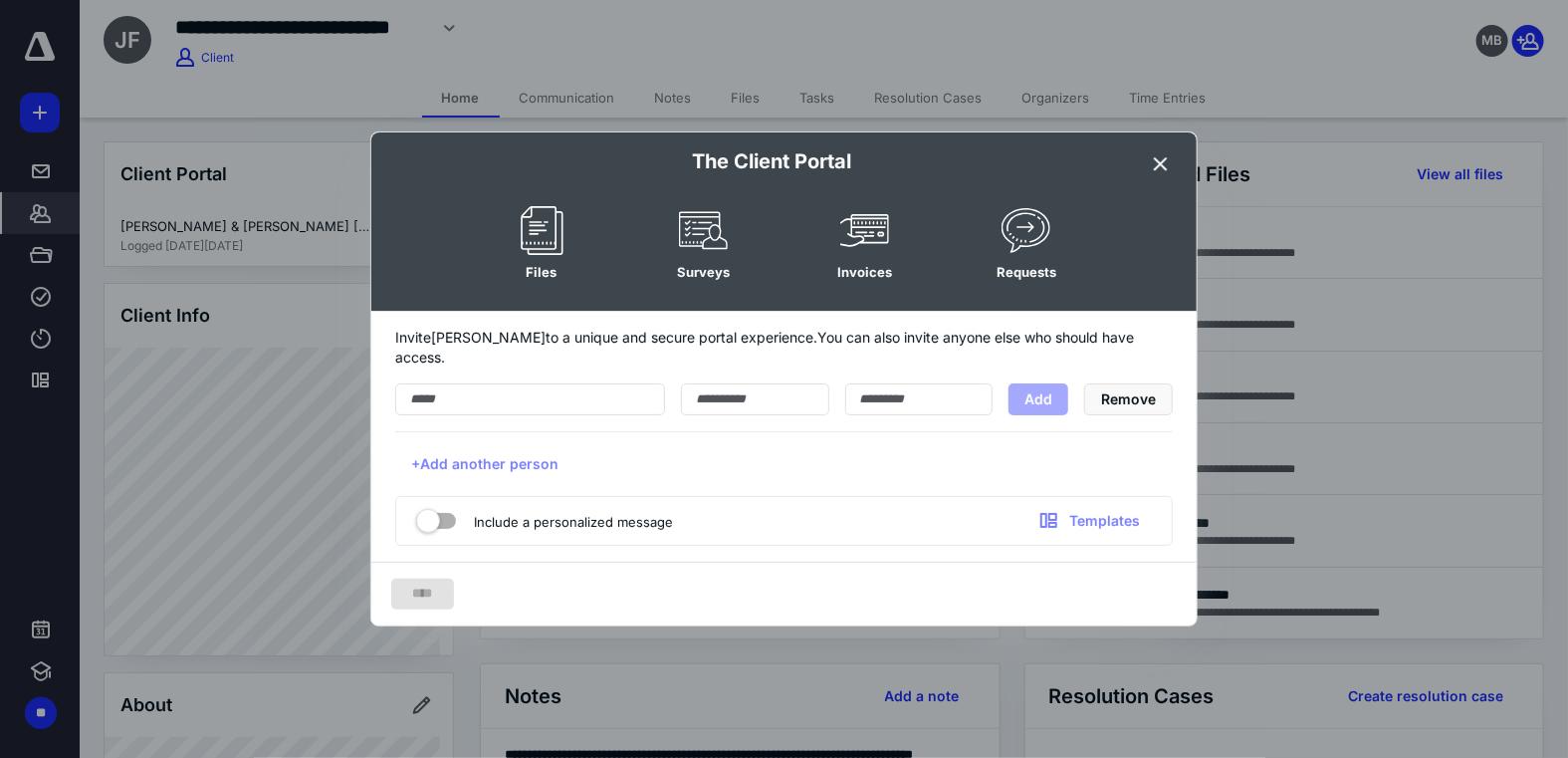 click at bounding box center [1161, 164] 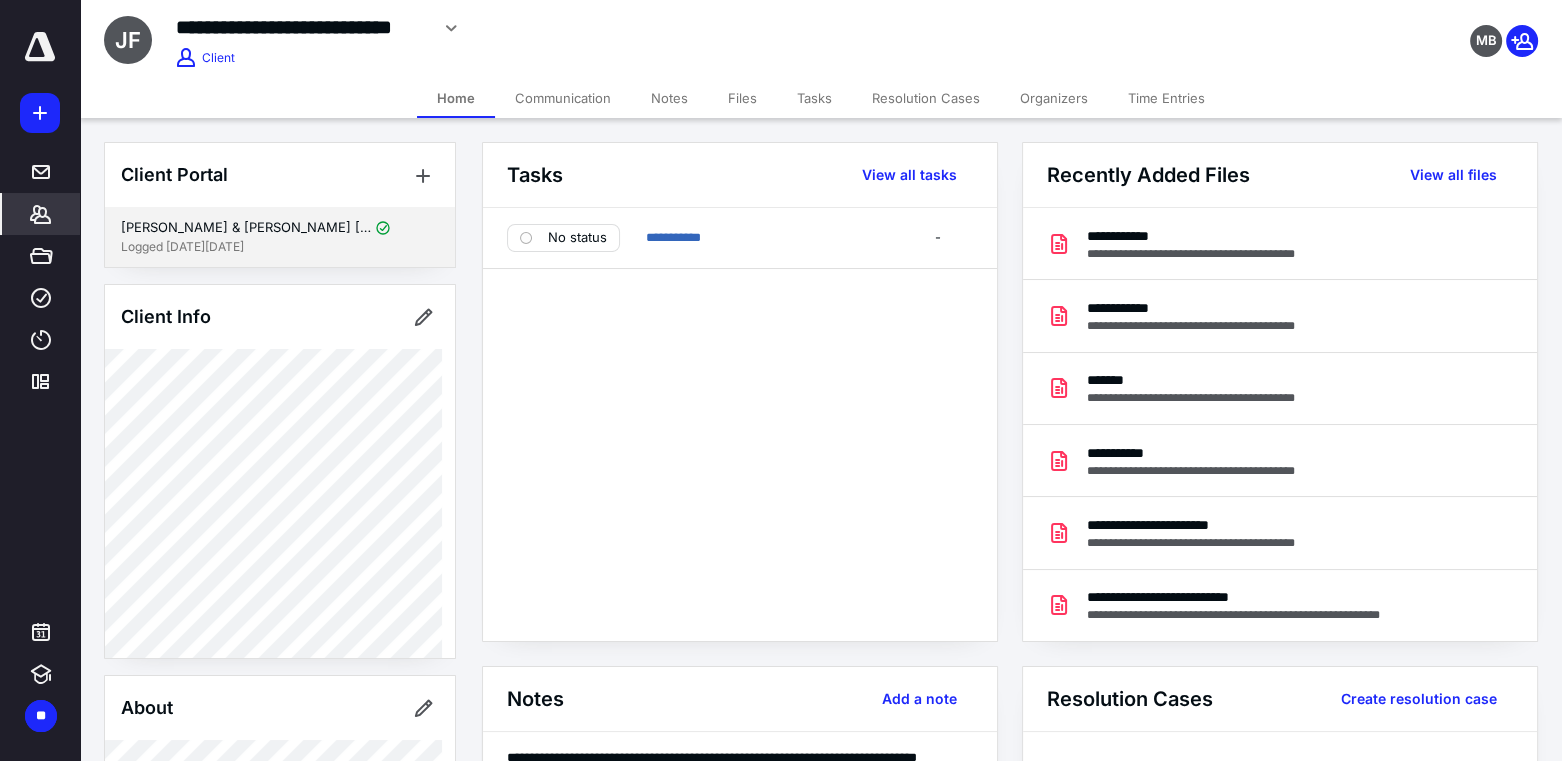 click on "[PERSON_NAME] & [PERSON_NAME] [PERSON_NAME]" at bounding box center [246, 228] 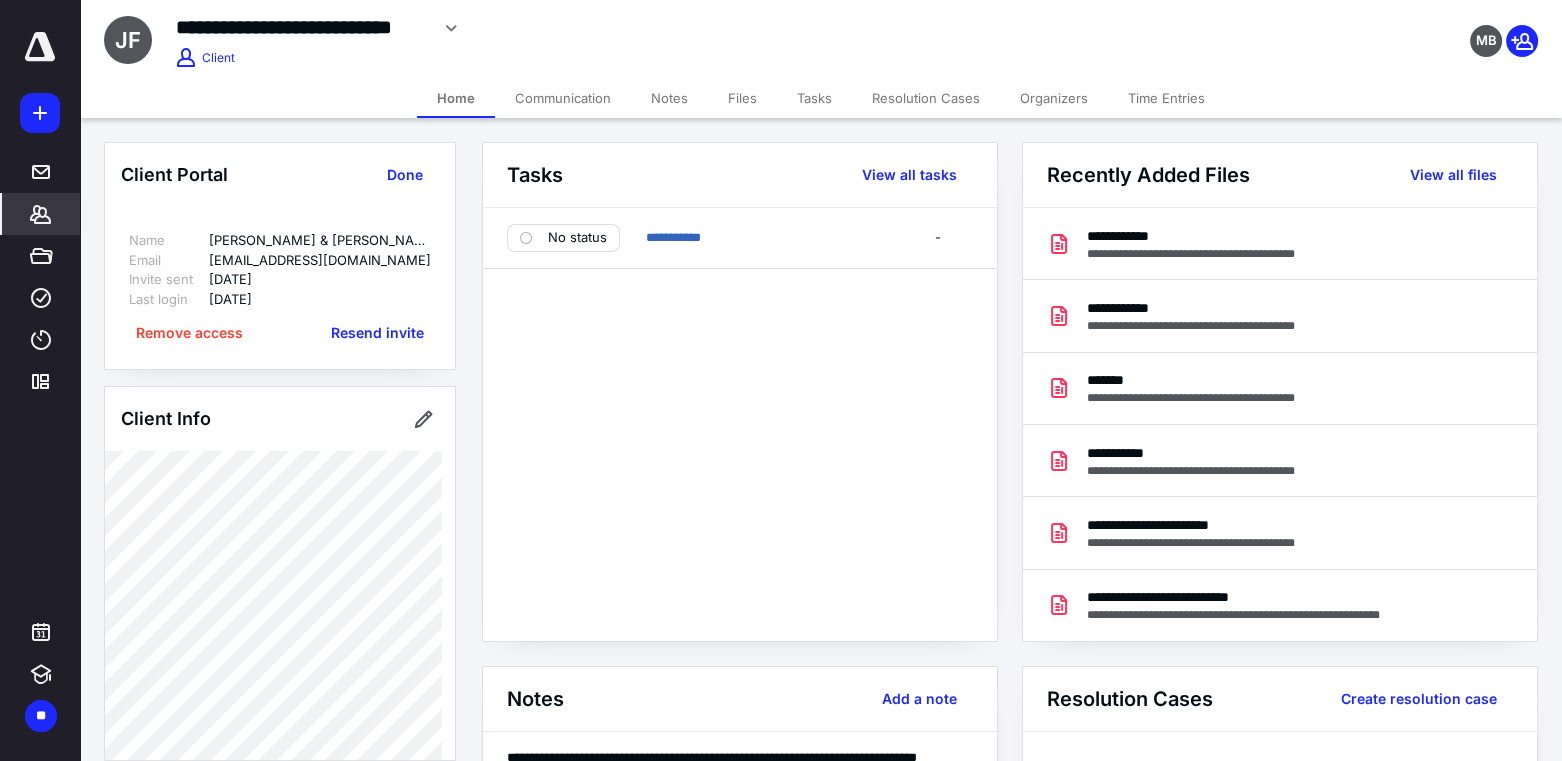 click on "Name" at bounding box center [169, 241] 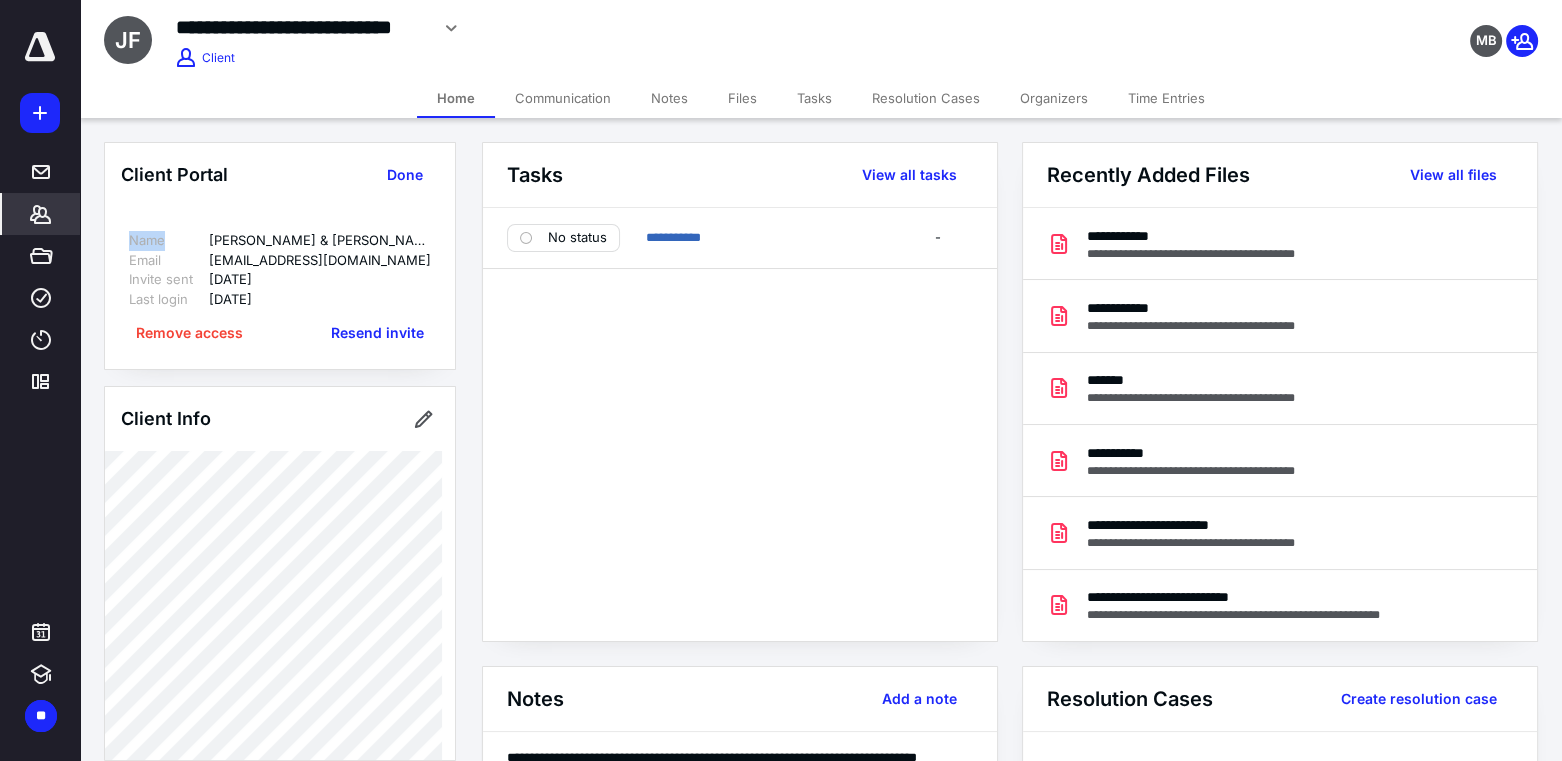 click on "Name" at bounding box center (169, 241) 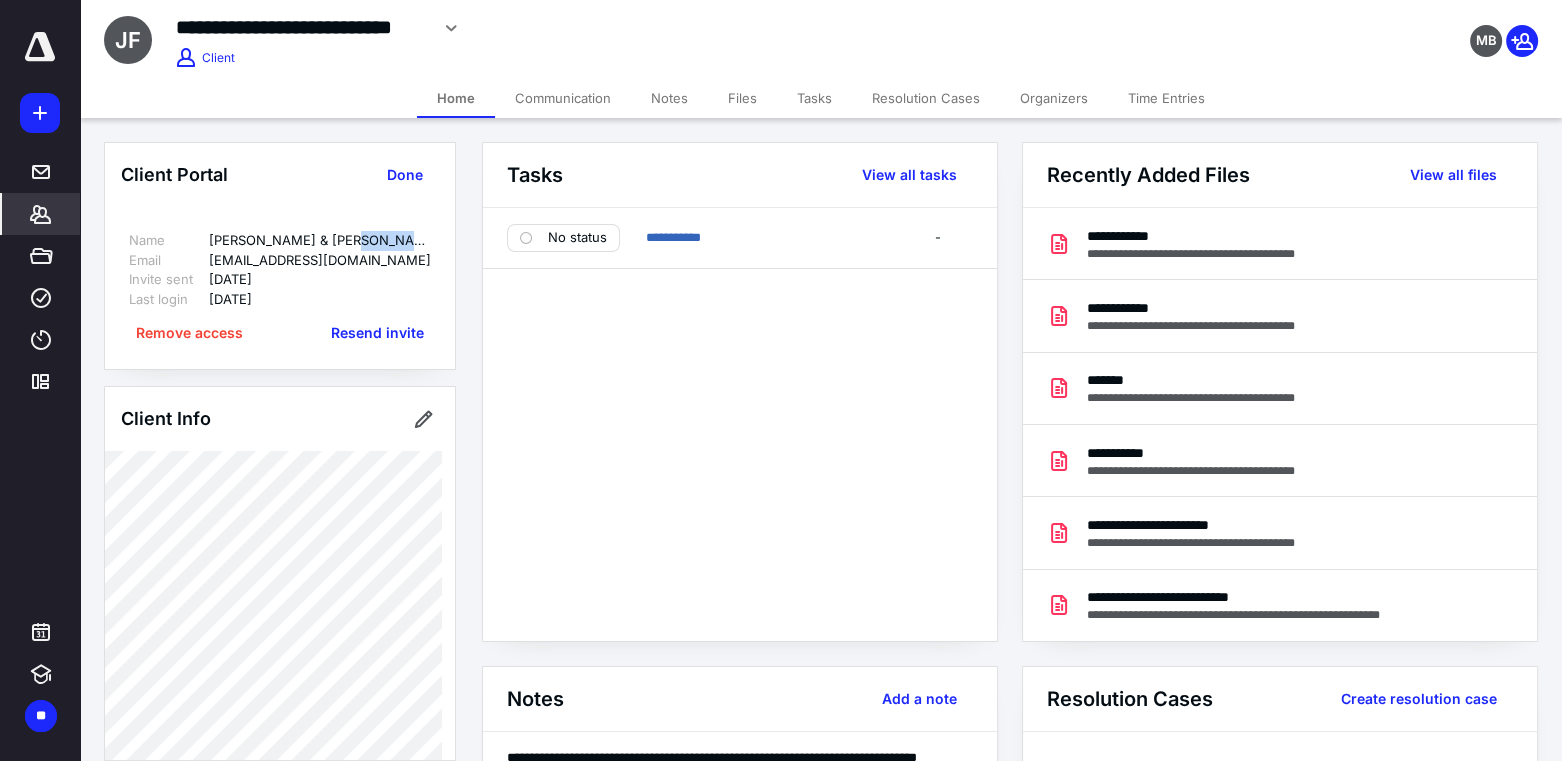 drag, startPoint x: 410, startPoint y: 240, endPoint x: 326, endPoint y: 242, distance: 84.0238 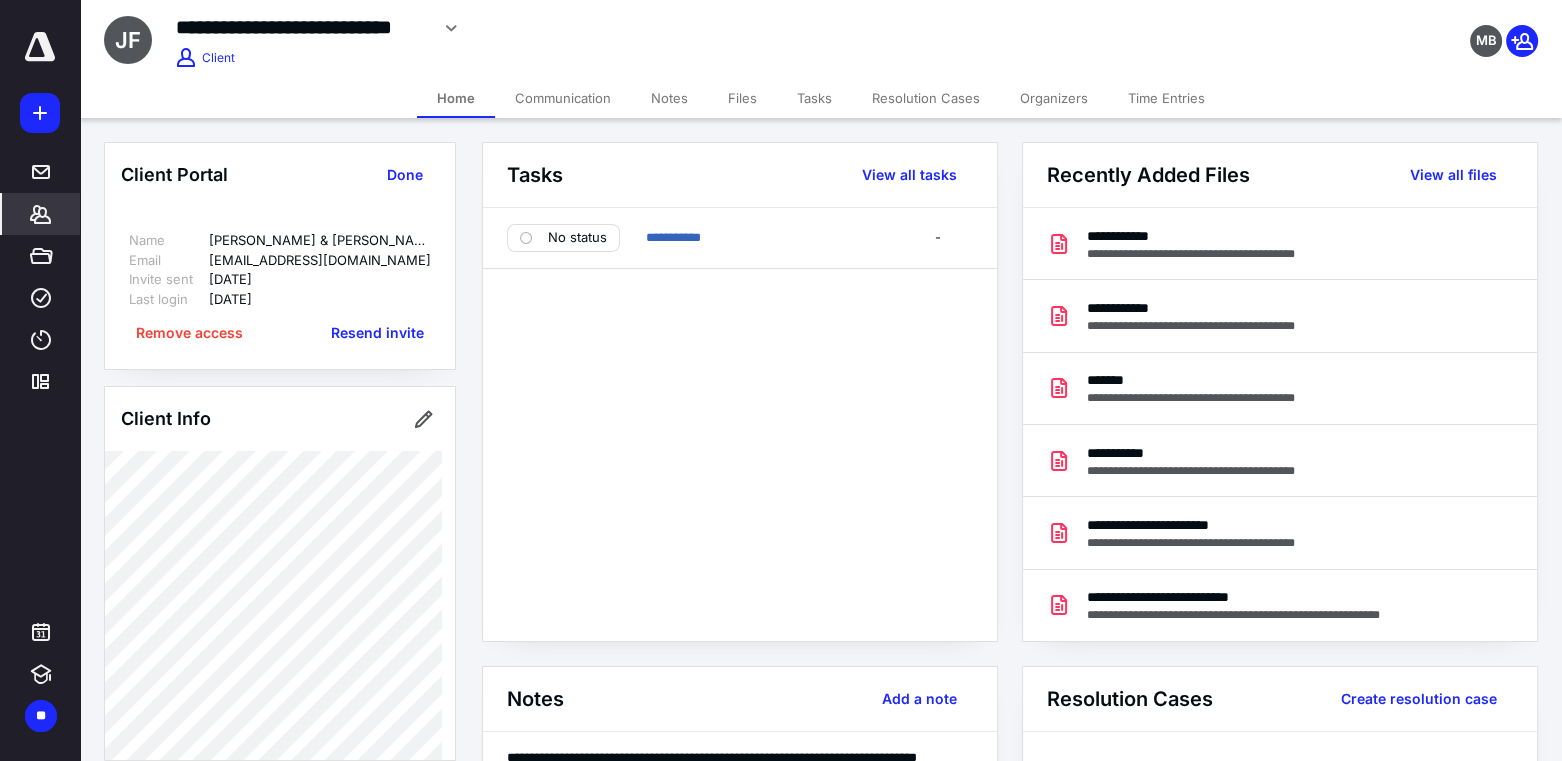 click on "Client Portal Done" at bounding box center [280, 175] 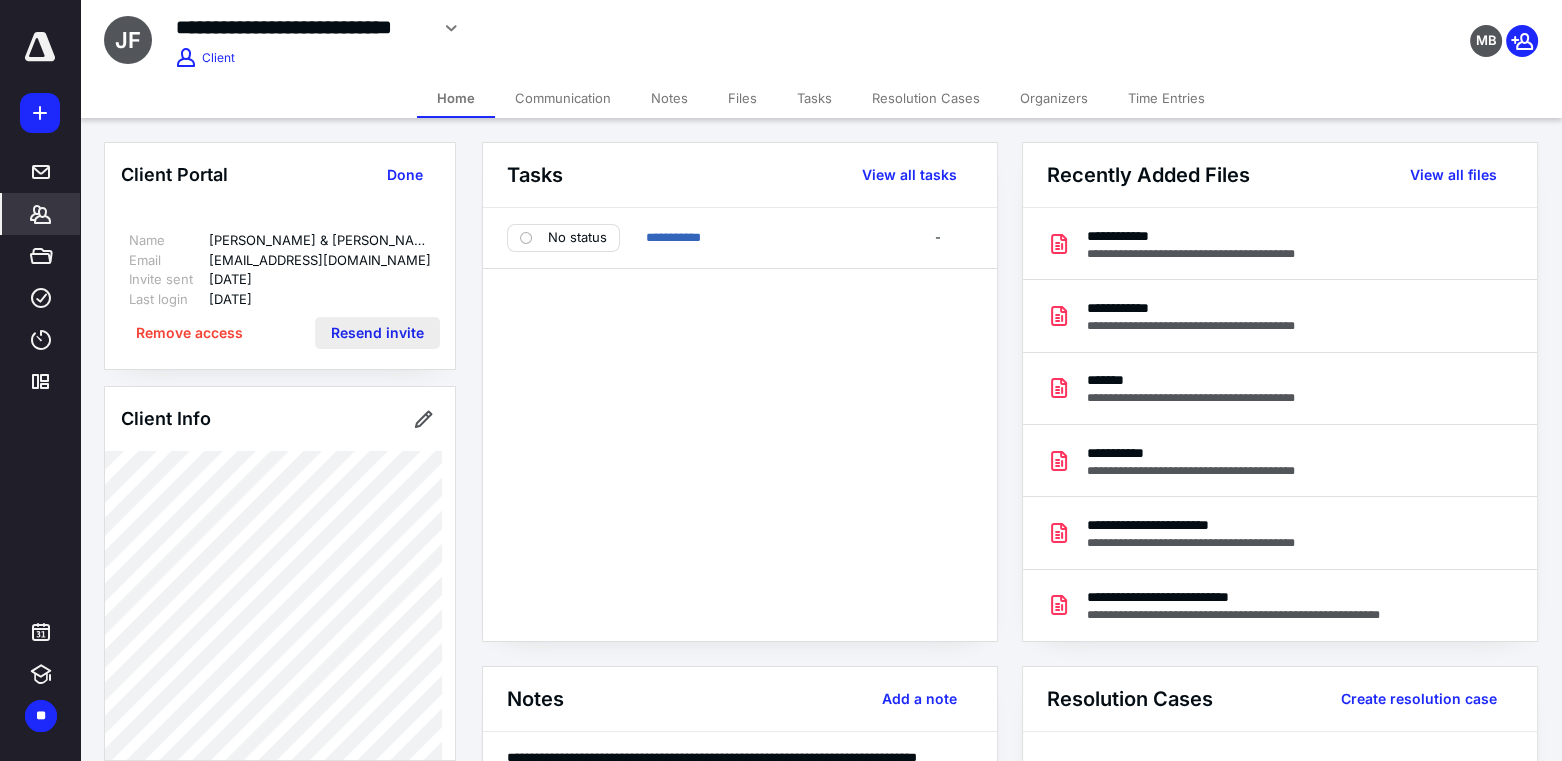 click on "Resend invite" at bounding box center (377, 333) 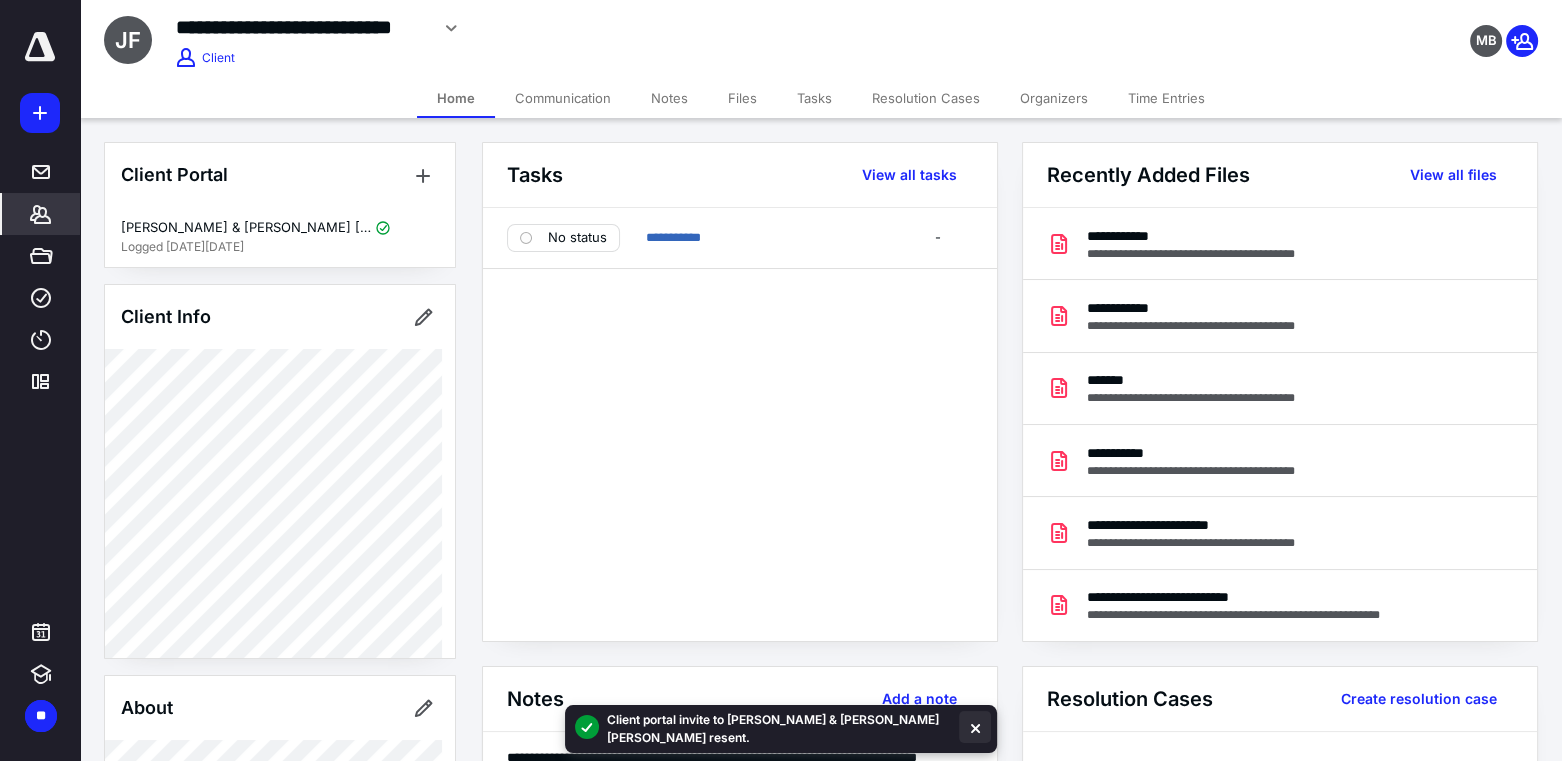 click at bounding box center [975, 727] 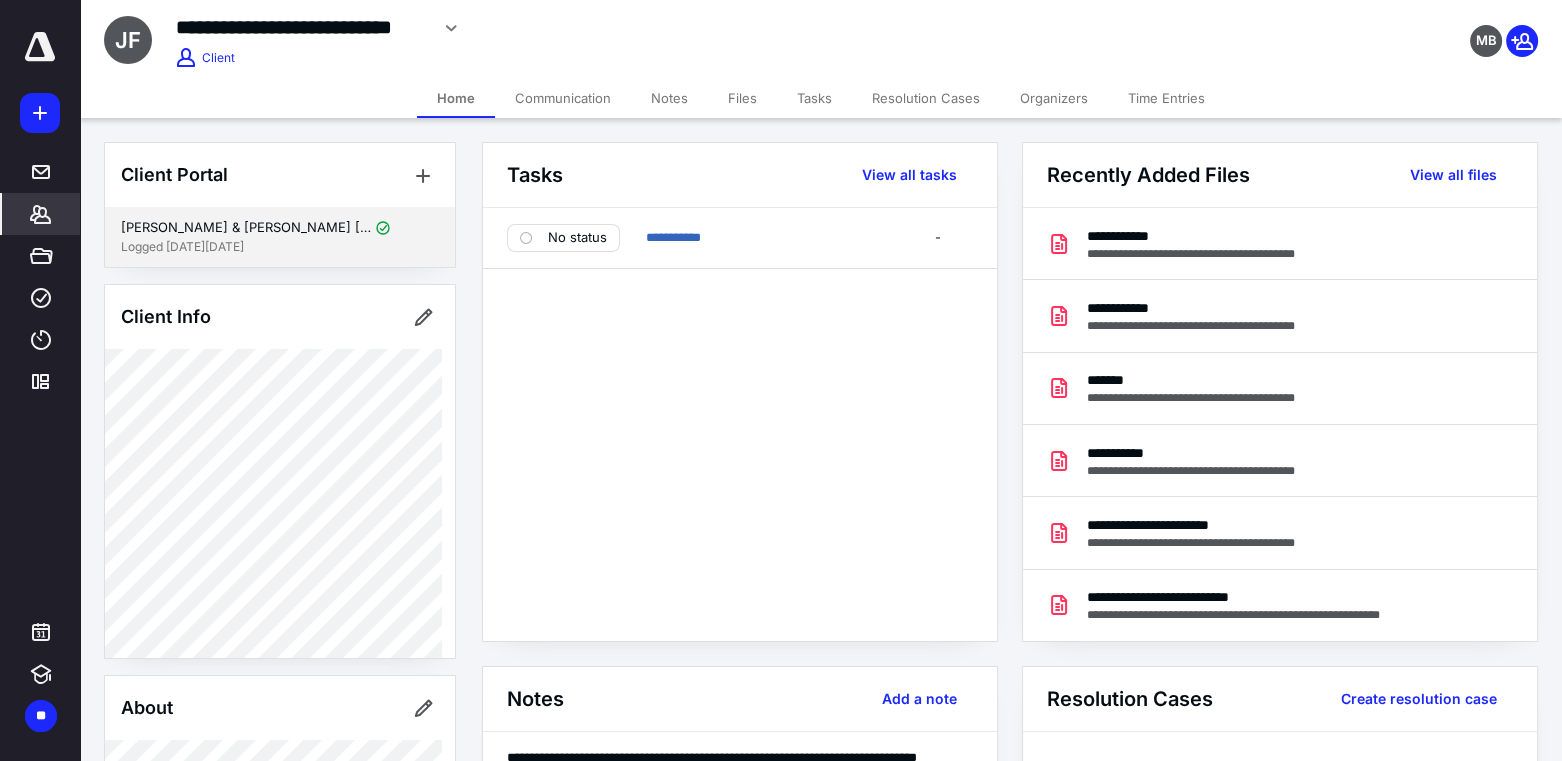 click on "Logged [DATE][DATE]" at bounding box center (280, 247) 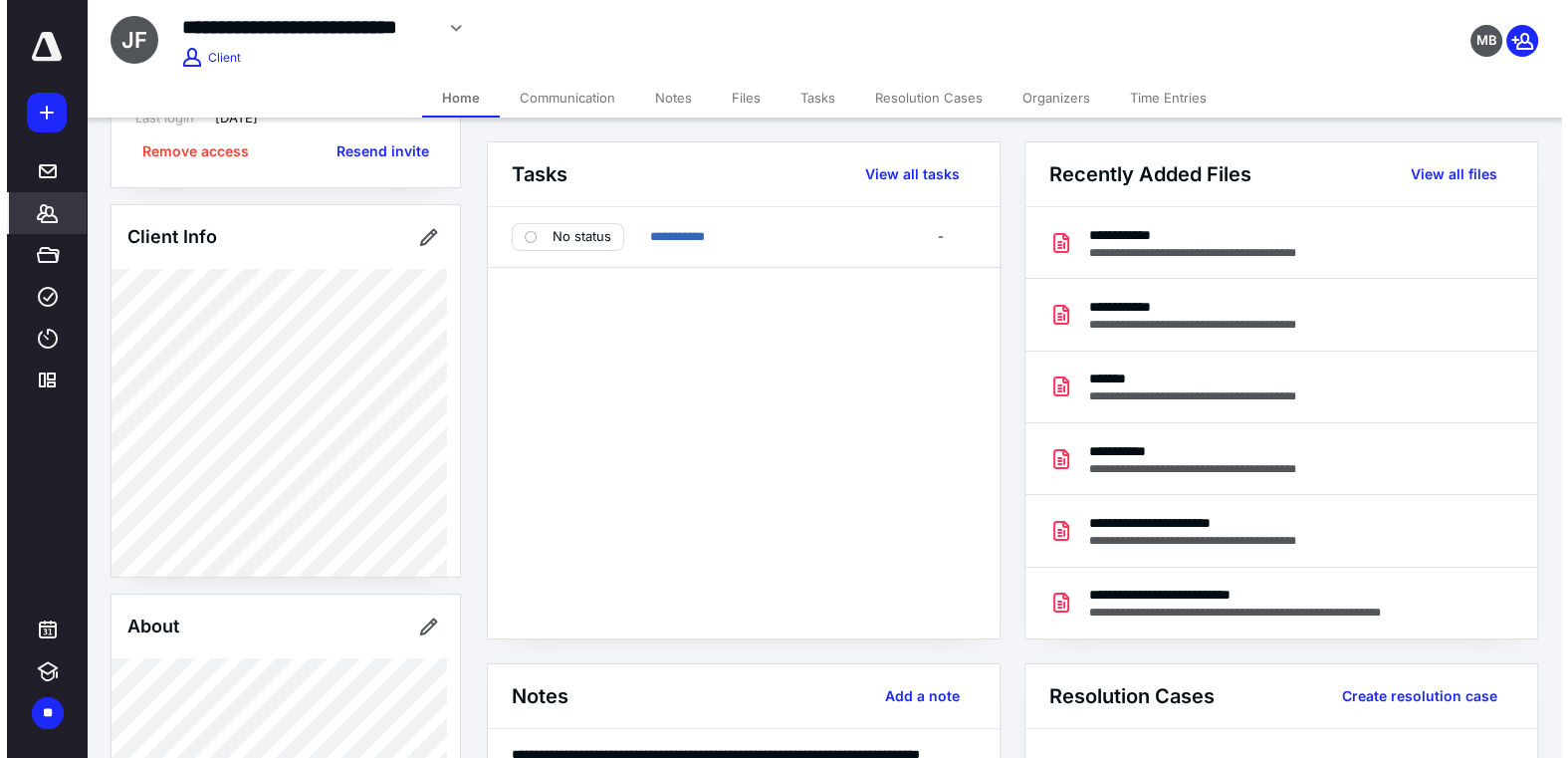 scroll, scrollTop: 90, scrollLeft: 0, axis: vertical 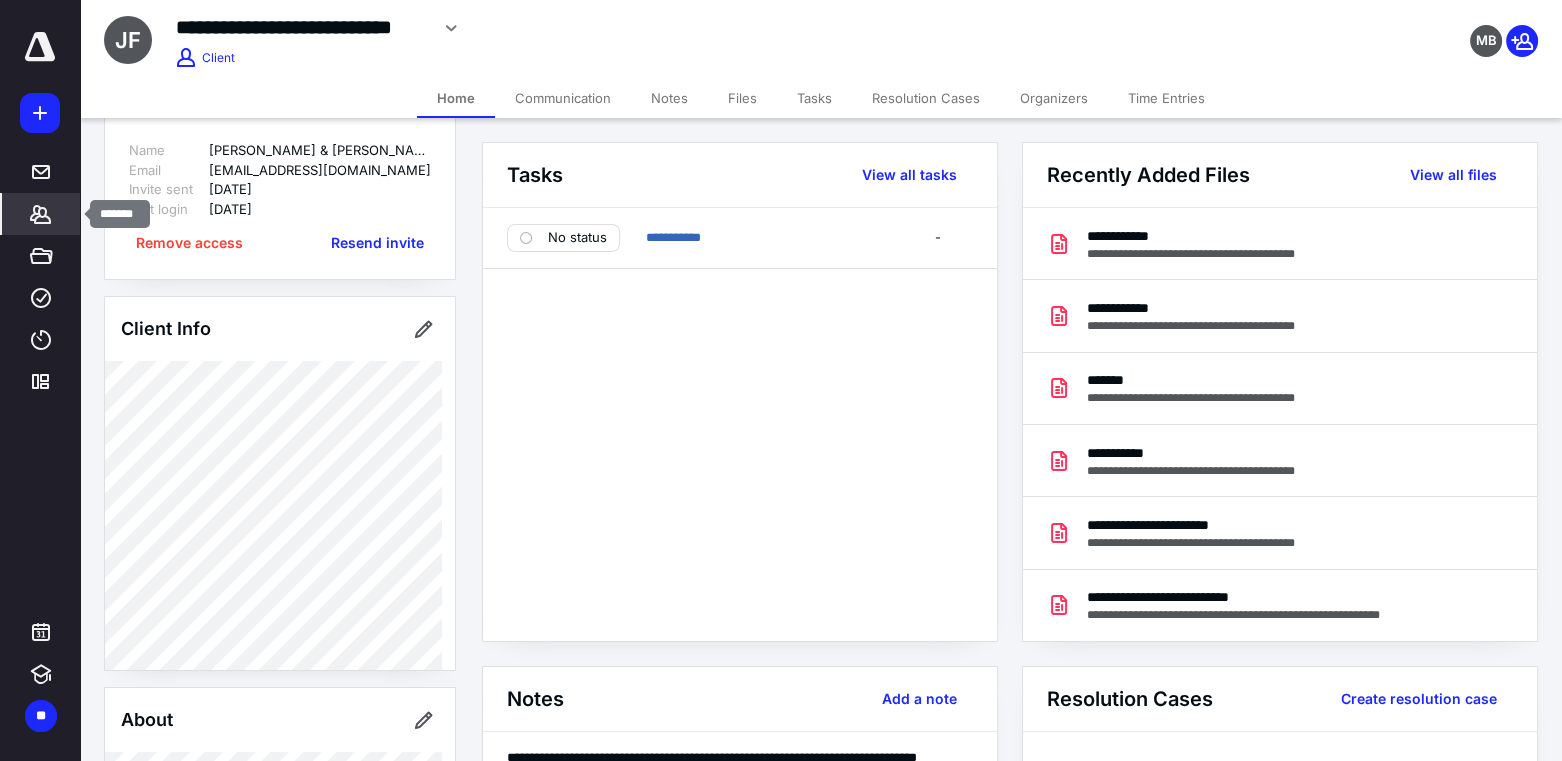 click 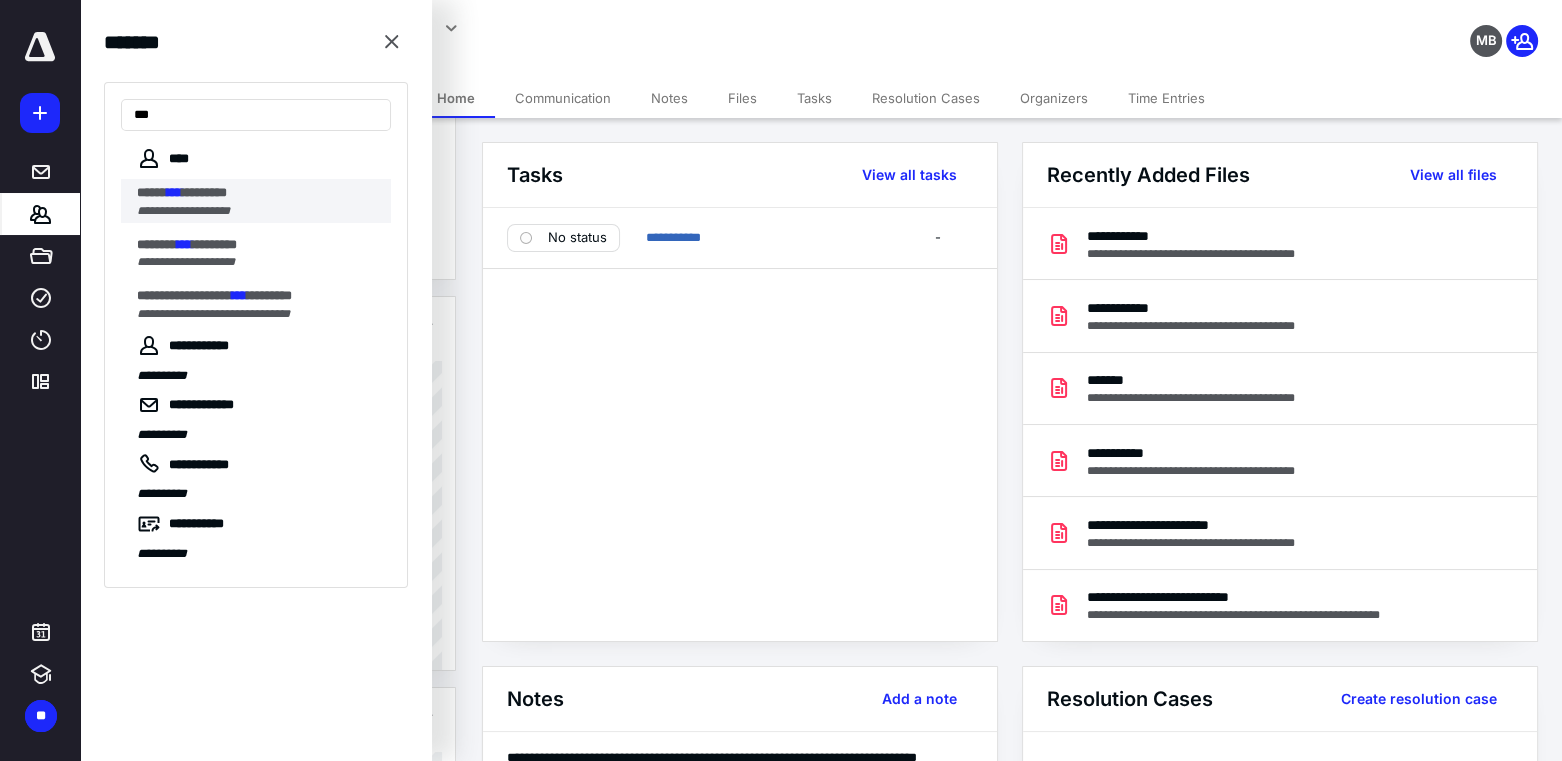 type on "***" 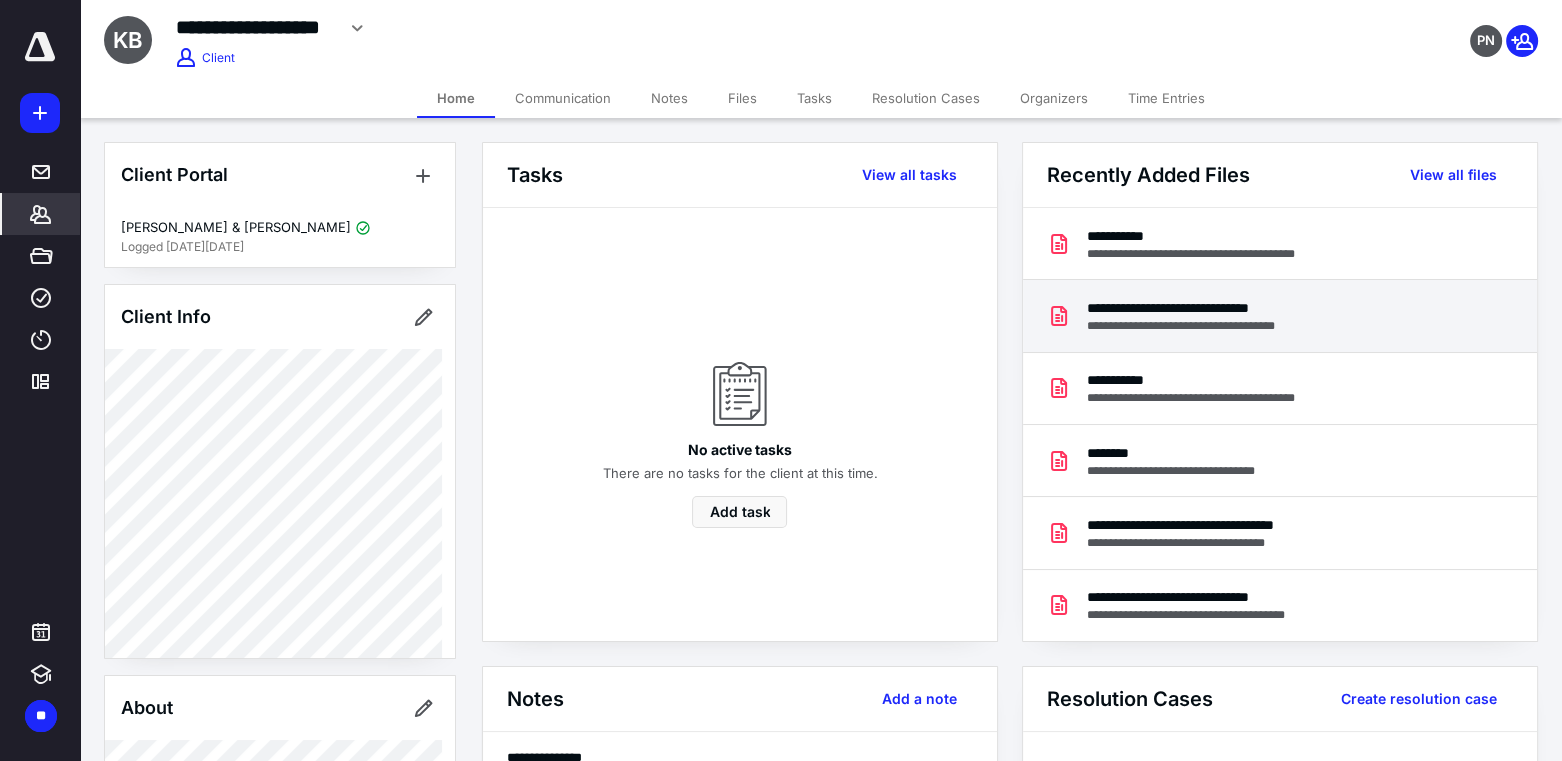 click on "**********" at bounding box center (1204, 326) 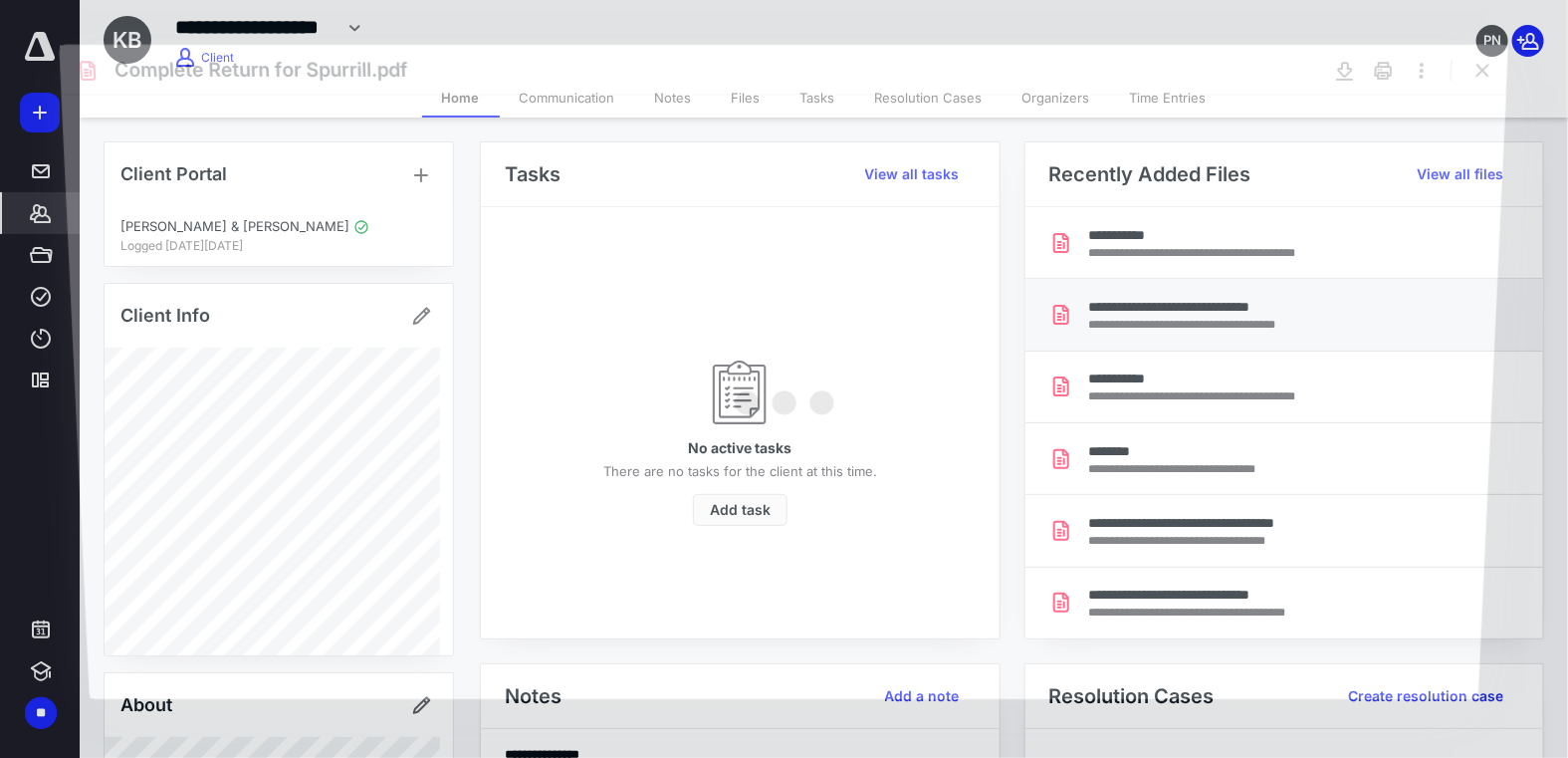 click at bounding box center [784, 396] 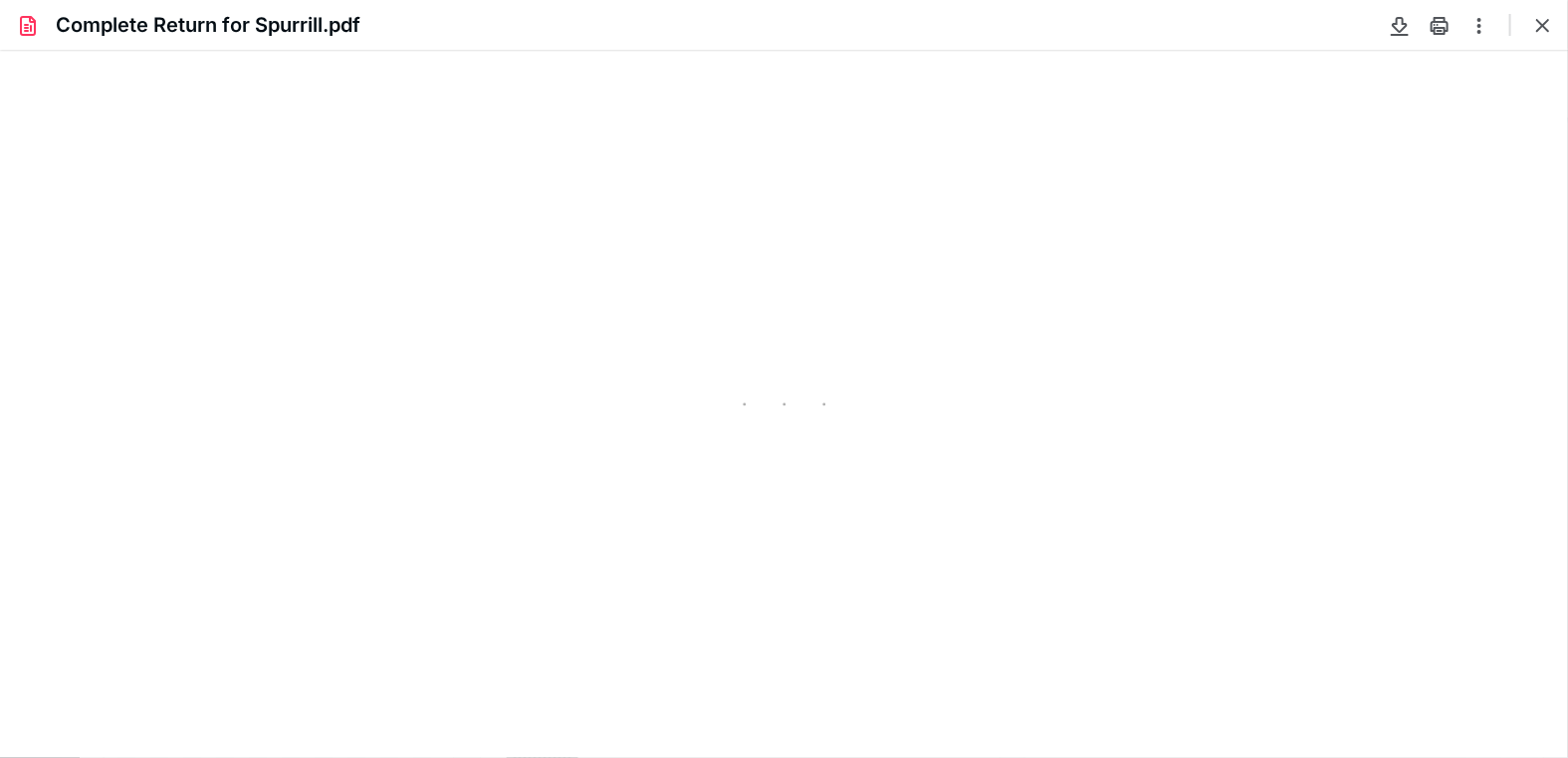 scroll, scrollTop: 0, scrollLeft: 0, axis: both 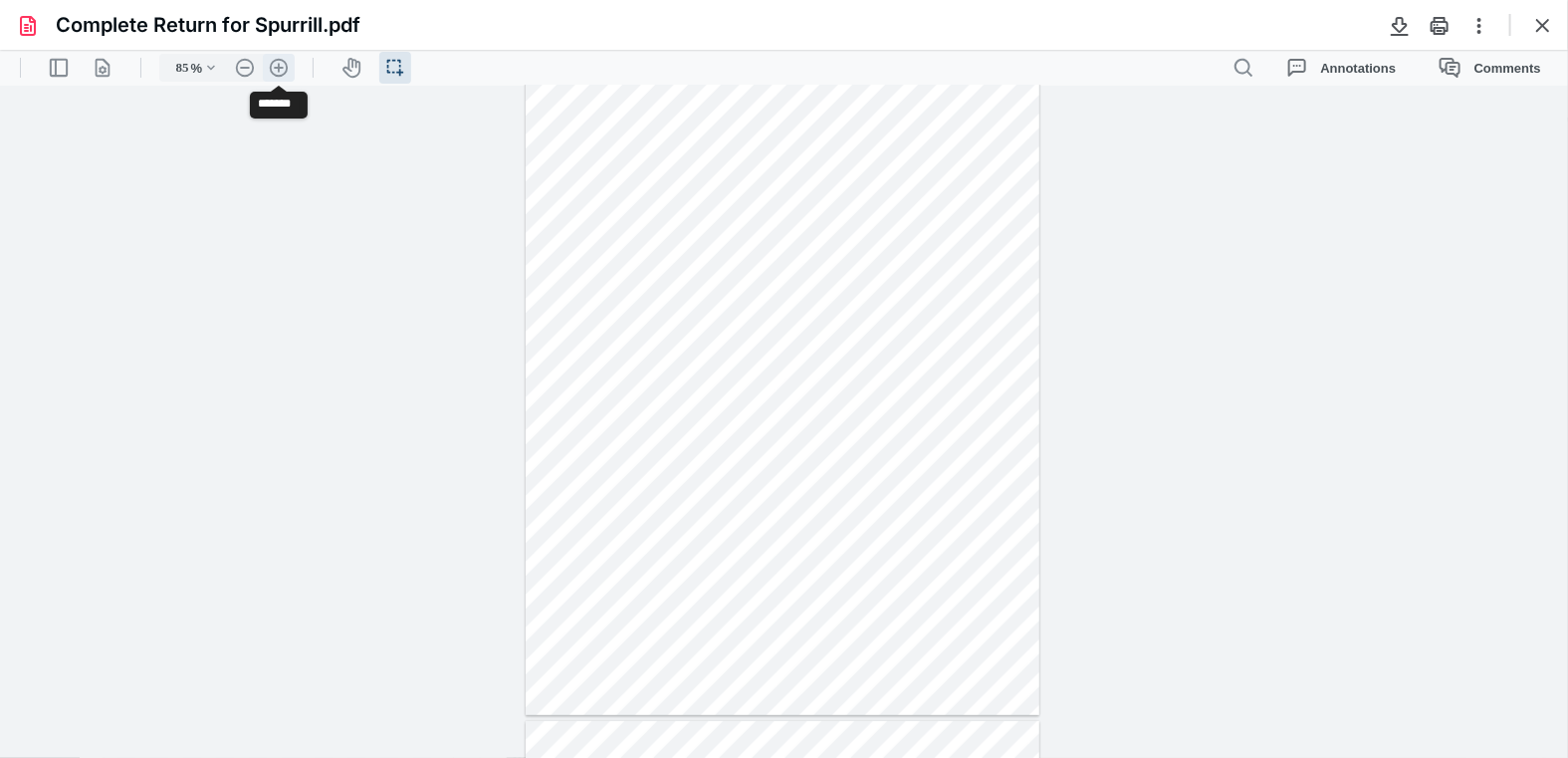 click on ".cls-1{fill:#abb0c4;} icon - header - zoom - in - line" at bounding box center (279, 67) 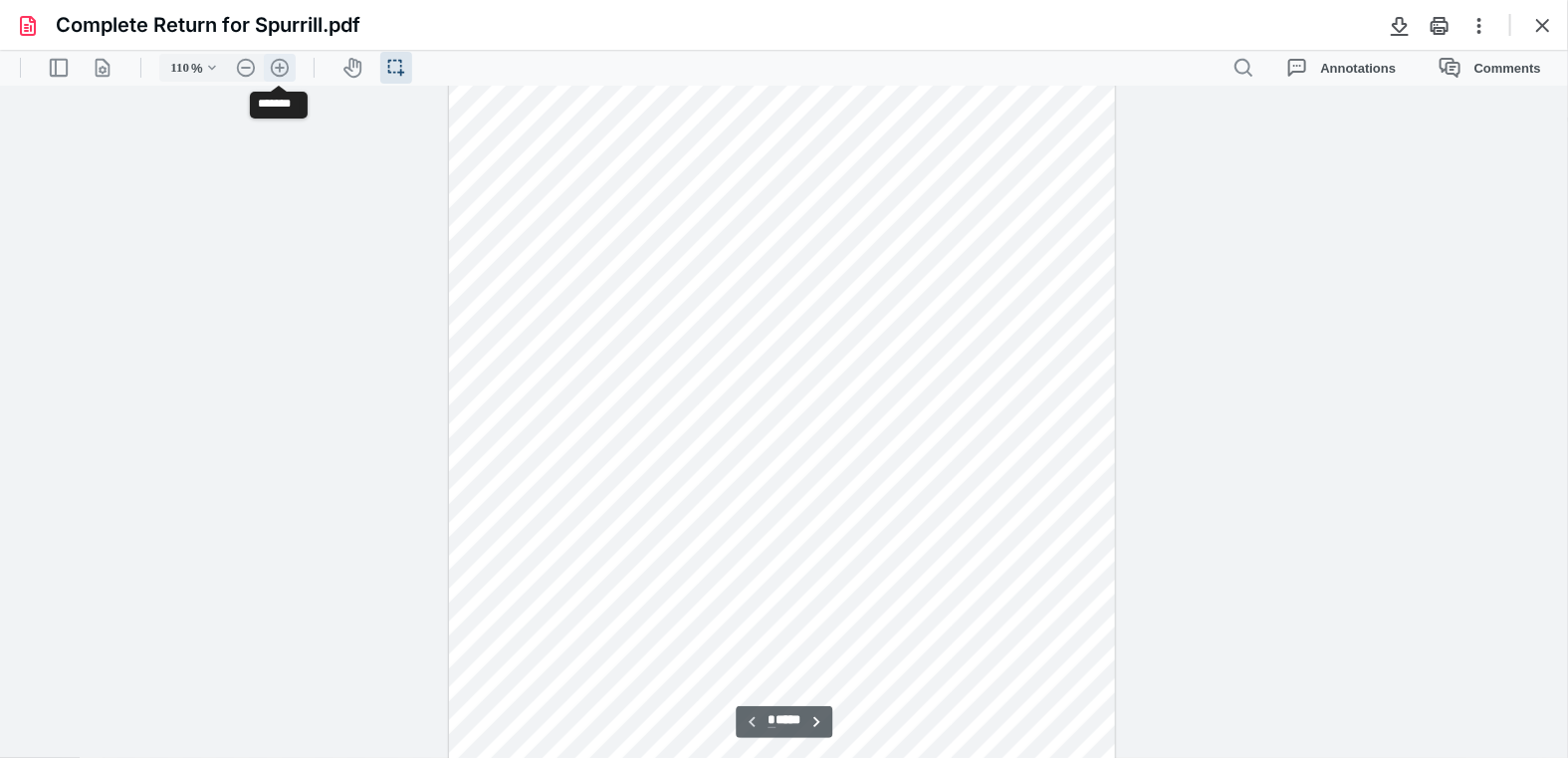 click on ".cls-1{fill:#abb0c4;} icon - header - zoom - in - line" at bounding box center [280, 67] 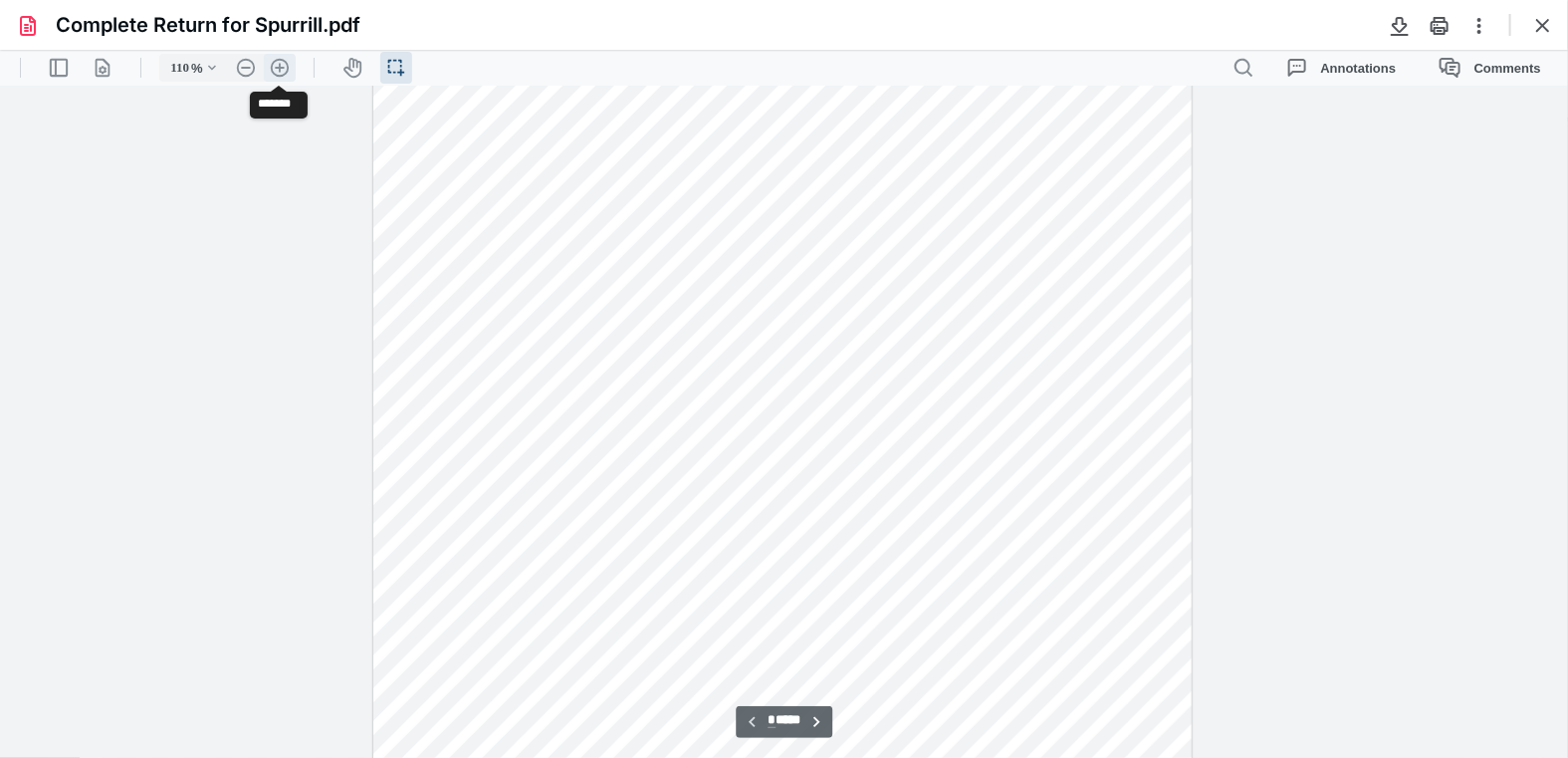 type on "135" 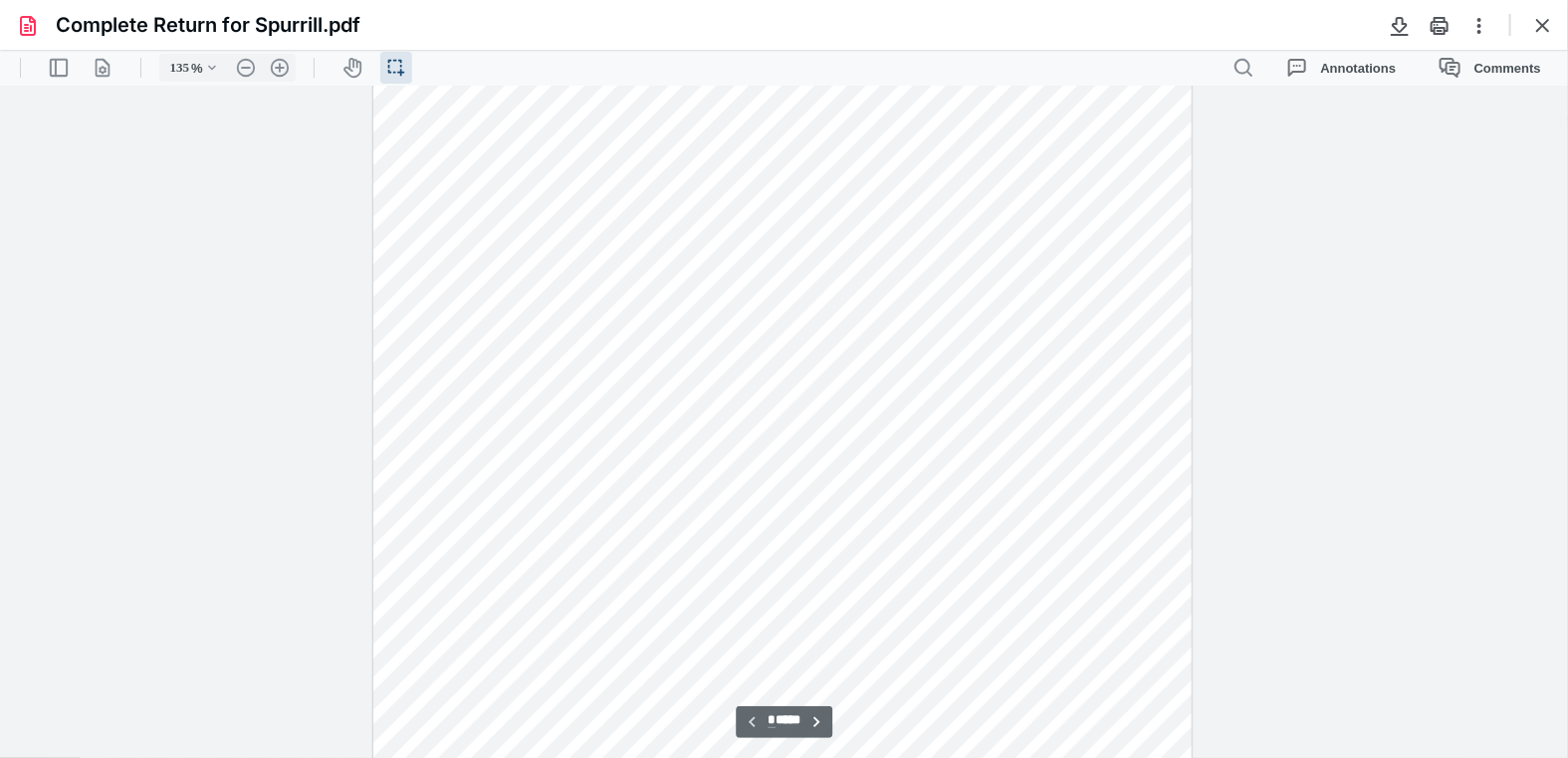 scroll, scrollTop: 180, scrollLeft: 0, axis: vertical 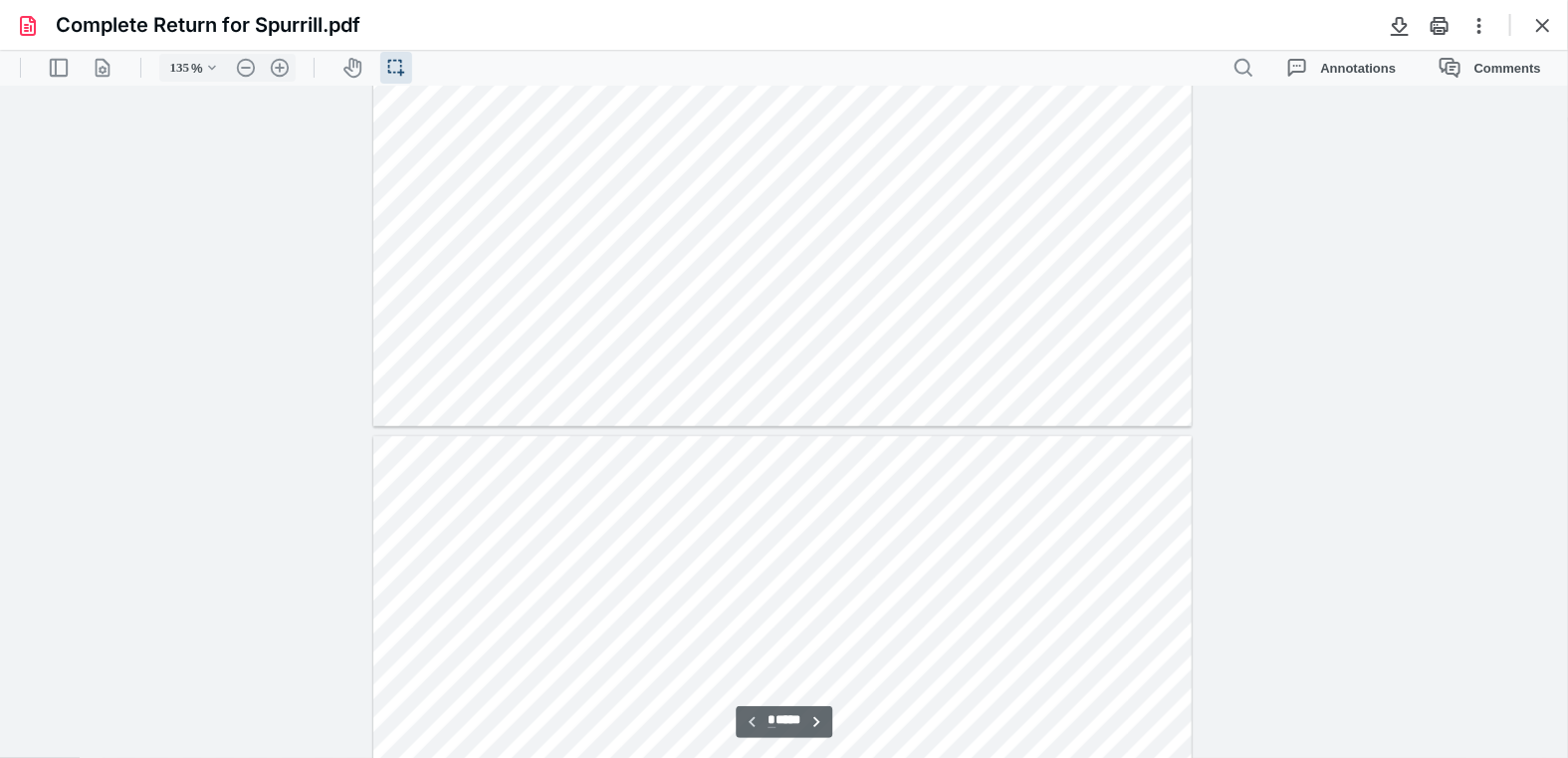 type on "*" 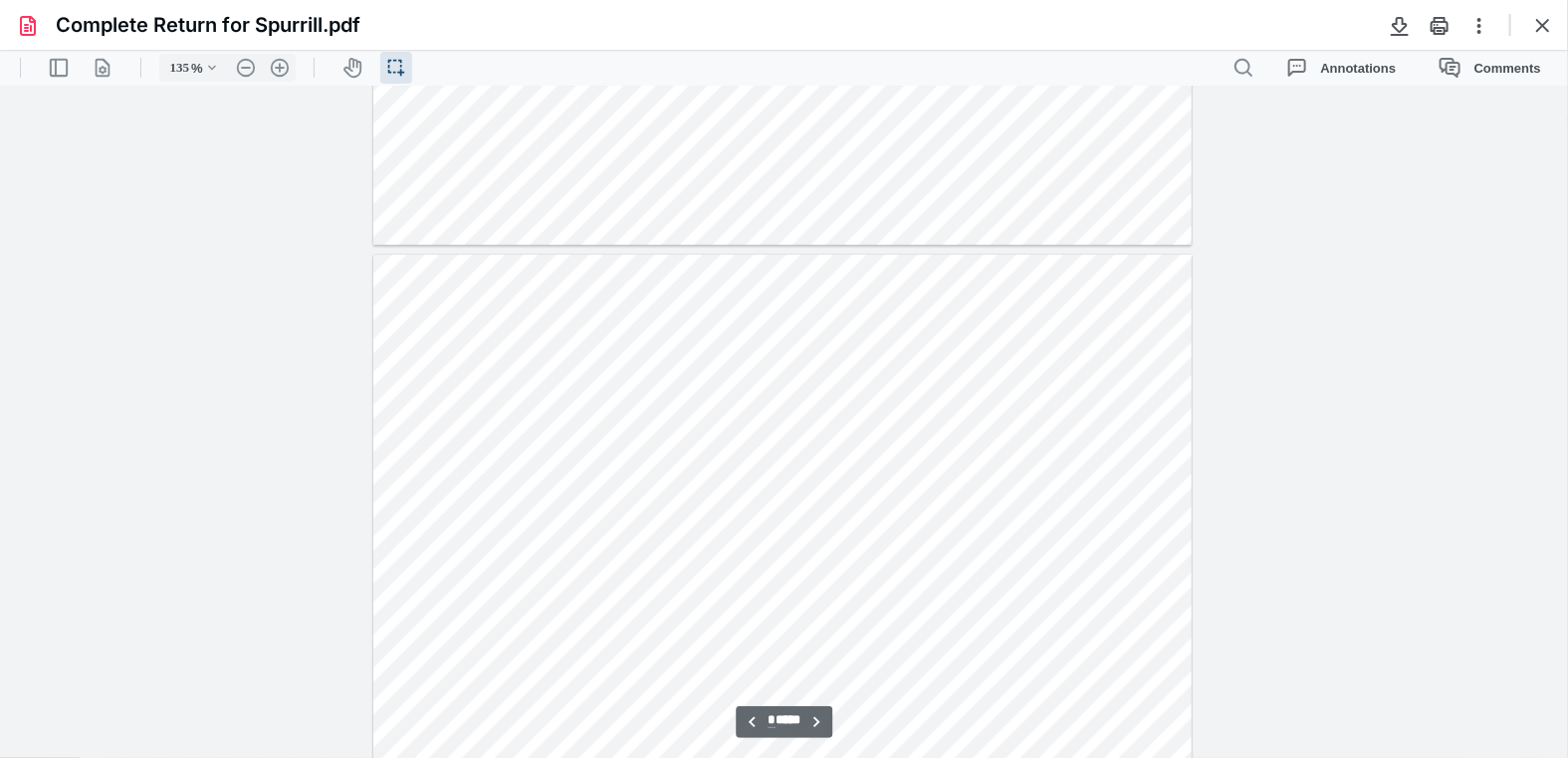 scroll, scrollTop: 1086, scrollLeft: 0, axis: vertical 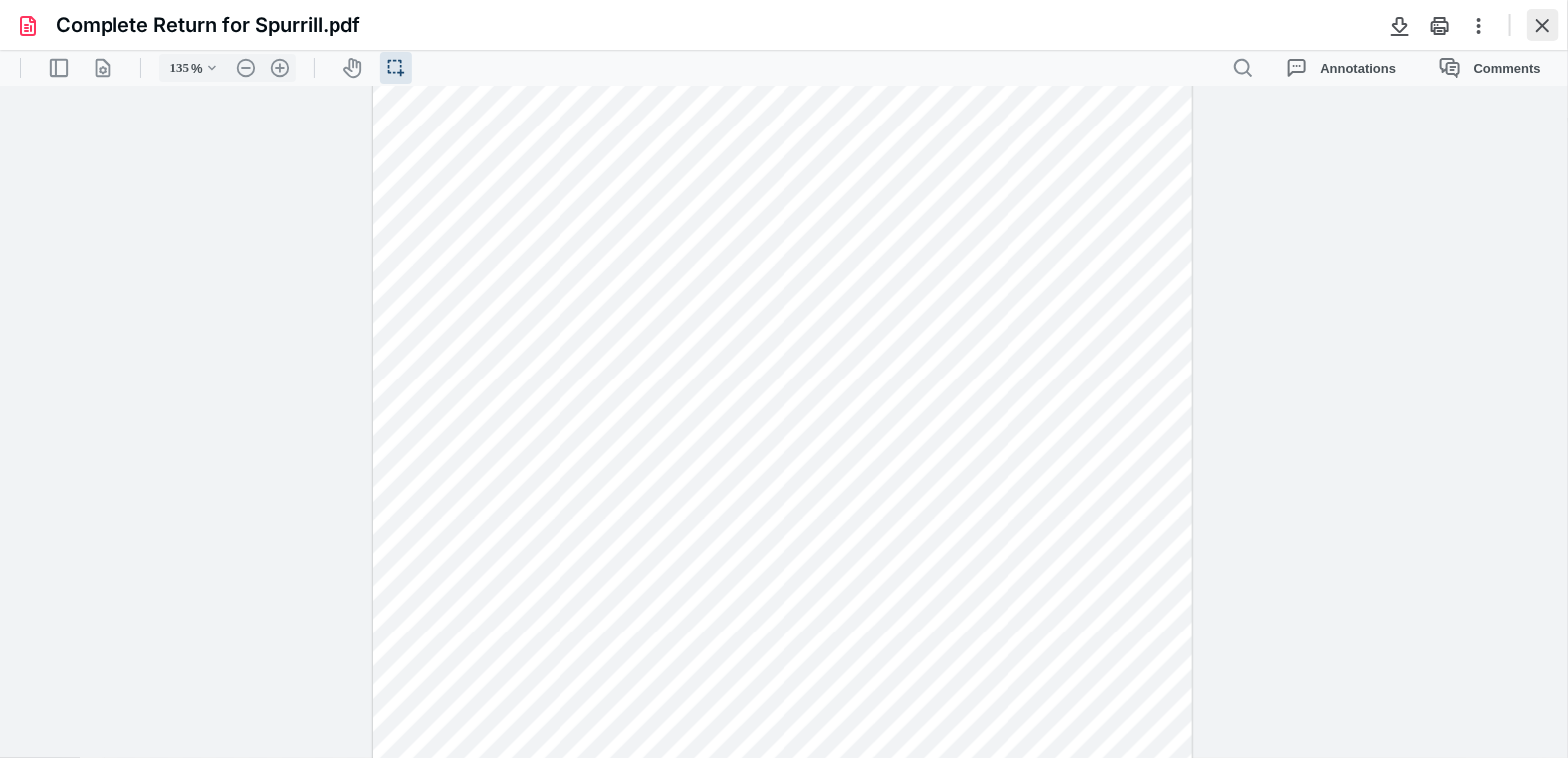 click at bounding box center [1543, 25] 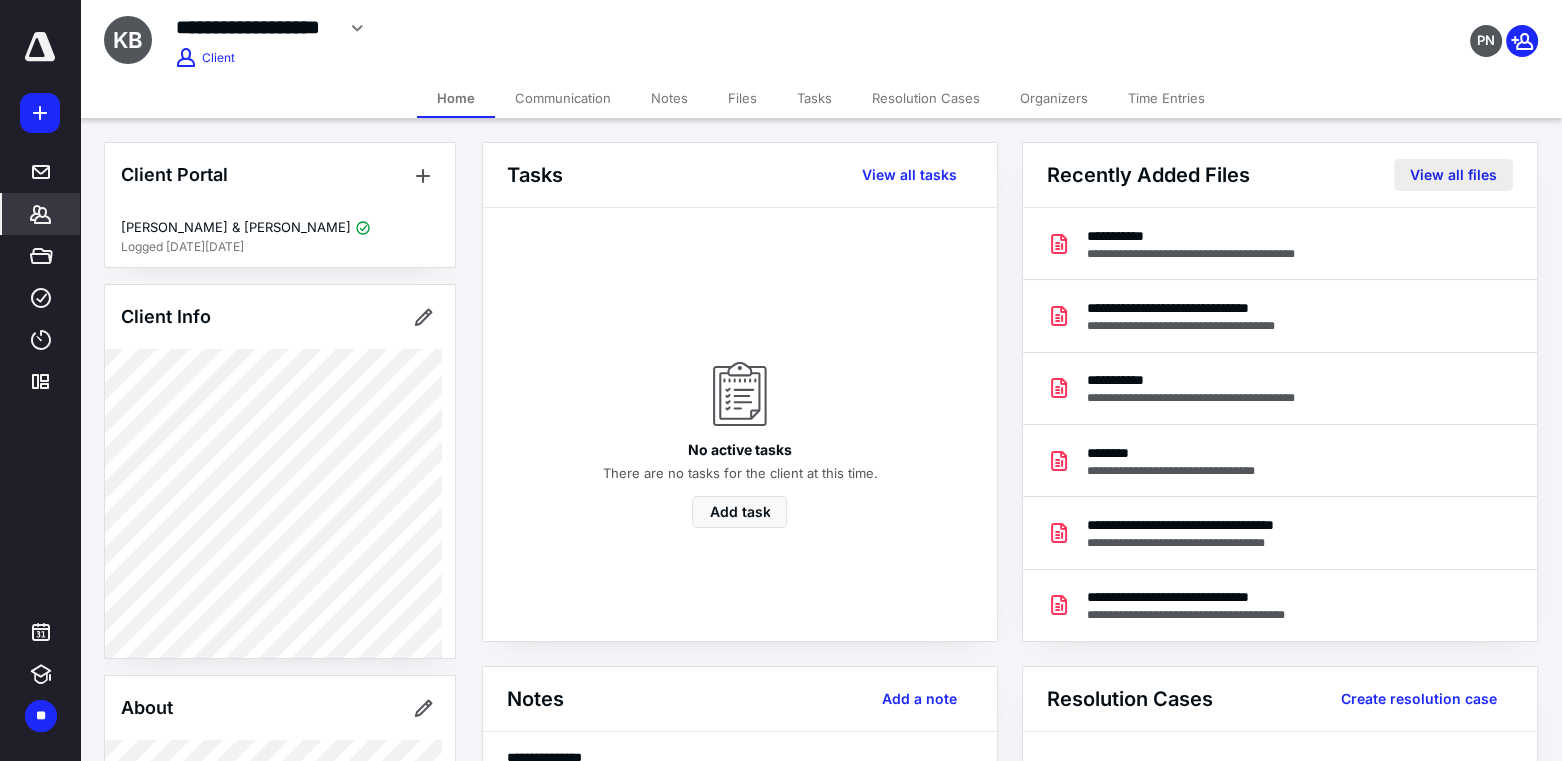 click on "View all files" at bounding box center [1453, 175] 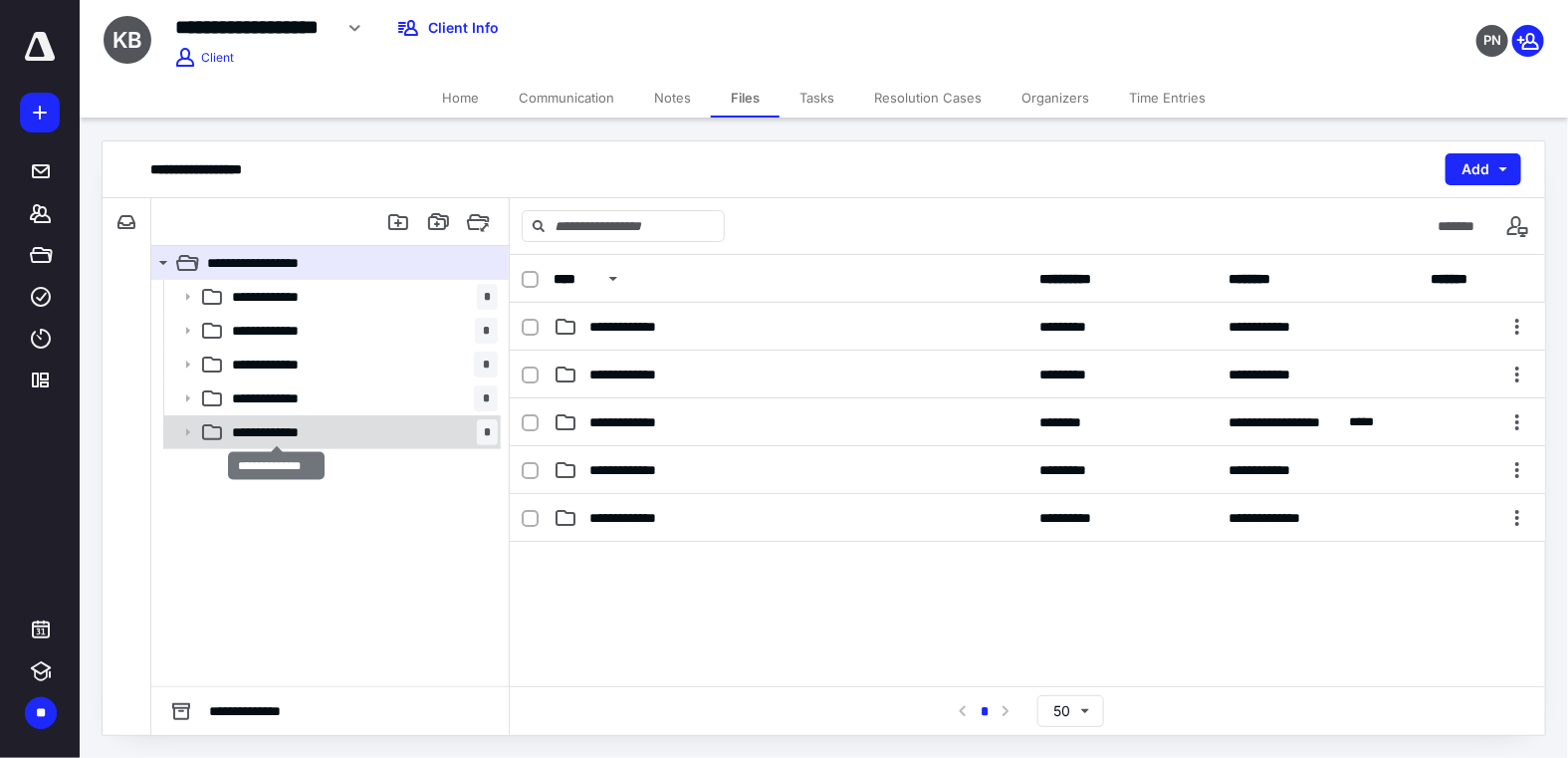 click on "**********" at bounding box center [276, 432] 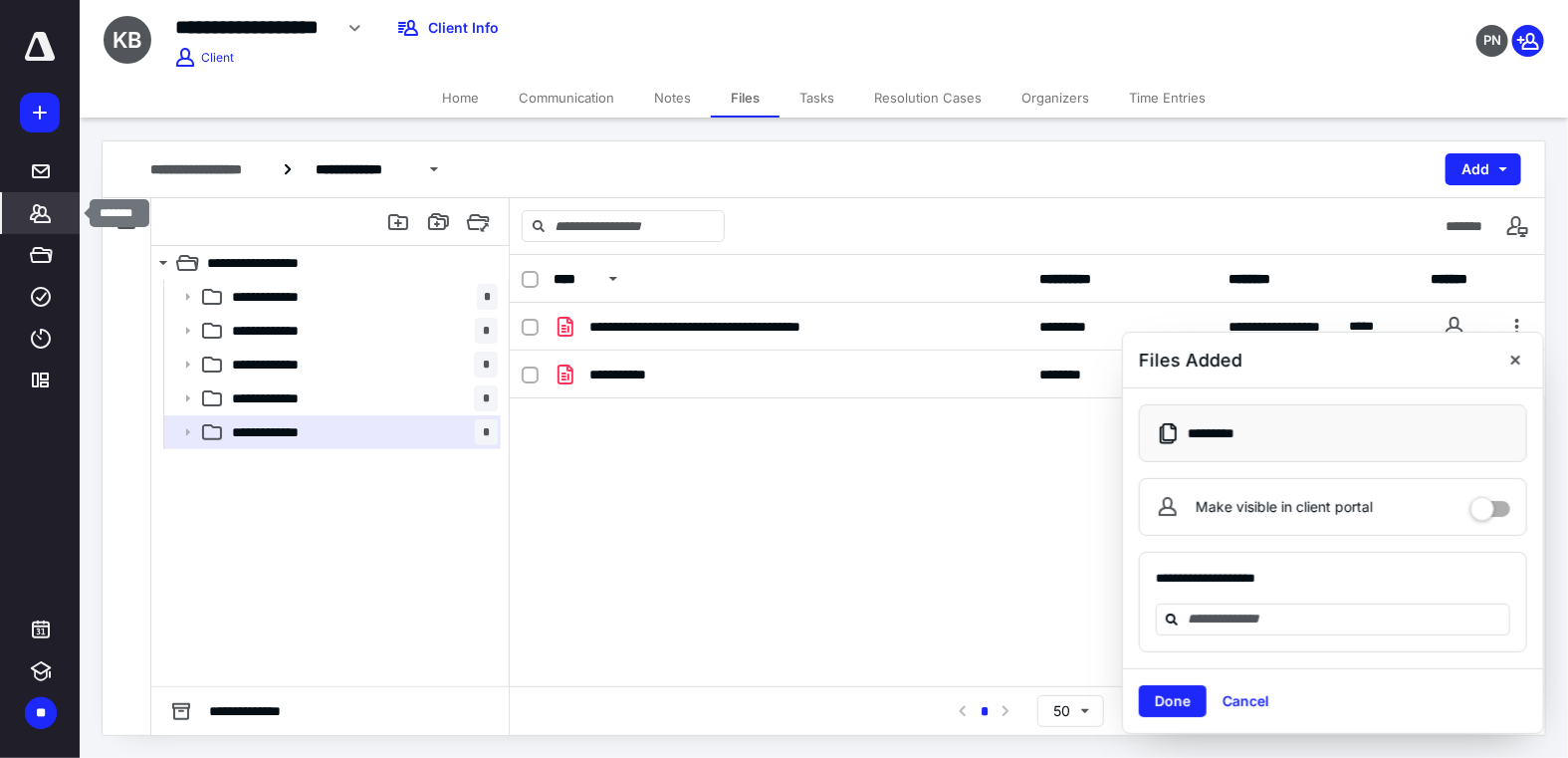 click 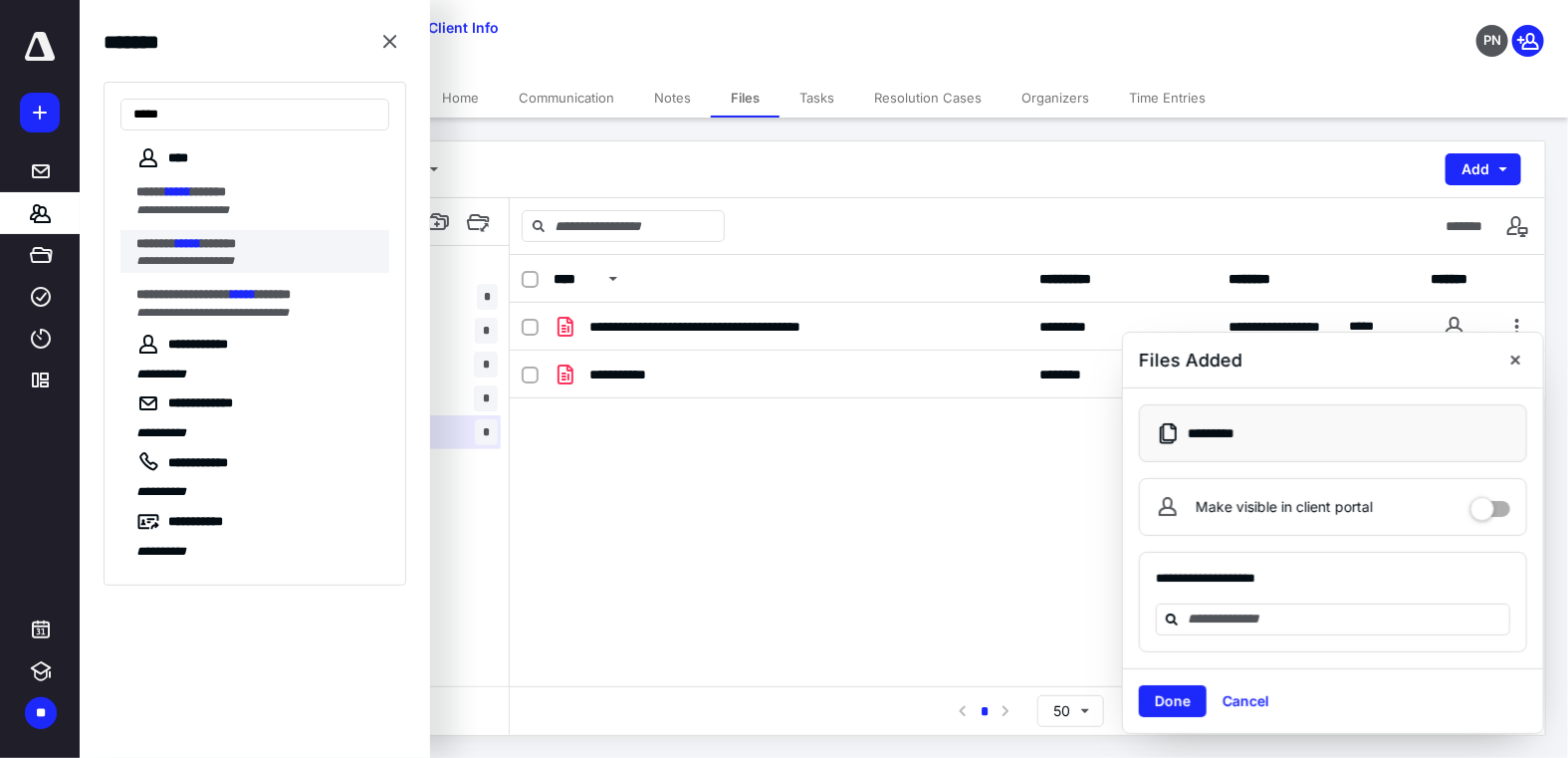 type on "*****" 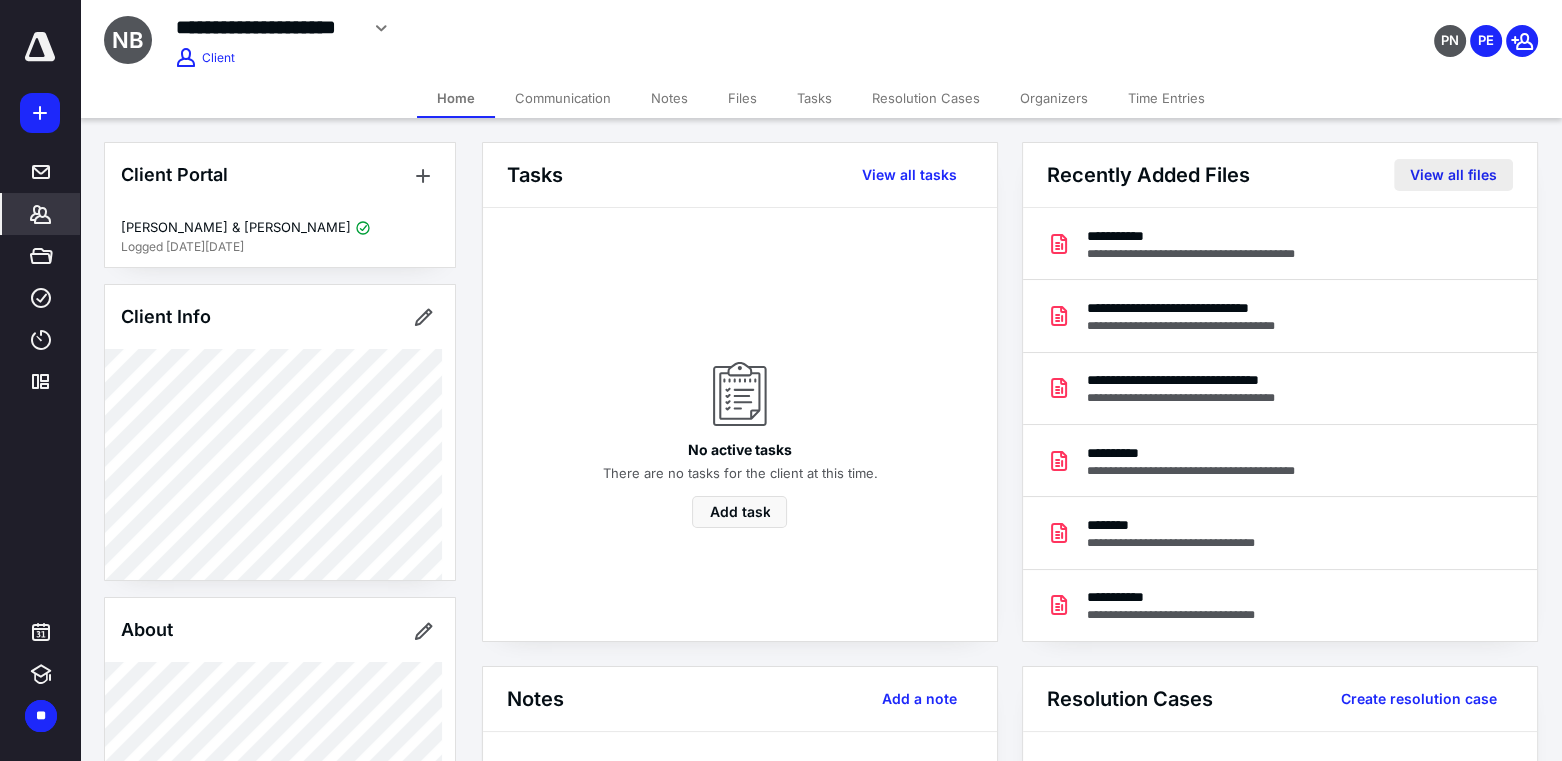 click on "View all files" at bounding box center [1453, 175] 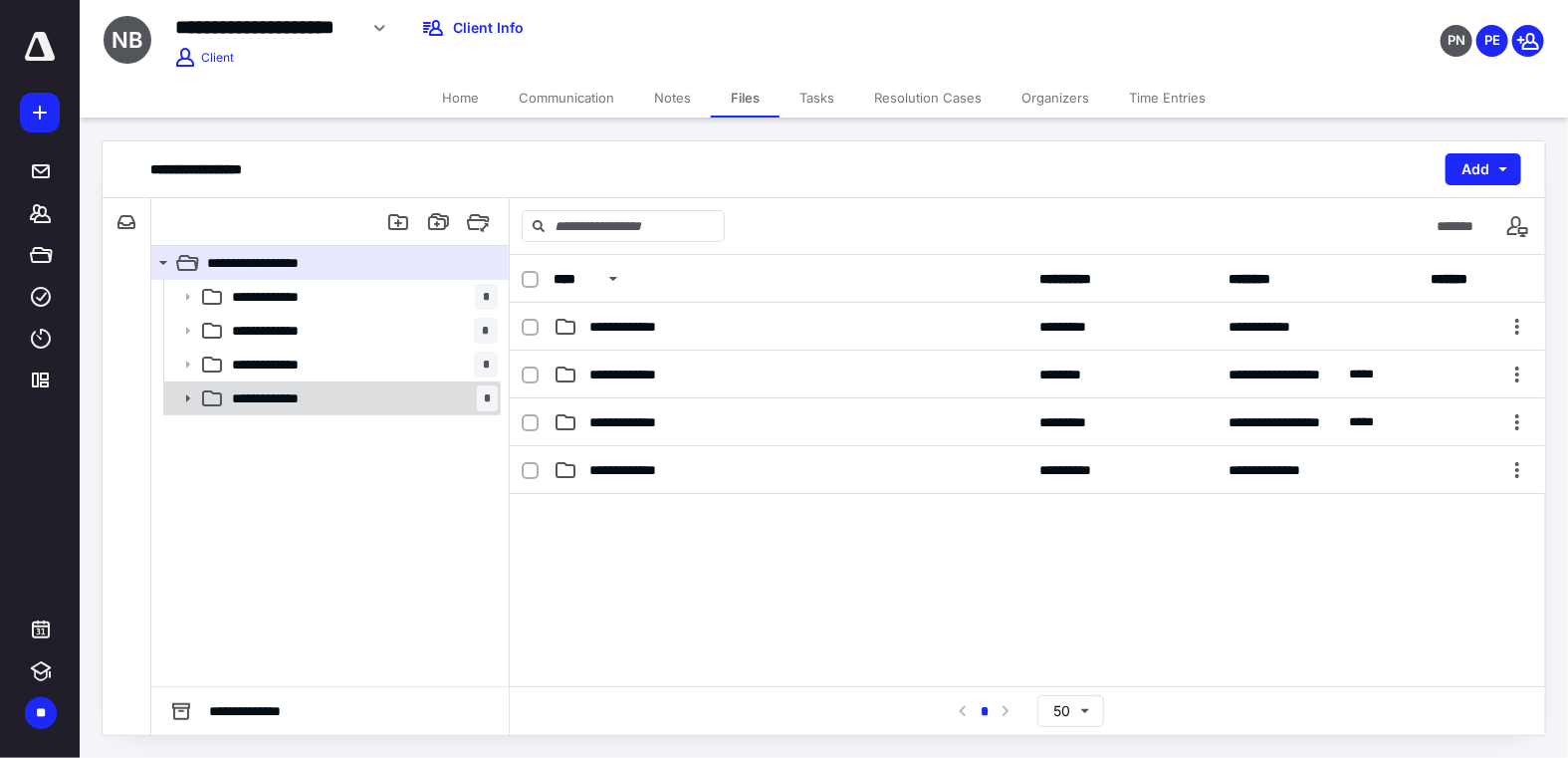 click on "**********" at bounding box center (276, 398) 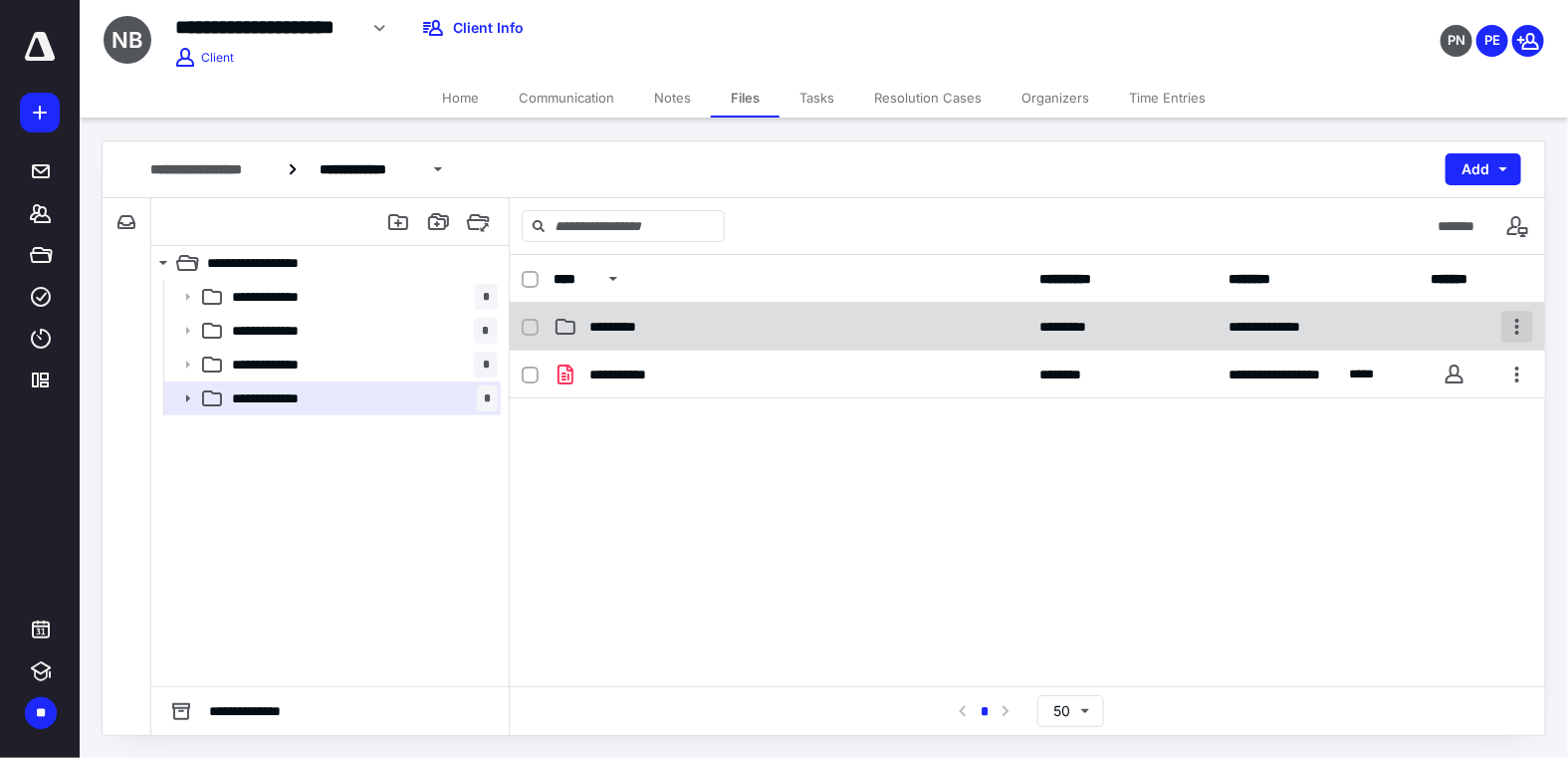 click at bounding box center (1517, 327) 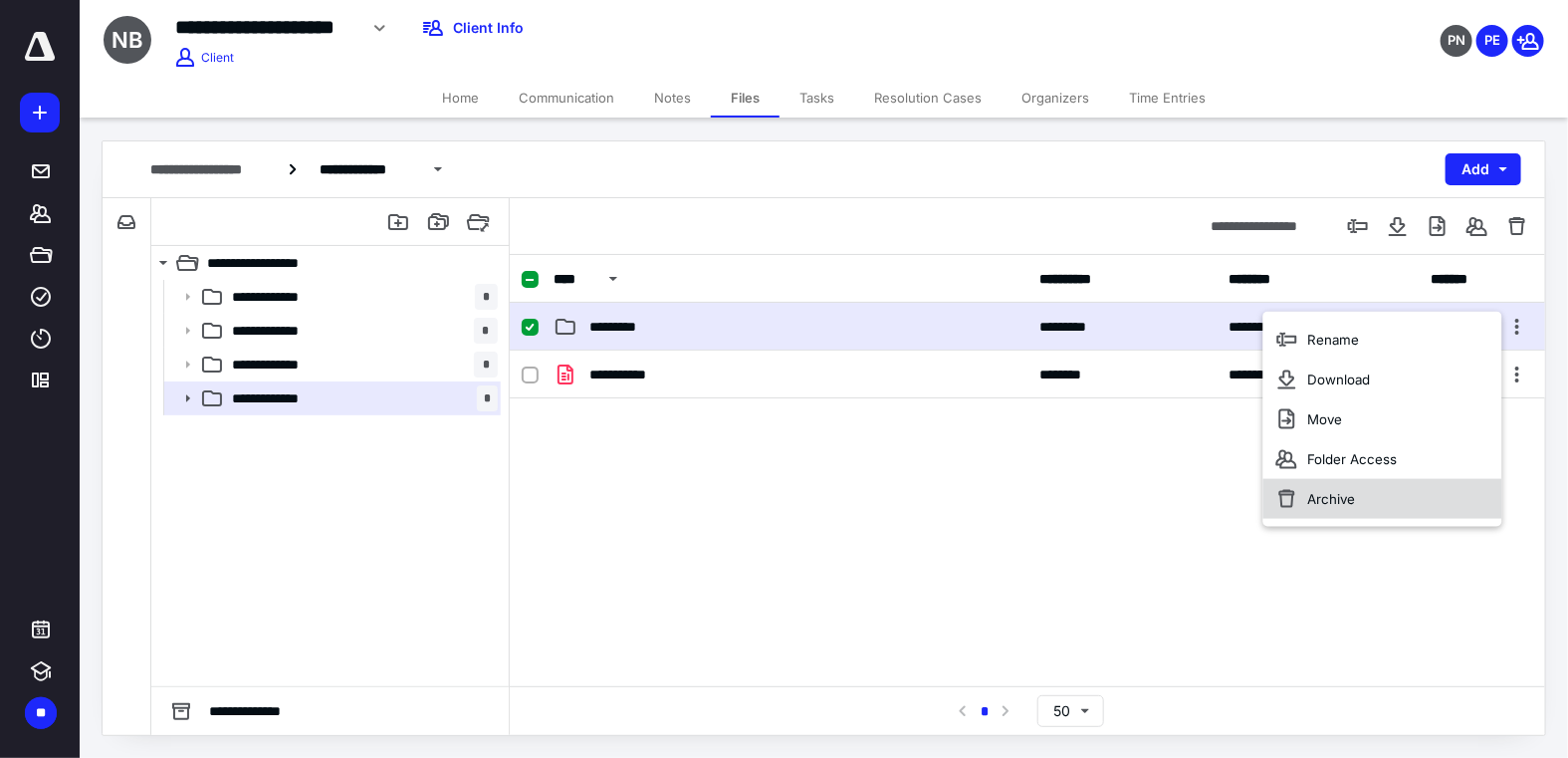 click on "Archive" at bounding box center (1331, 499) 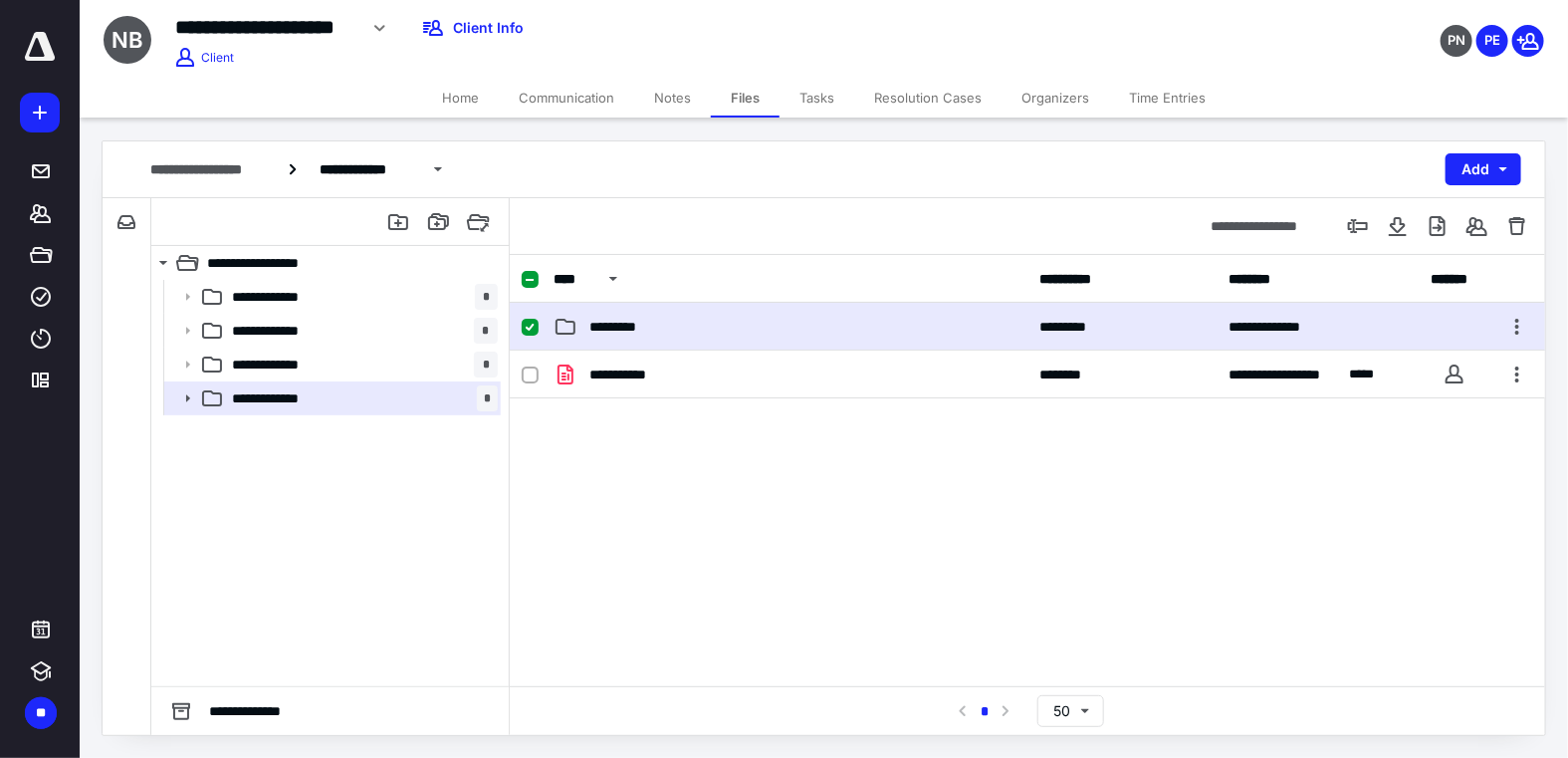 checkbox on "false" 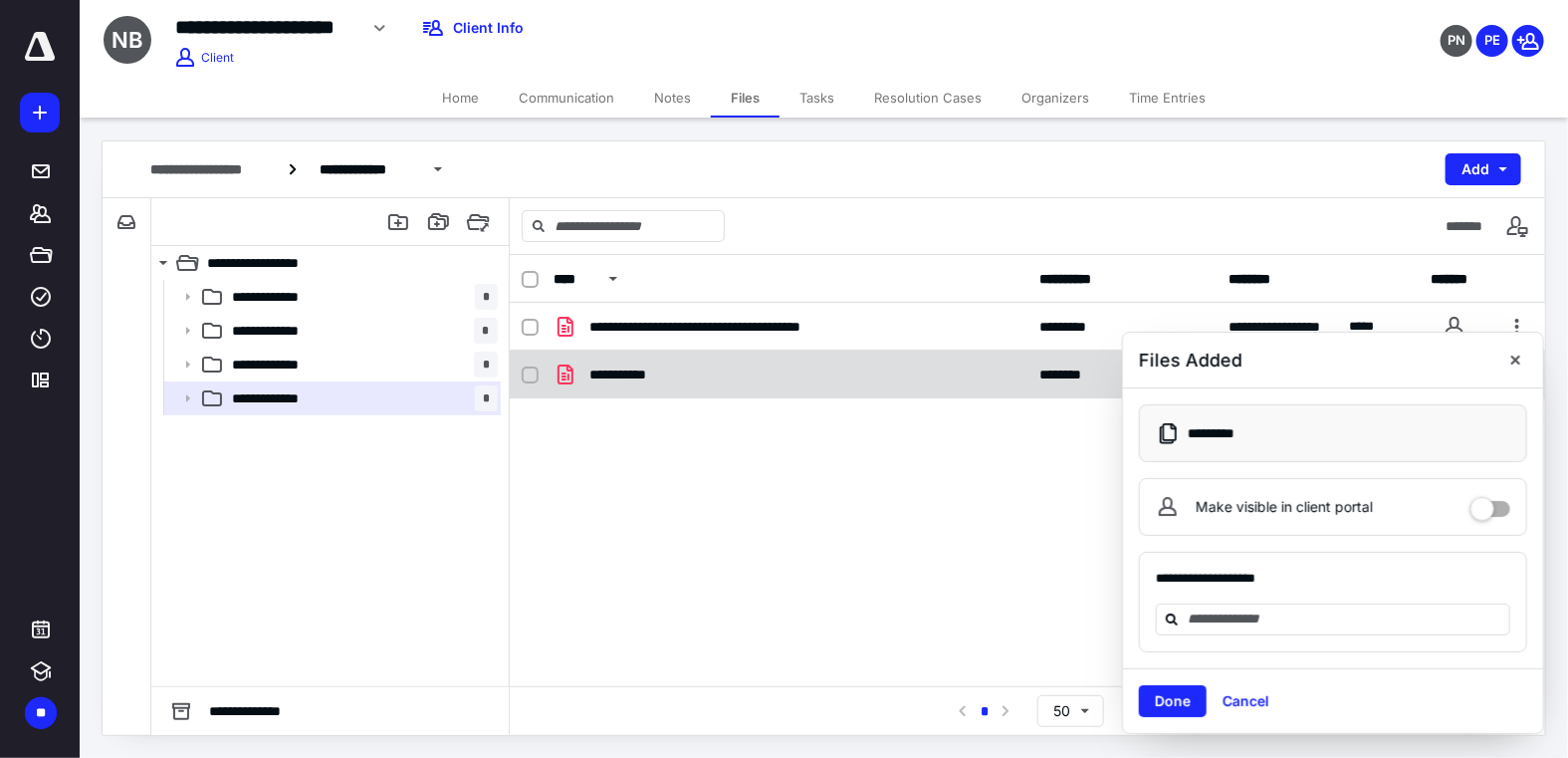 click at bounding box center [1515, 360] 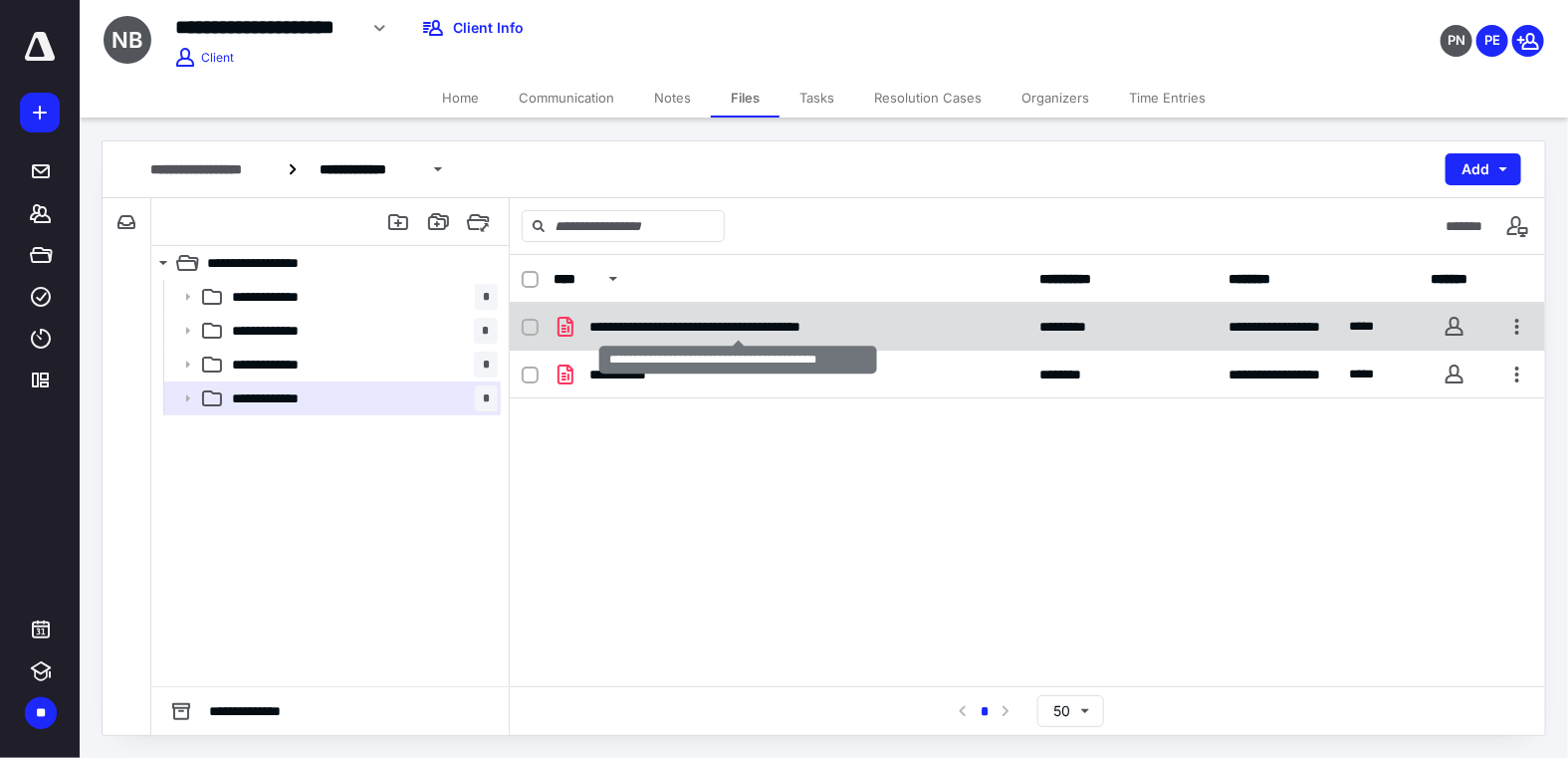 click on "**********" at bounding box center (738, 327) 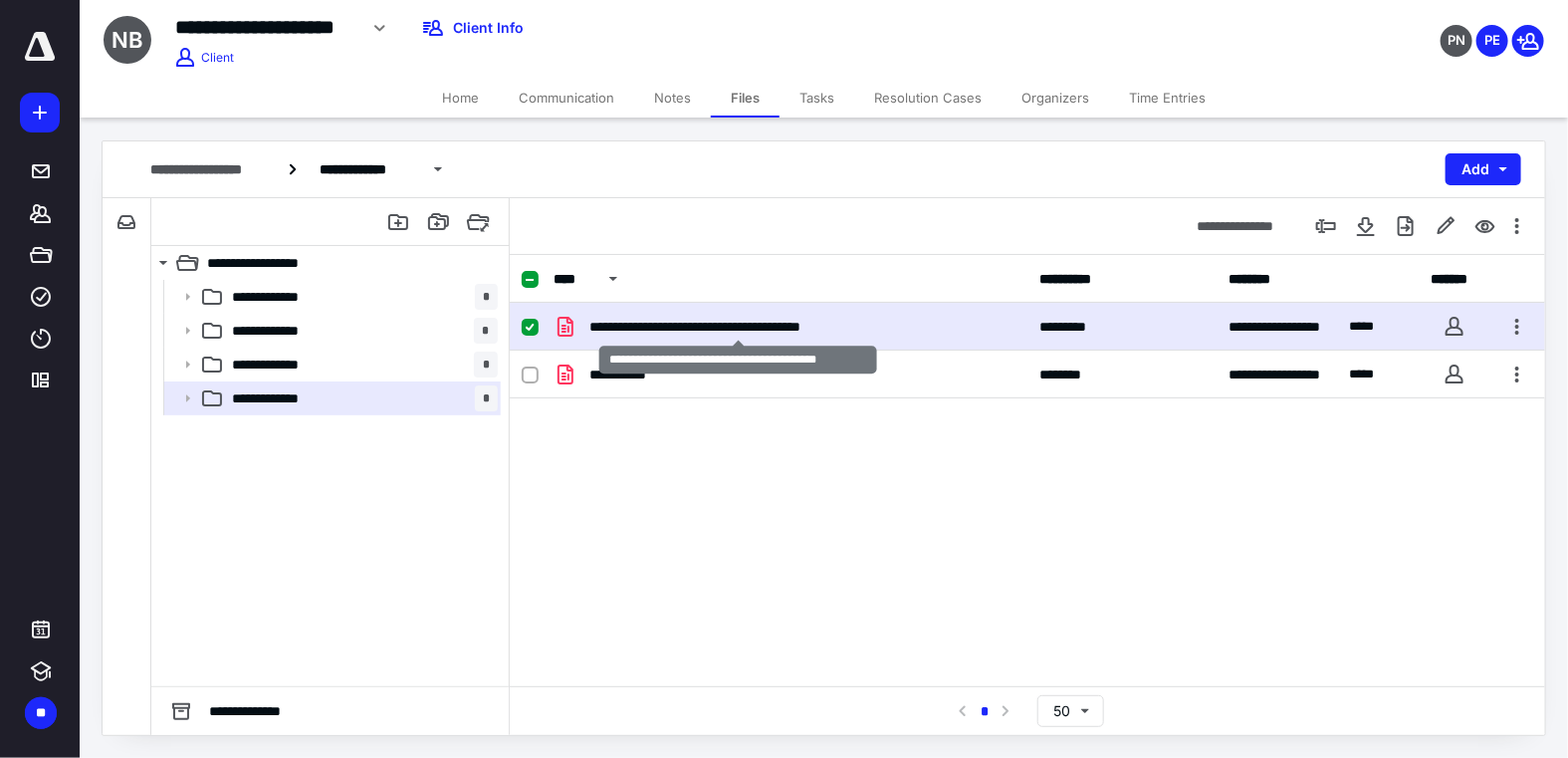 click on "**********" at bounding box center [738, 327] 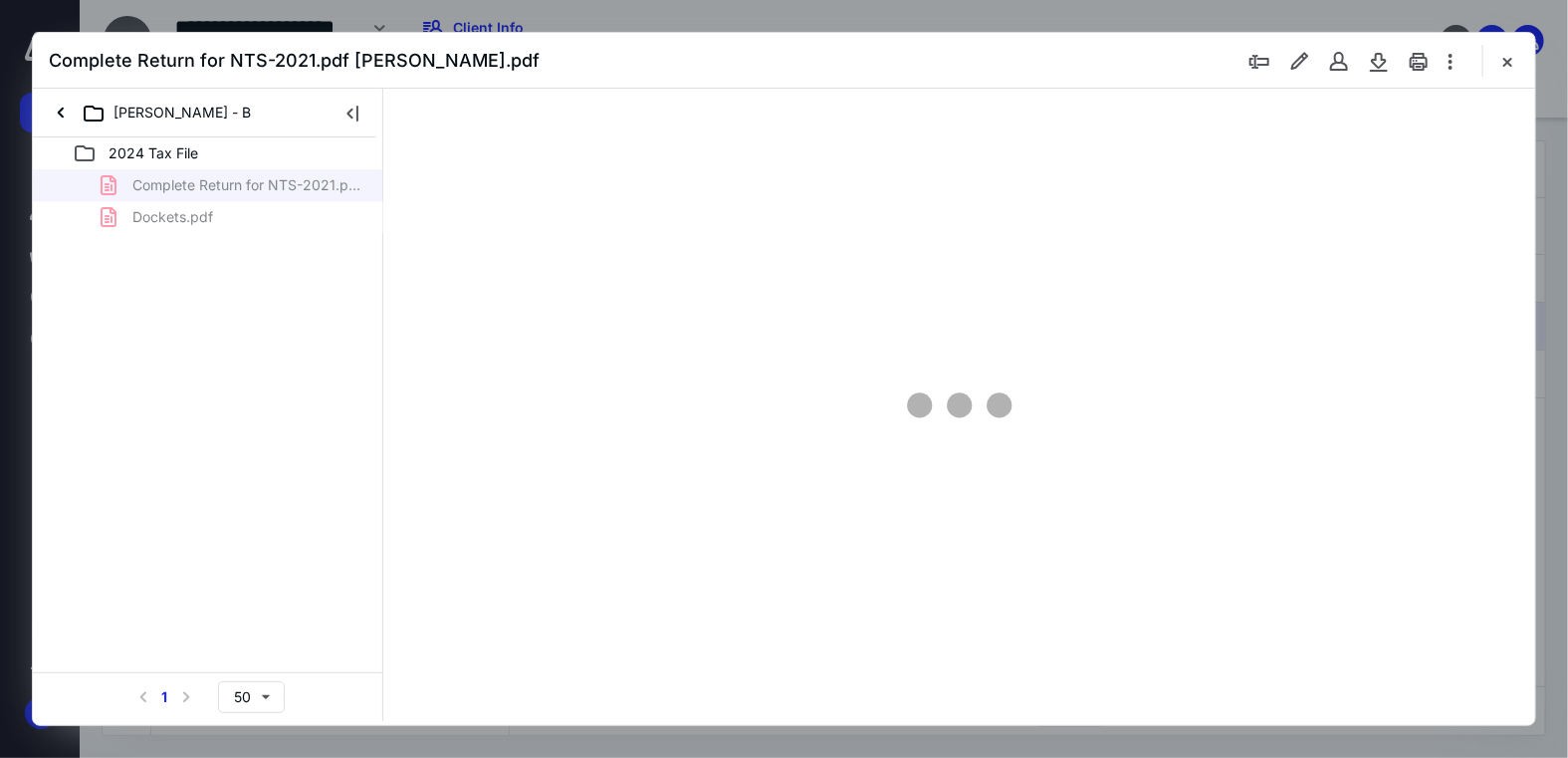scroll, scrollTop: 0, scrollLeft: 0, axis: both 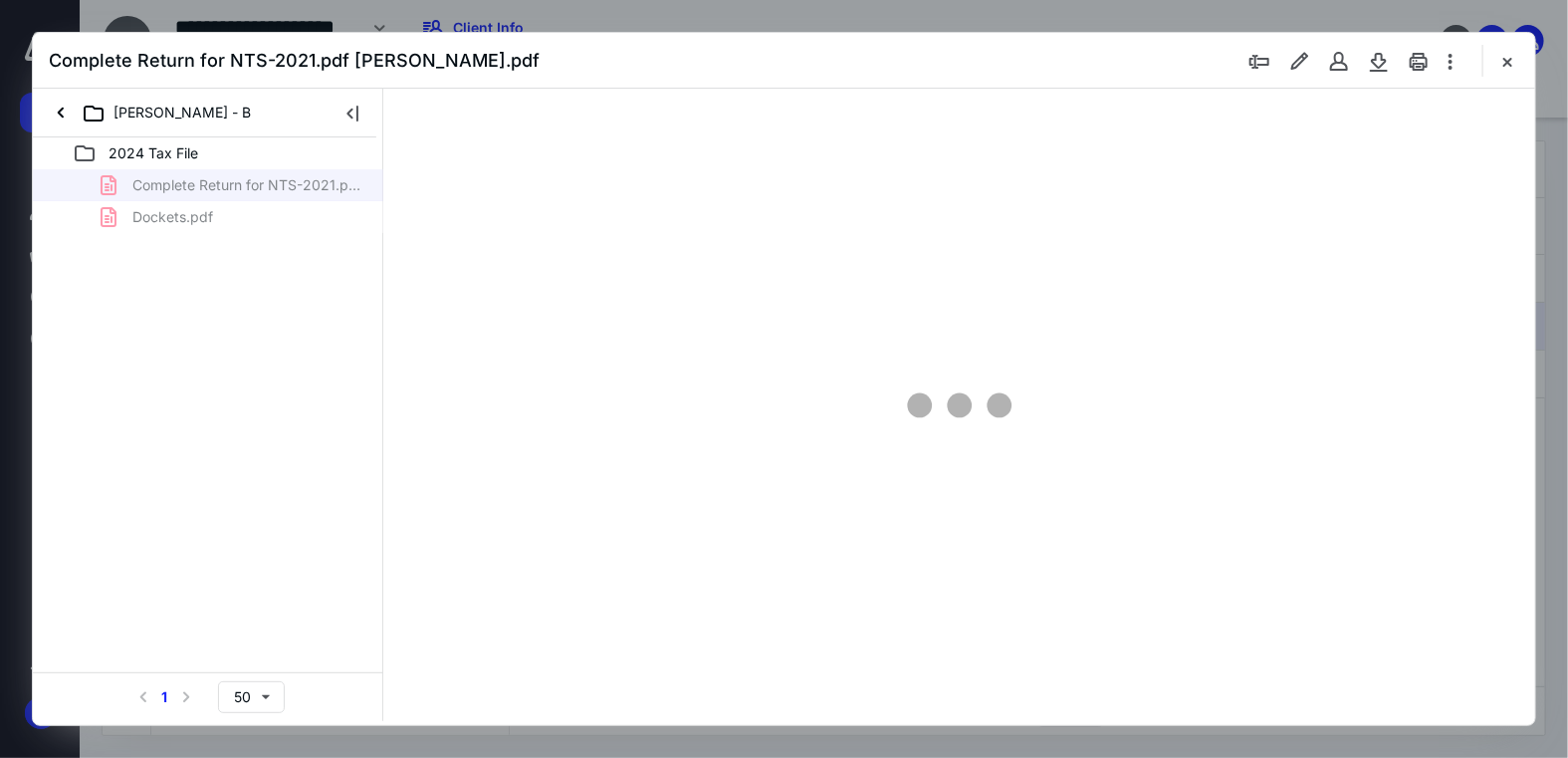 type on "70" 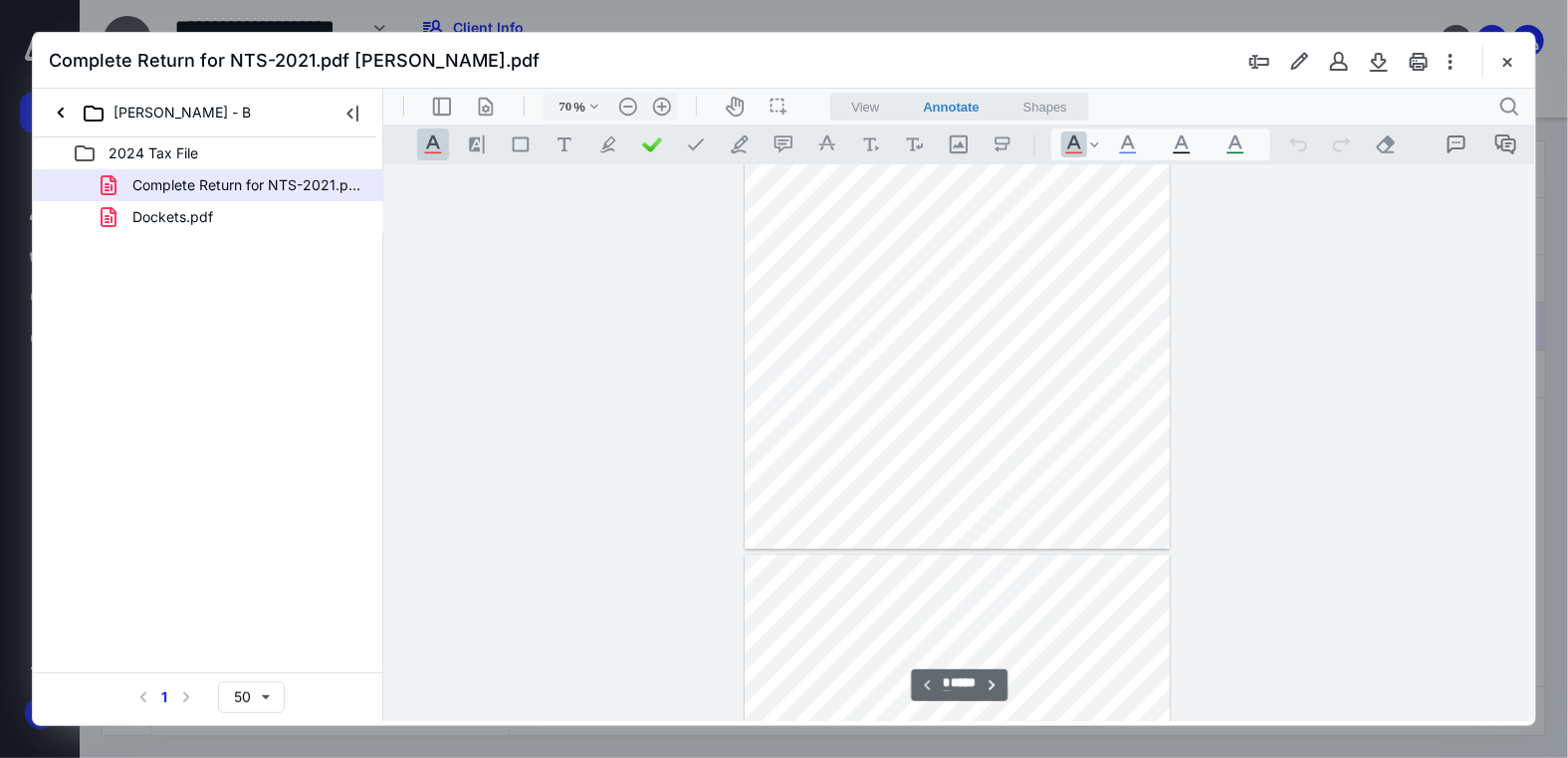 scroll, scrollTop: 0, scrollLeft: 0, axis: both 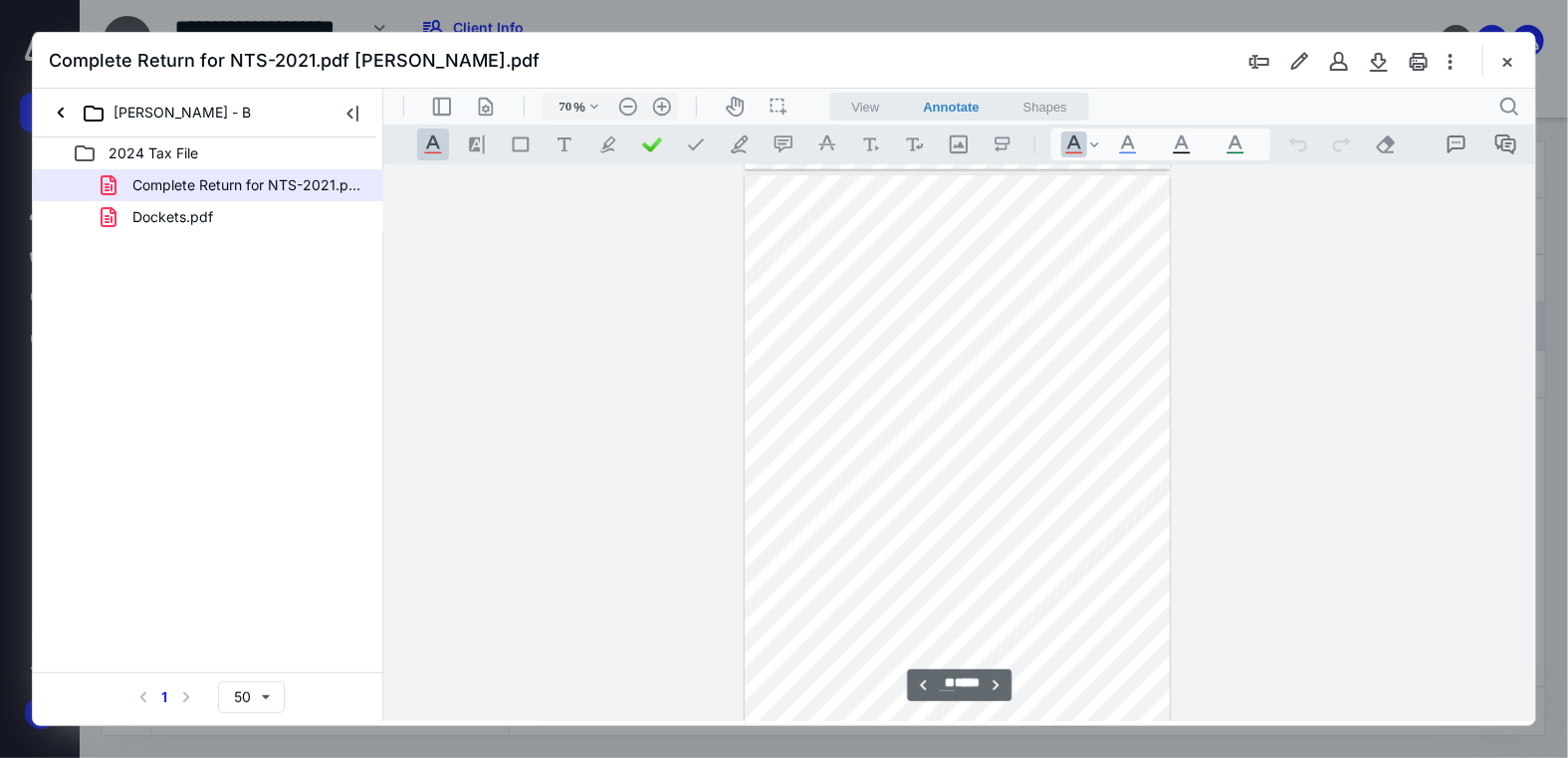 type on "**" 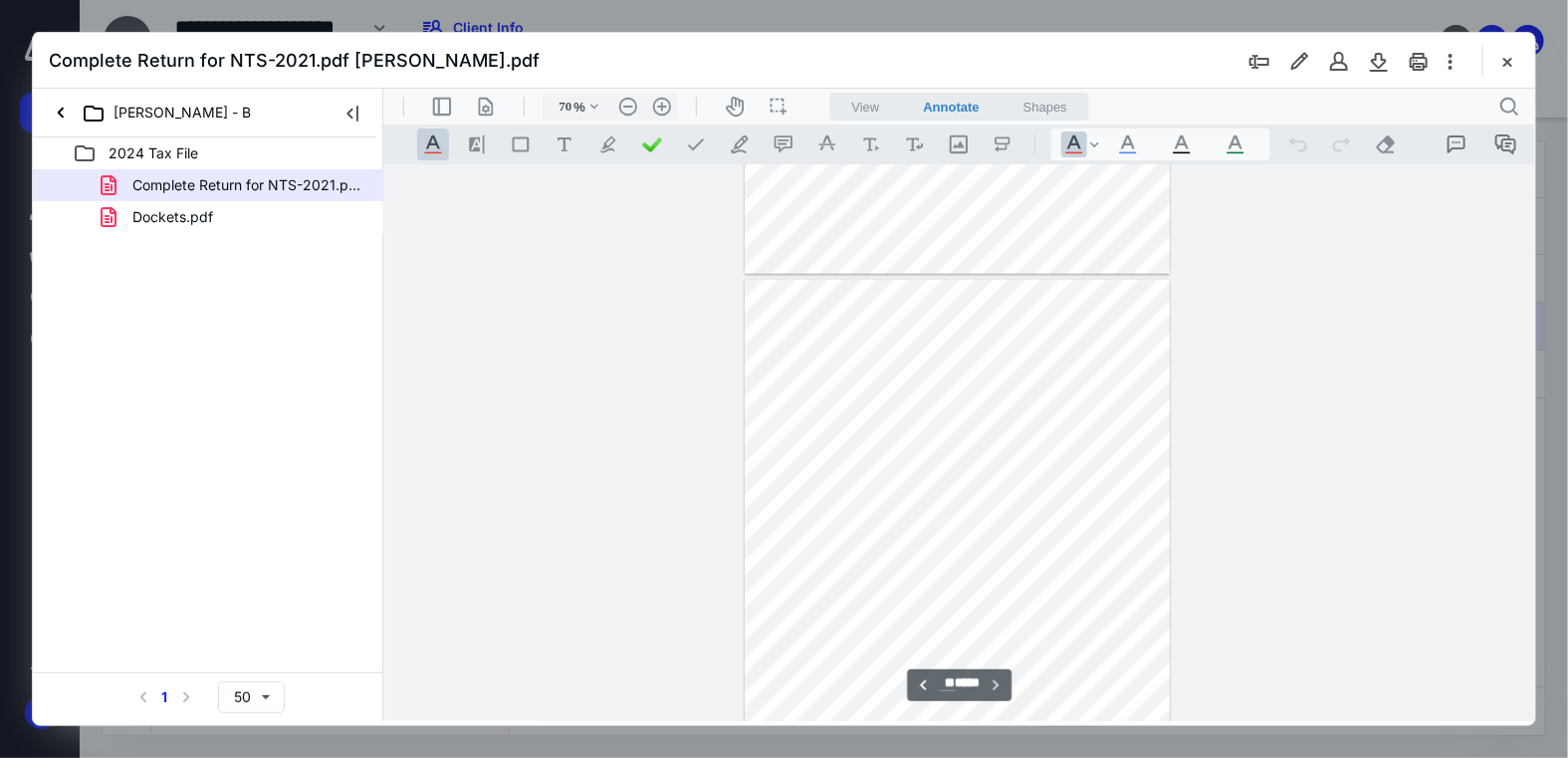 scroll, scrollTop: 8351, scrollLeft: 0, axis: vertical 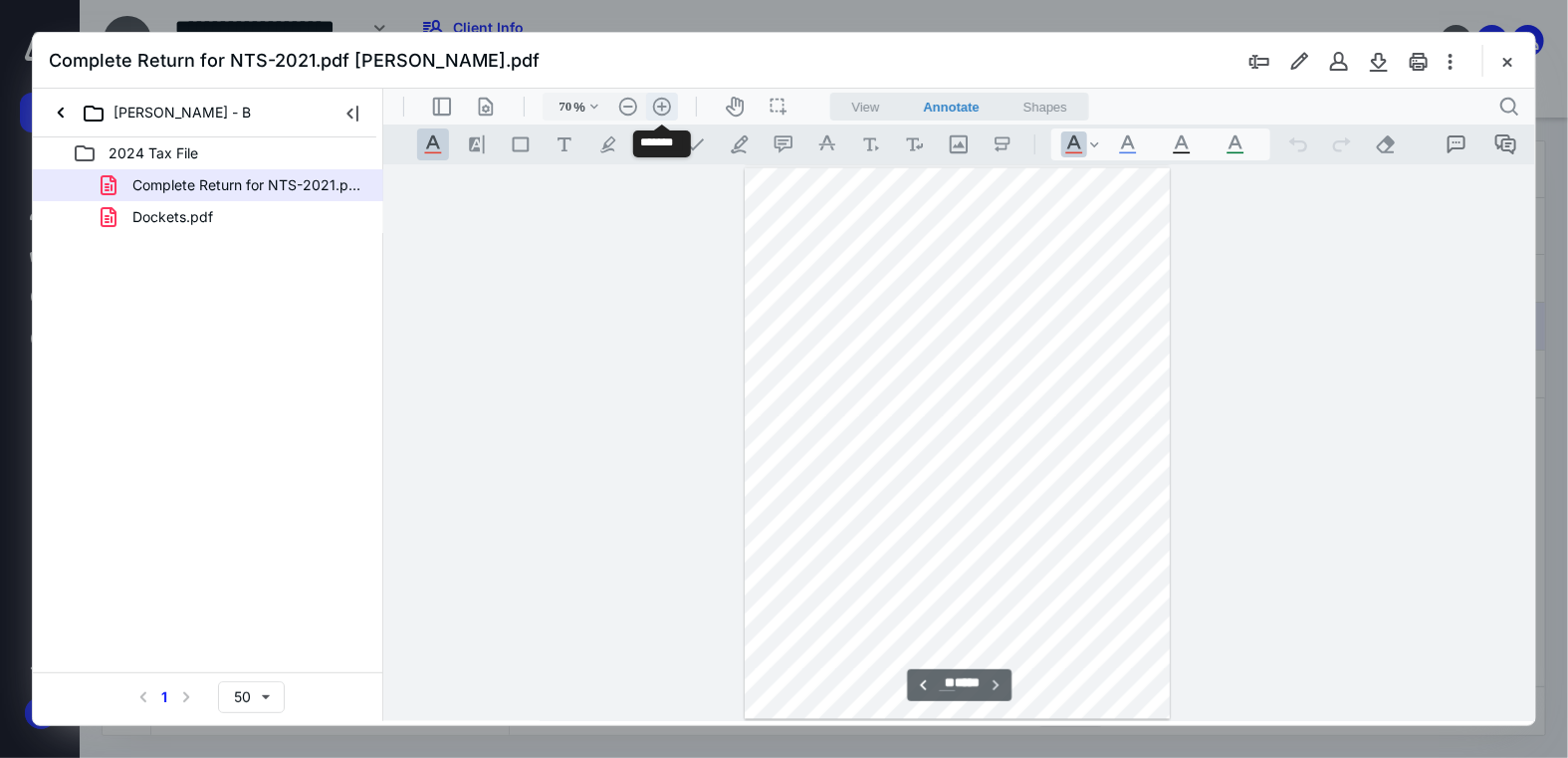 click on ".cls-1{fill:#abb0c4;} icon - header - zoom - in - line" at bounding box center [661, 106] 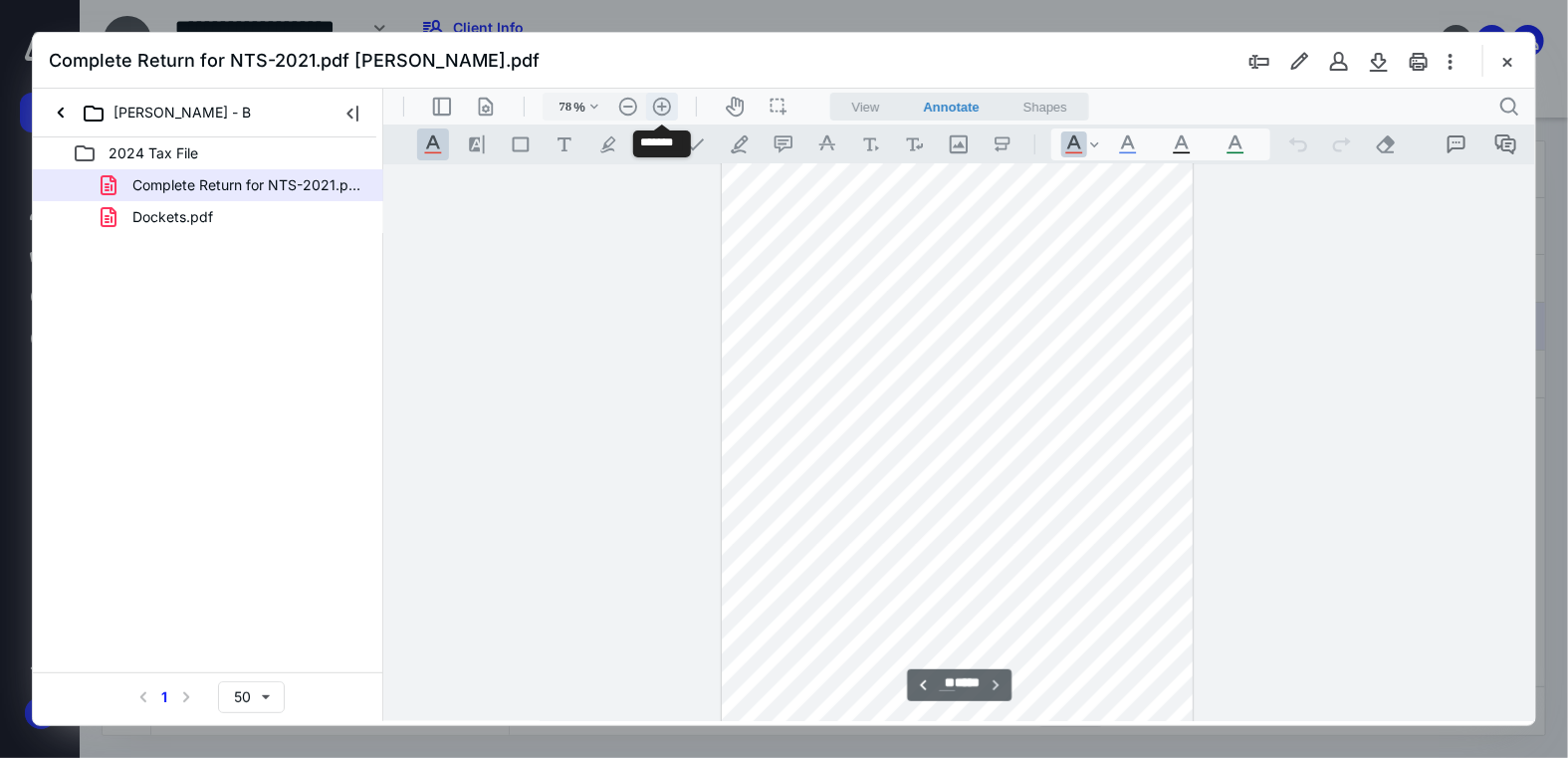 click on ".cls-1{fill:#abb0c4;} icon - header - zoom - in - line" at bounding box center [661, 106] 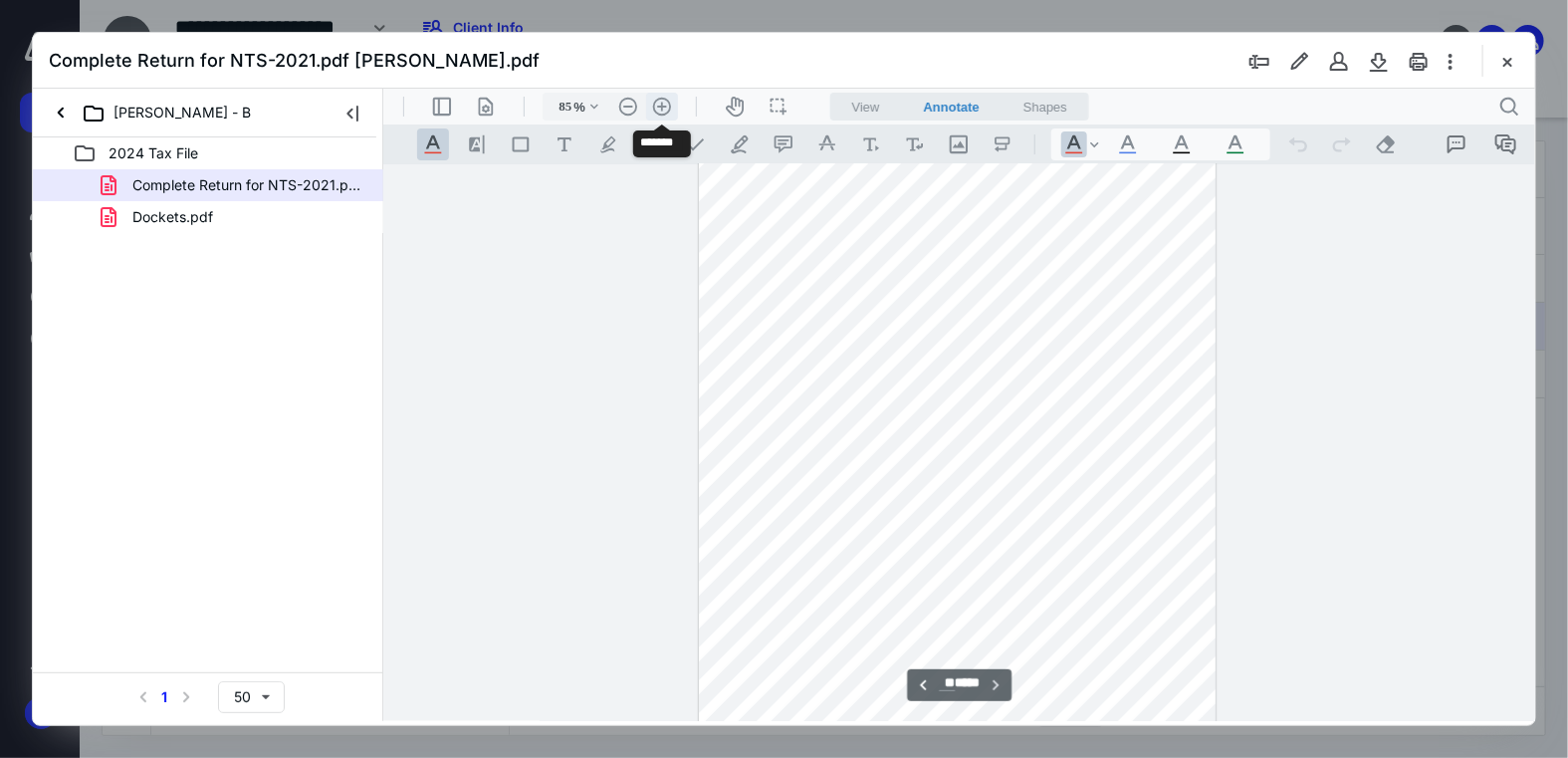 click on ".cls-1{fill:#abb0c4;} icon - header - zoom - in - line" at bounding box center (661, 106) 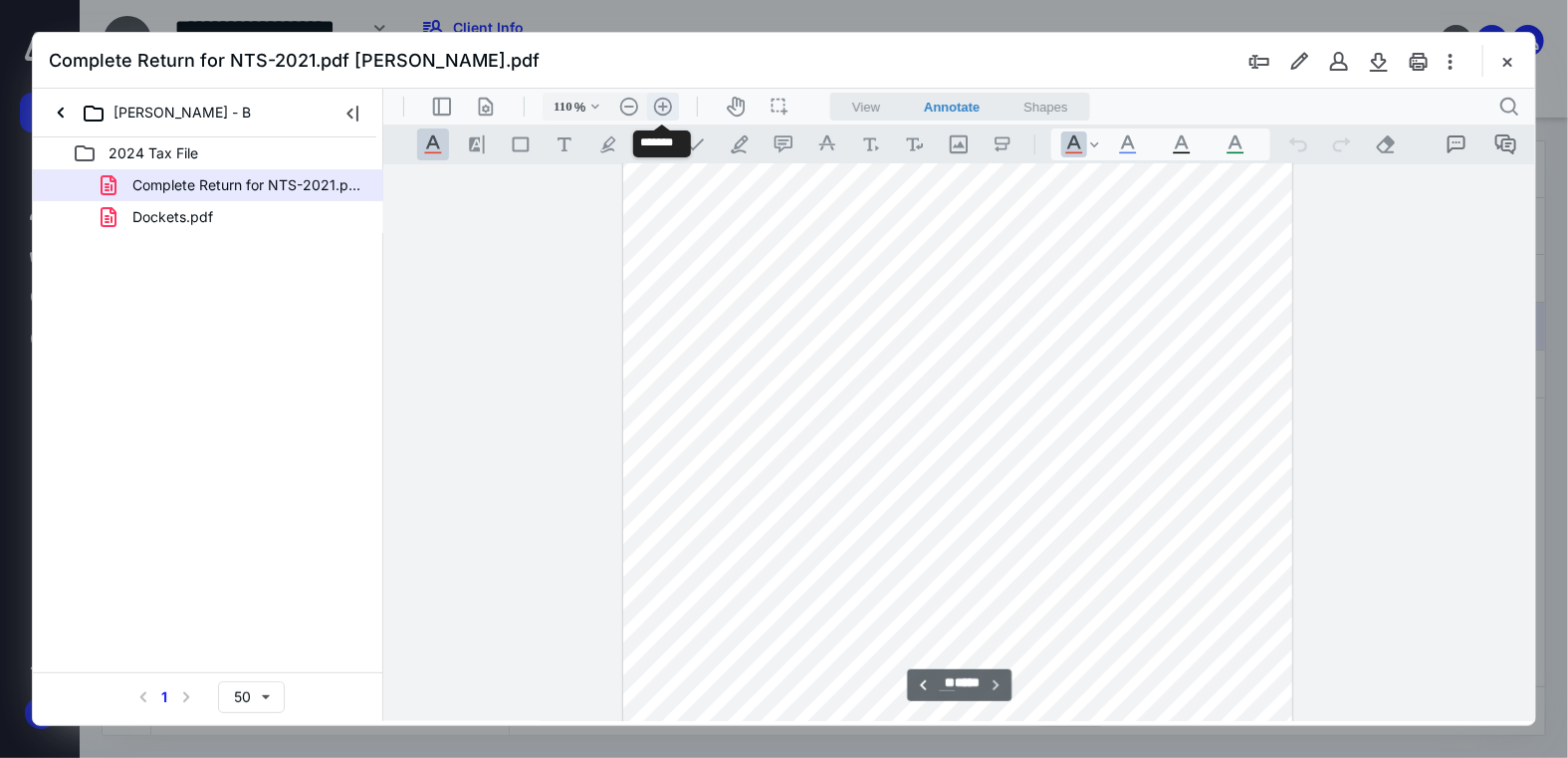 click on ".cls-1{fill:#abb0c4;} icon - header - zoom - in - line" at bounding box center [662, 106] 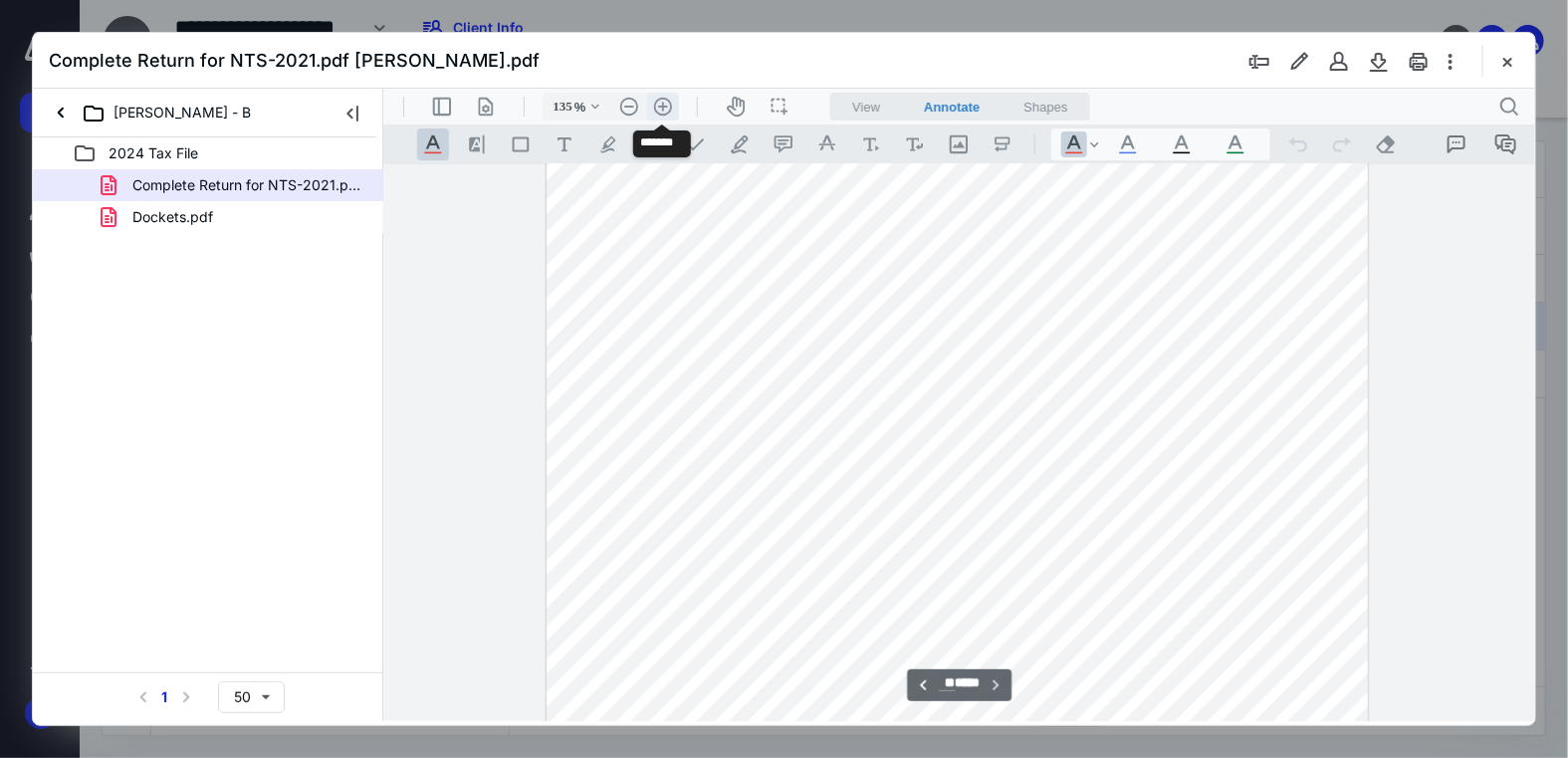 scroll, scrollTop: 16343, scrollLeft: 0, axis: vertical 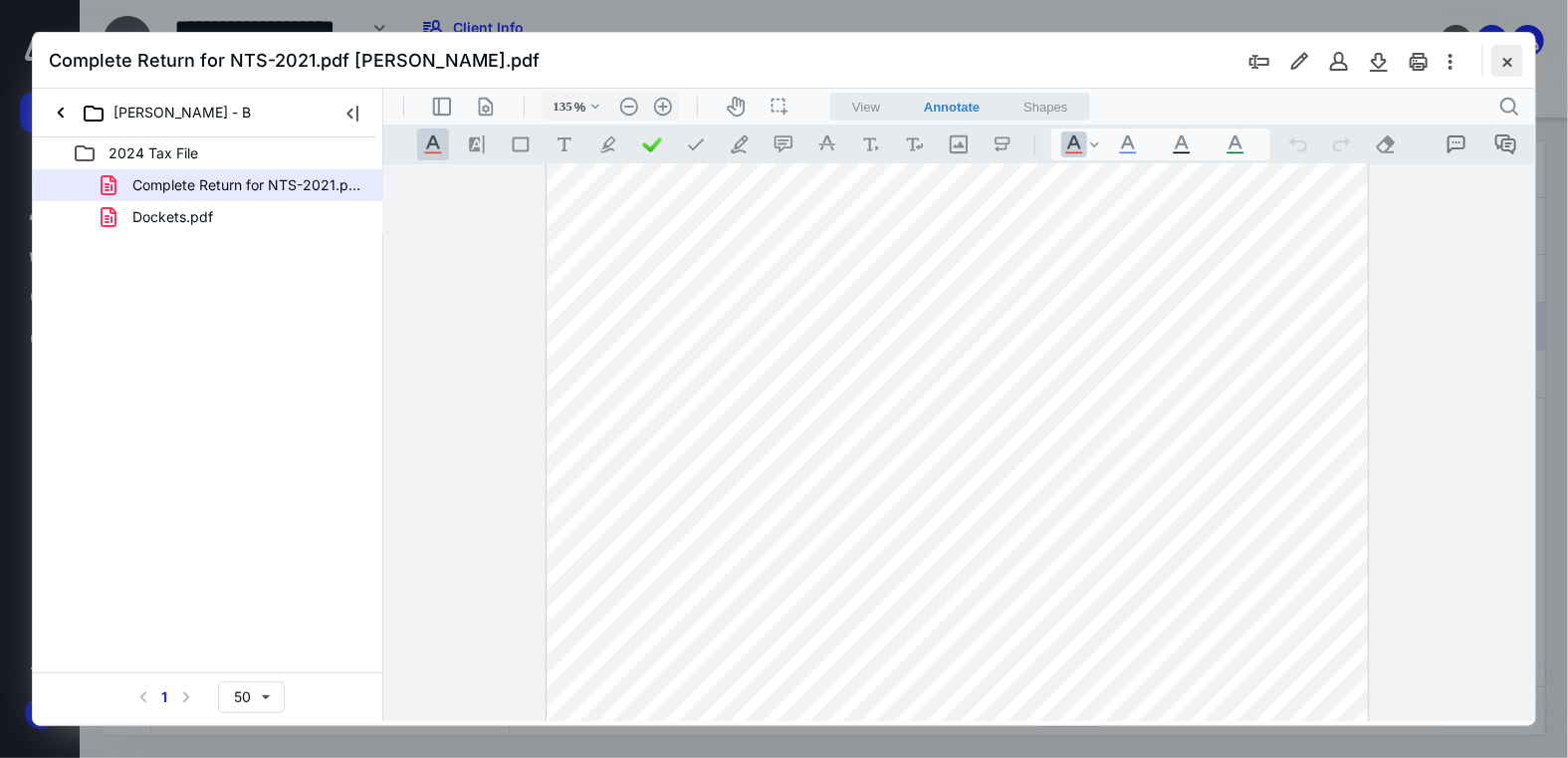 click at bounding box center [1507, 61] 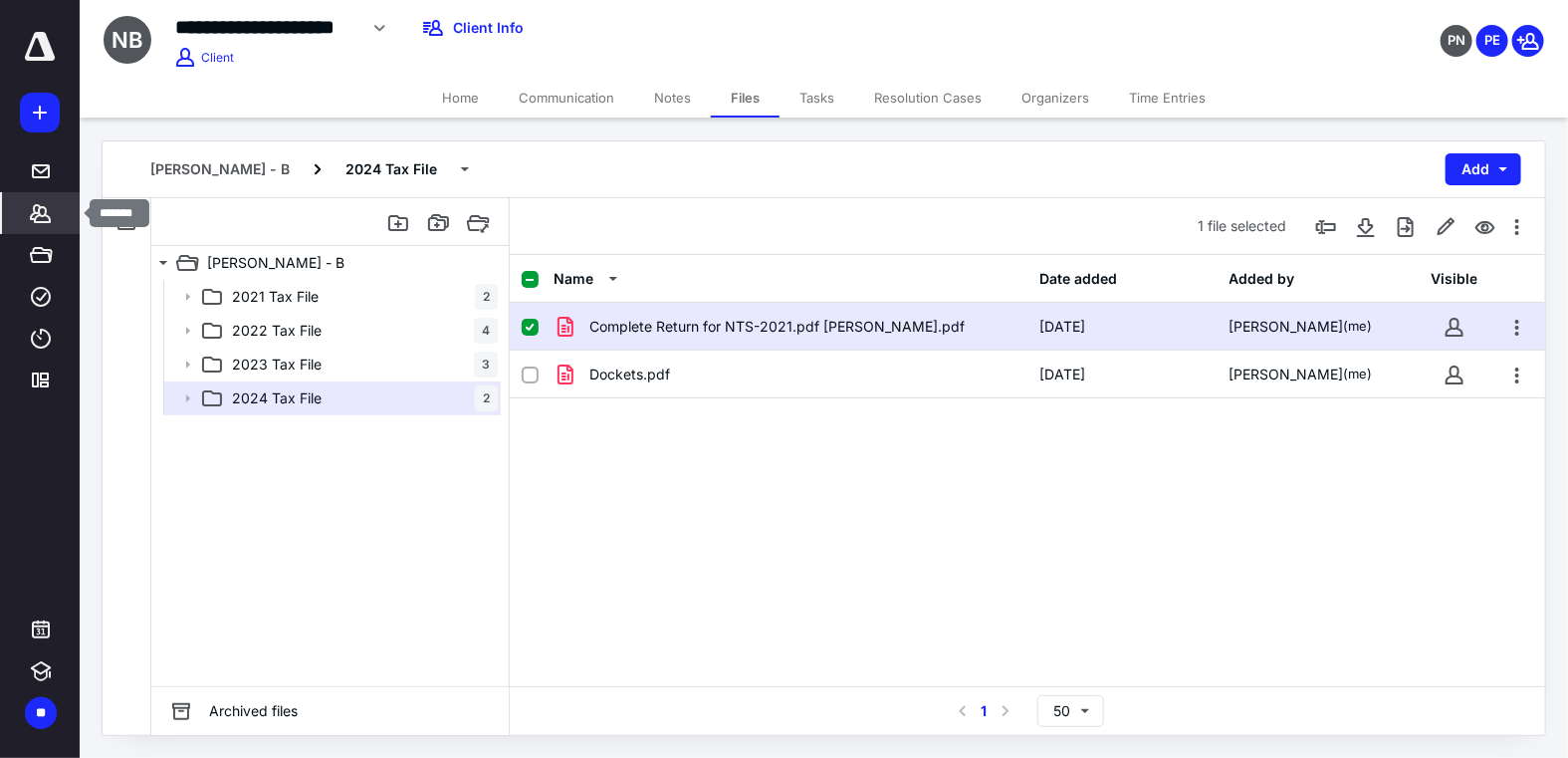 click 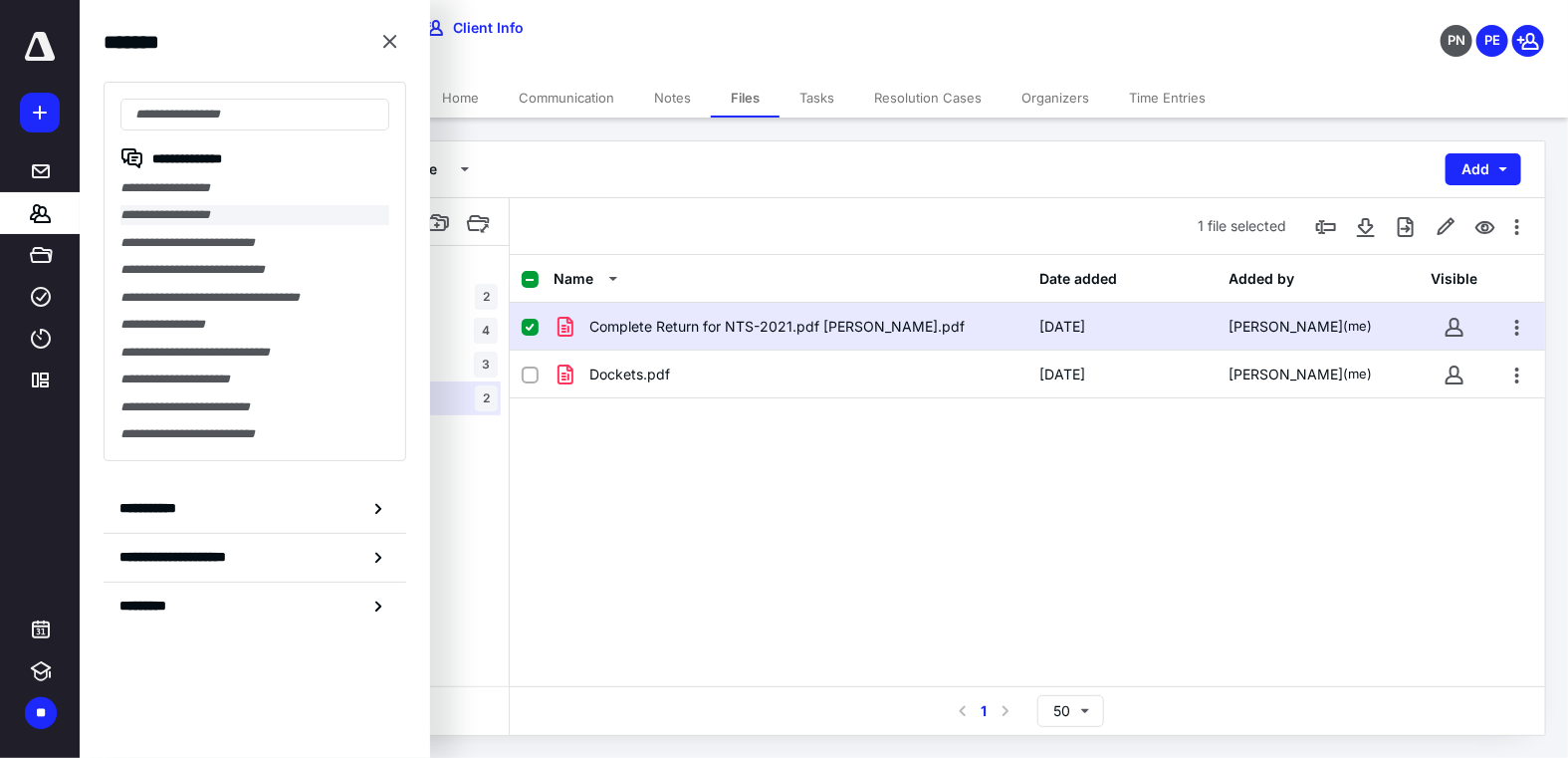 click on "**********" at bounding box center [255, 214] 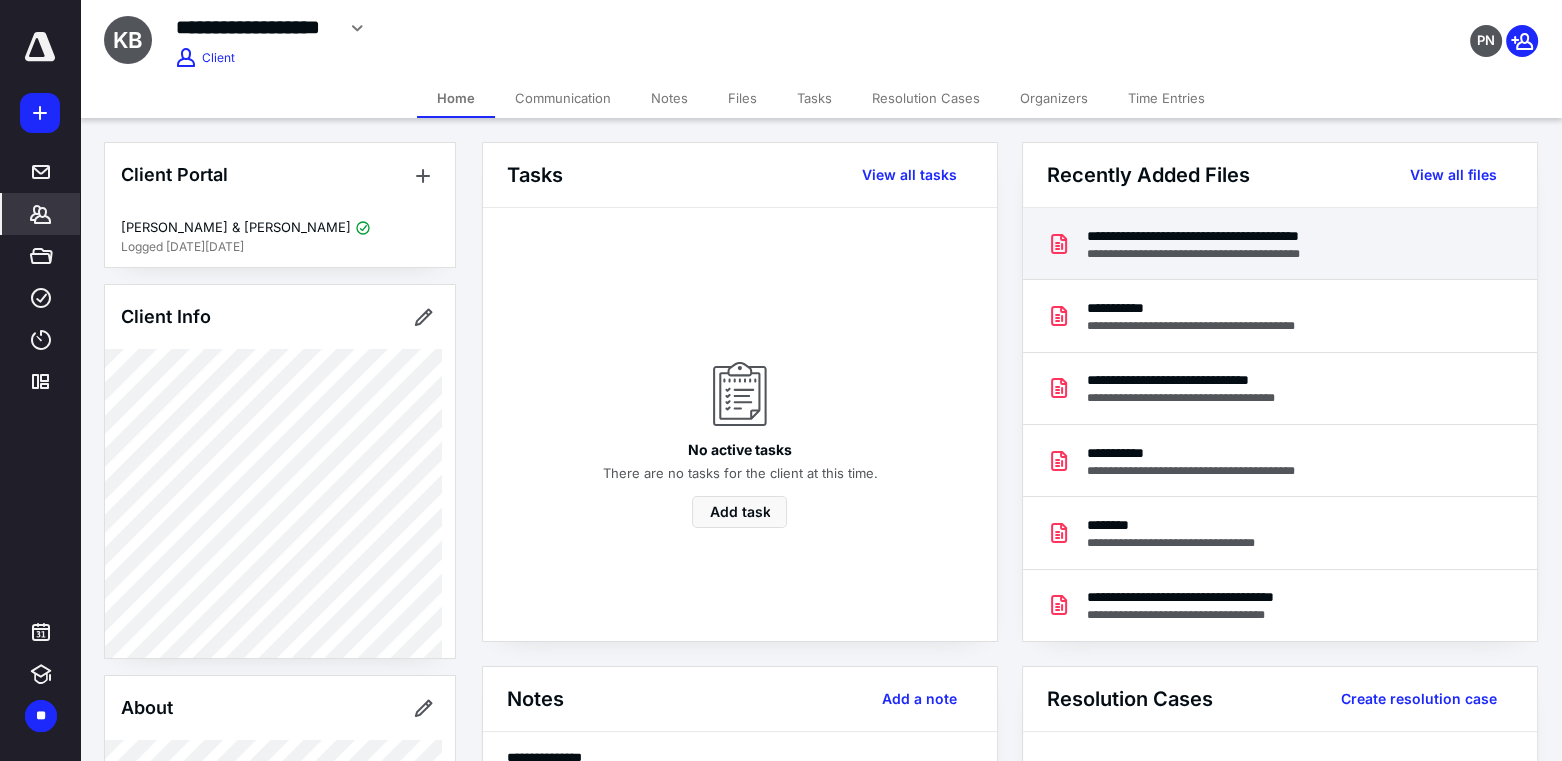 click on "**********" at bounding box center [1233, 236] 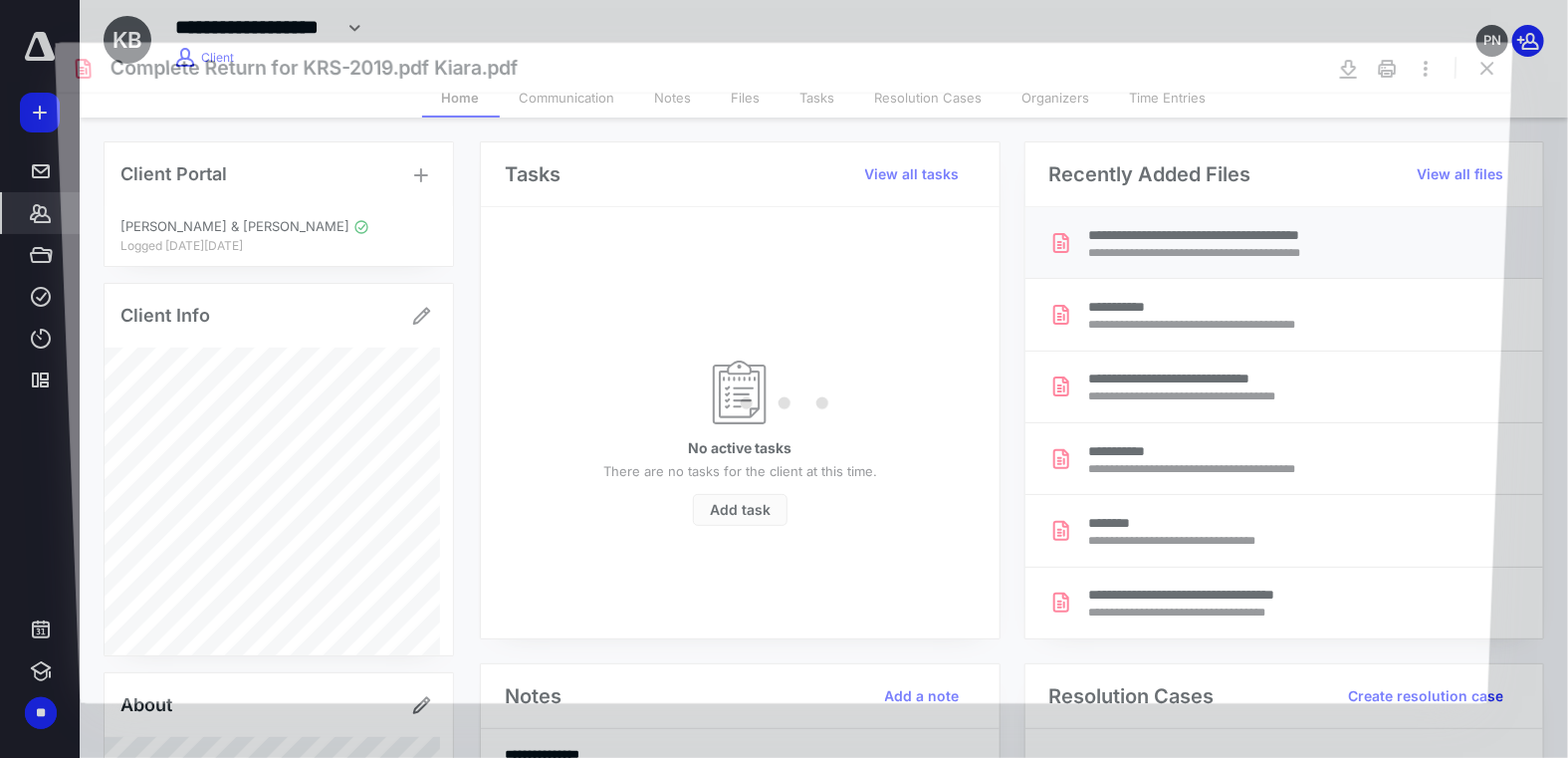 click at bounding box center [784, 397] 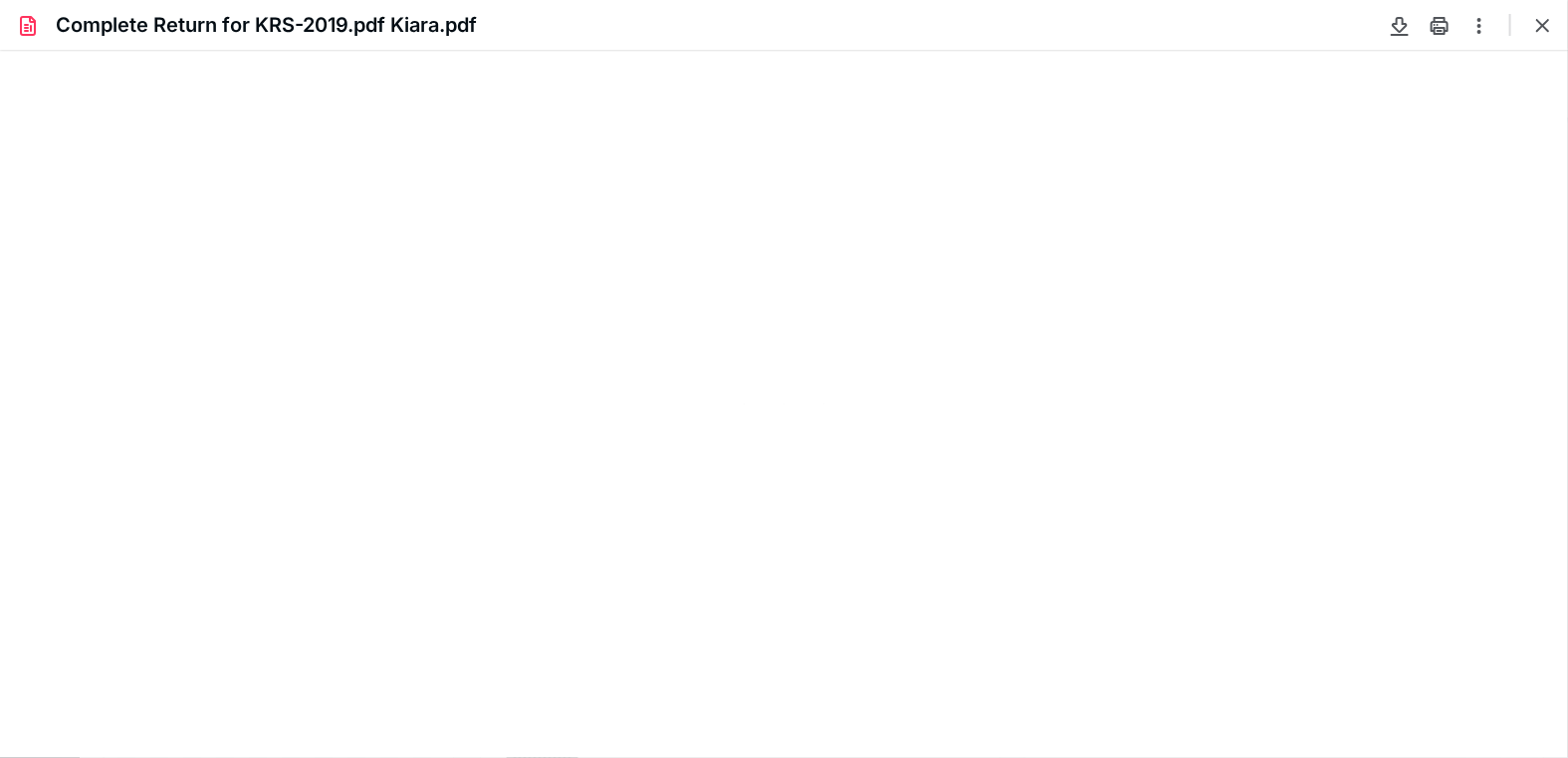 scroll, scrollTop: 0, scrollLeft: 0, axis: both 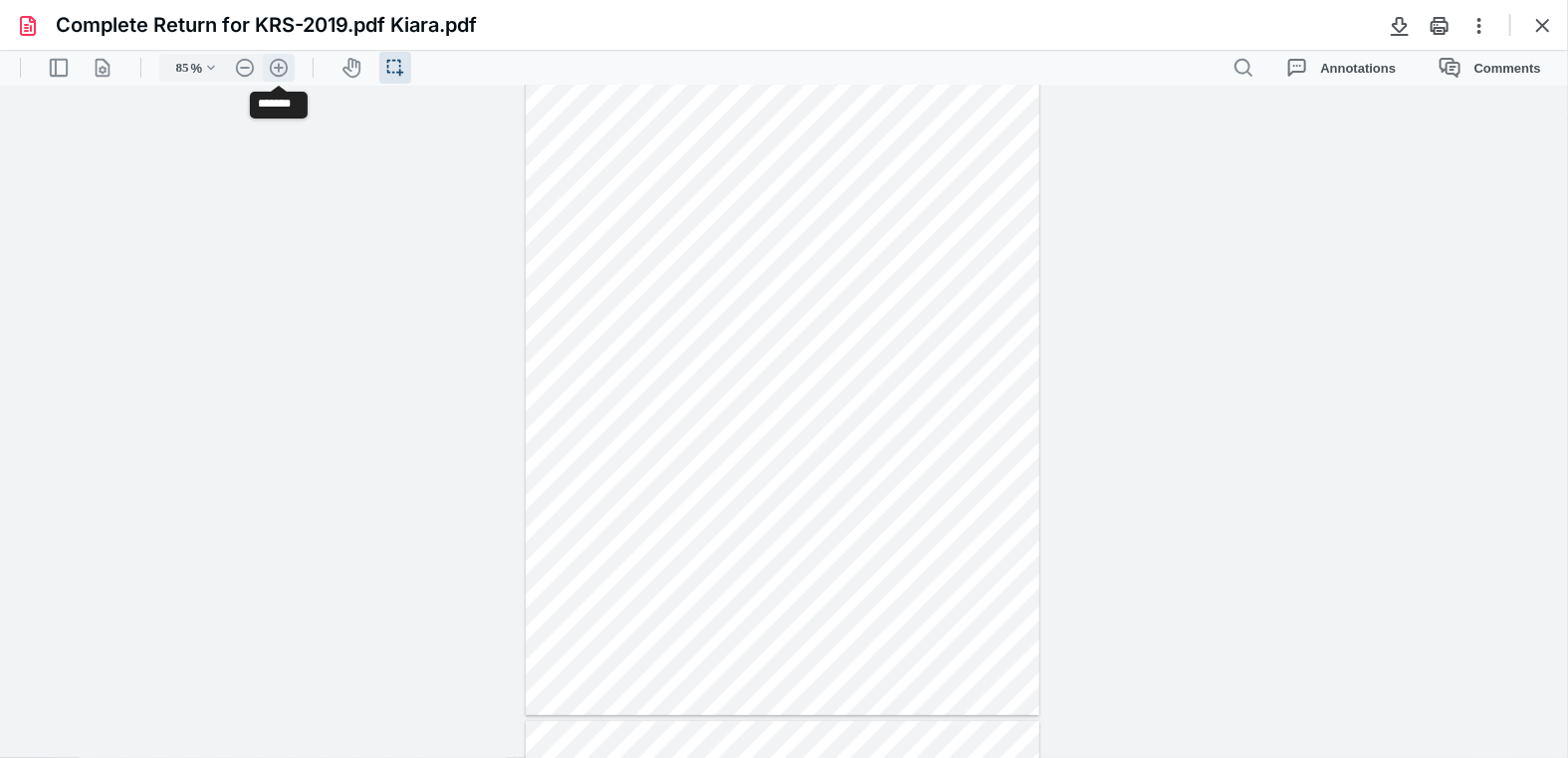 click on ".cls-1{fill:#abb0c4;} icon - header - zoom - in - line" at bounding box center (279, 67) 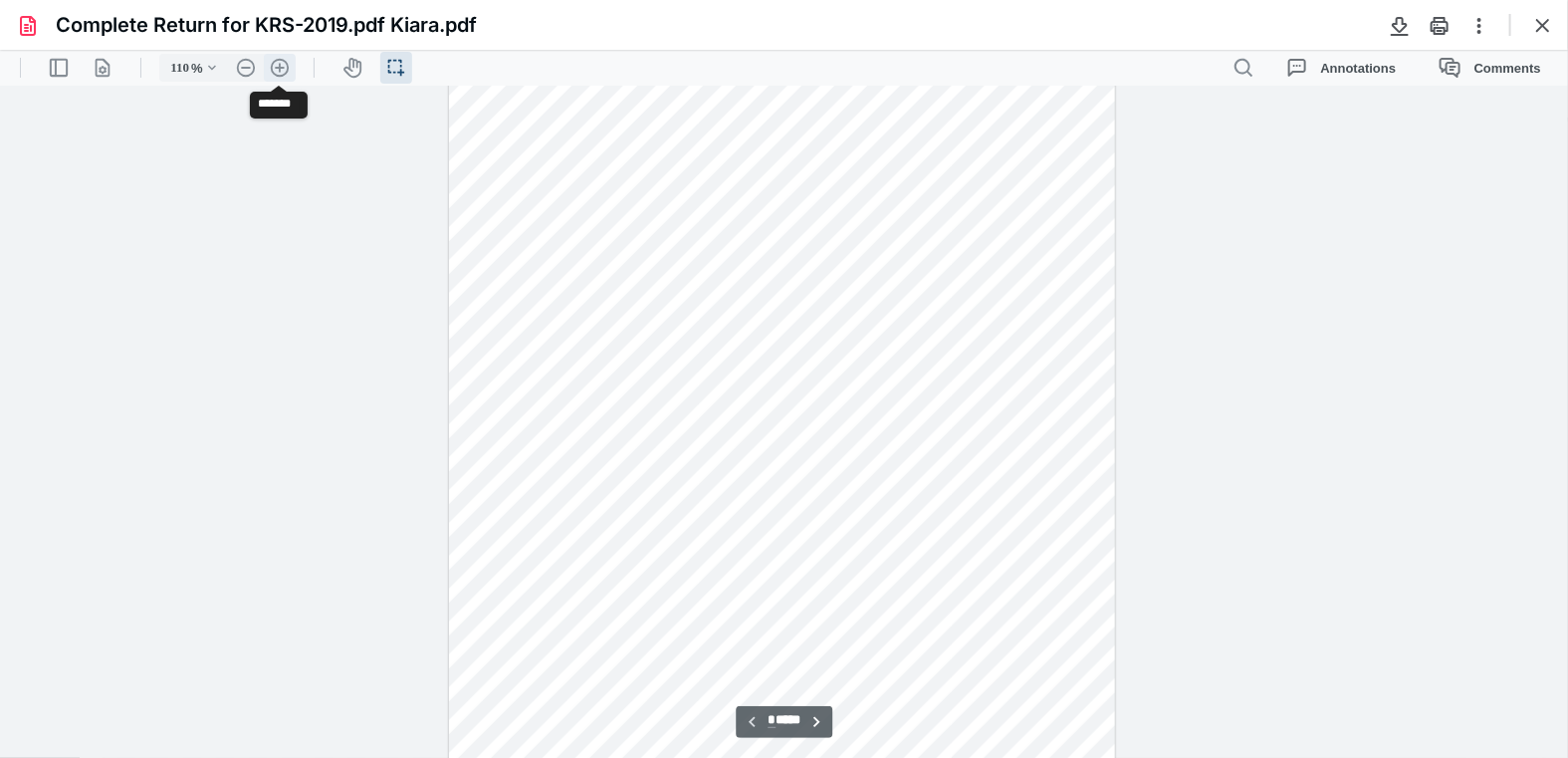 click on ".cls-1{fill:#abb0c4;} icon - header - zoom - in - line" at bounding box center (280, 67) 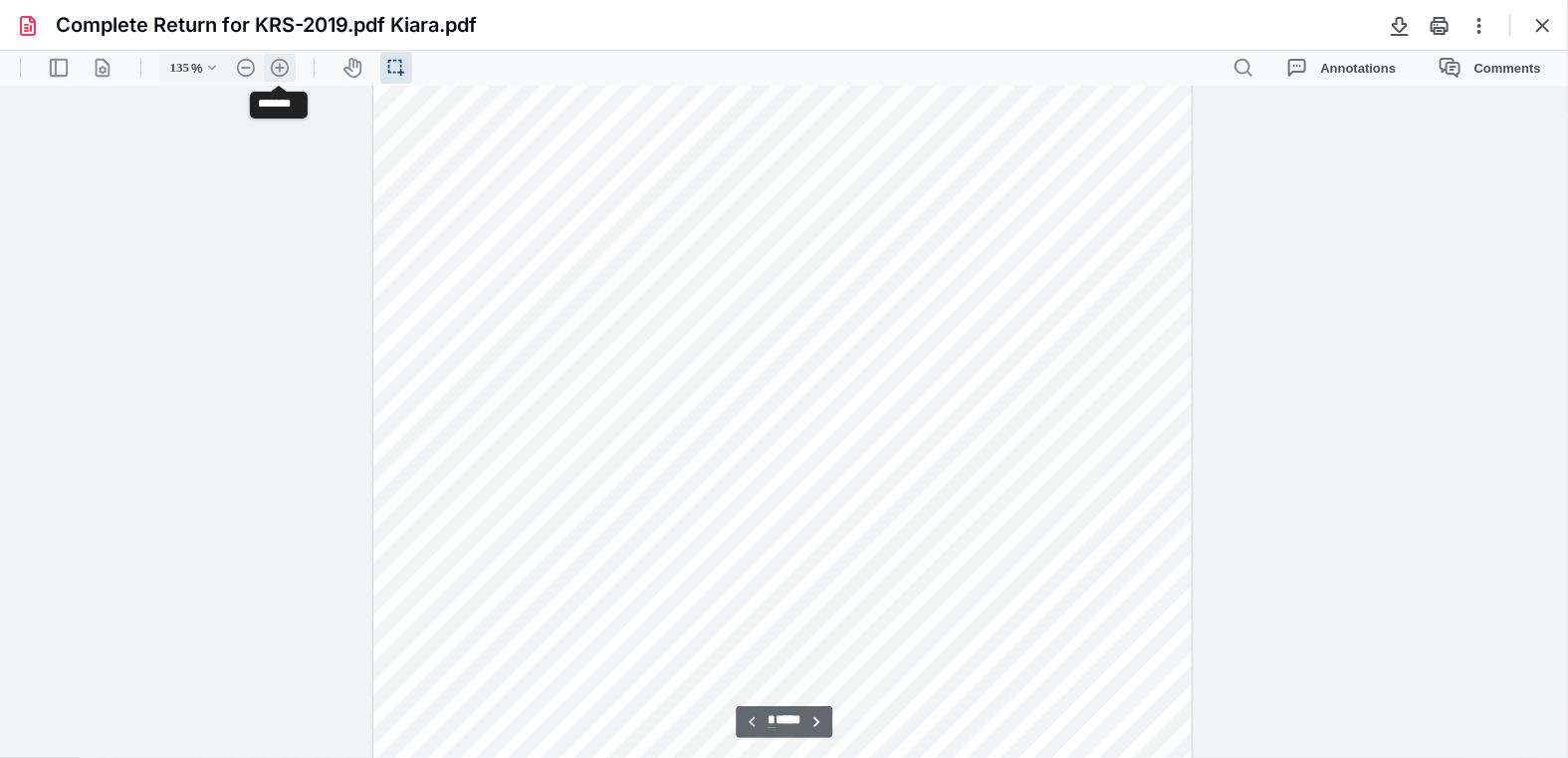 click on ".cls-1{fill:#abb0c4;} icon - header - zoom - in - line" at bounding box center [280, 67] 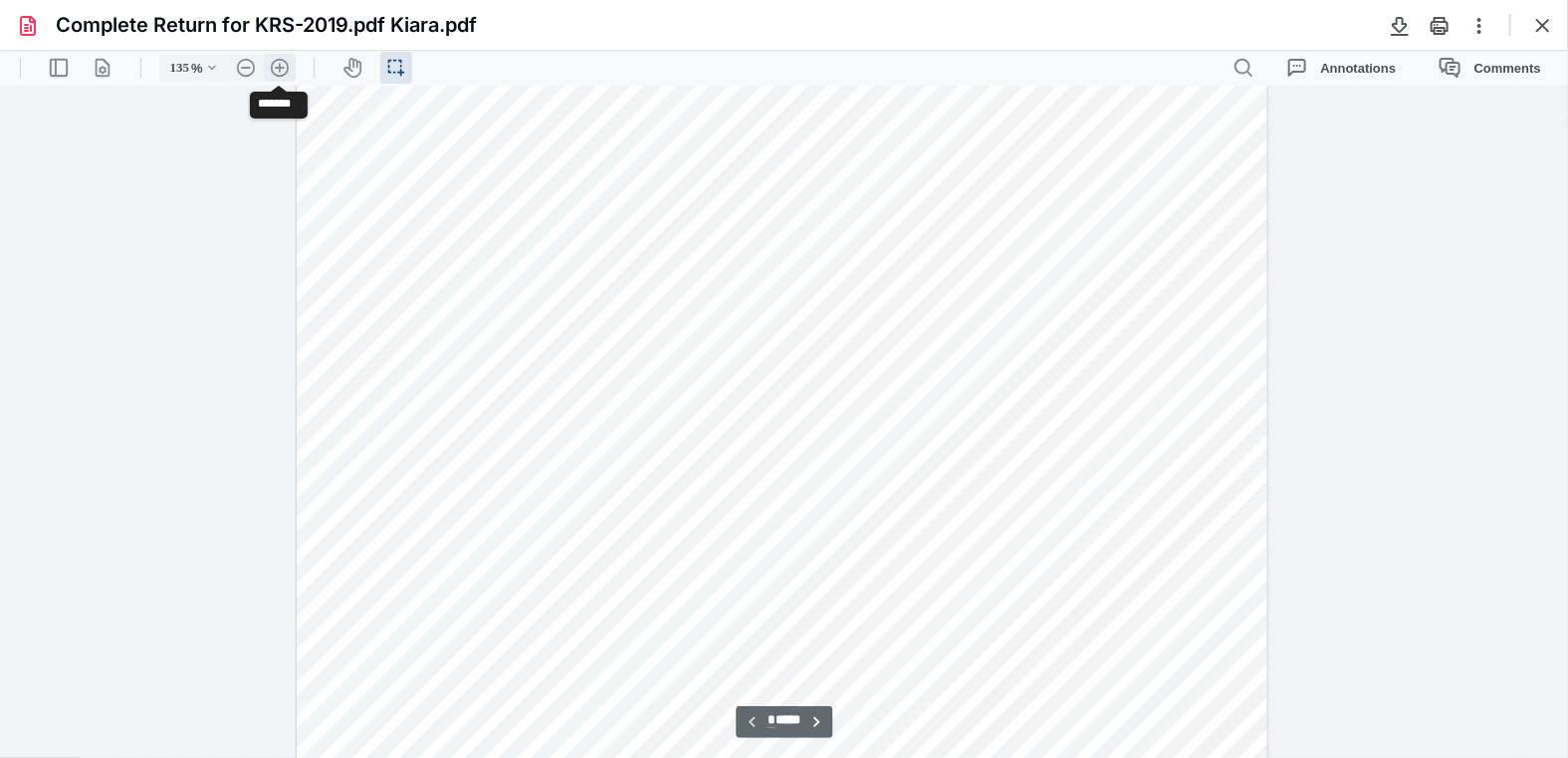 type on "160" 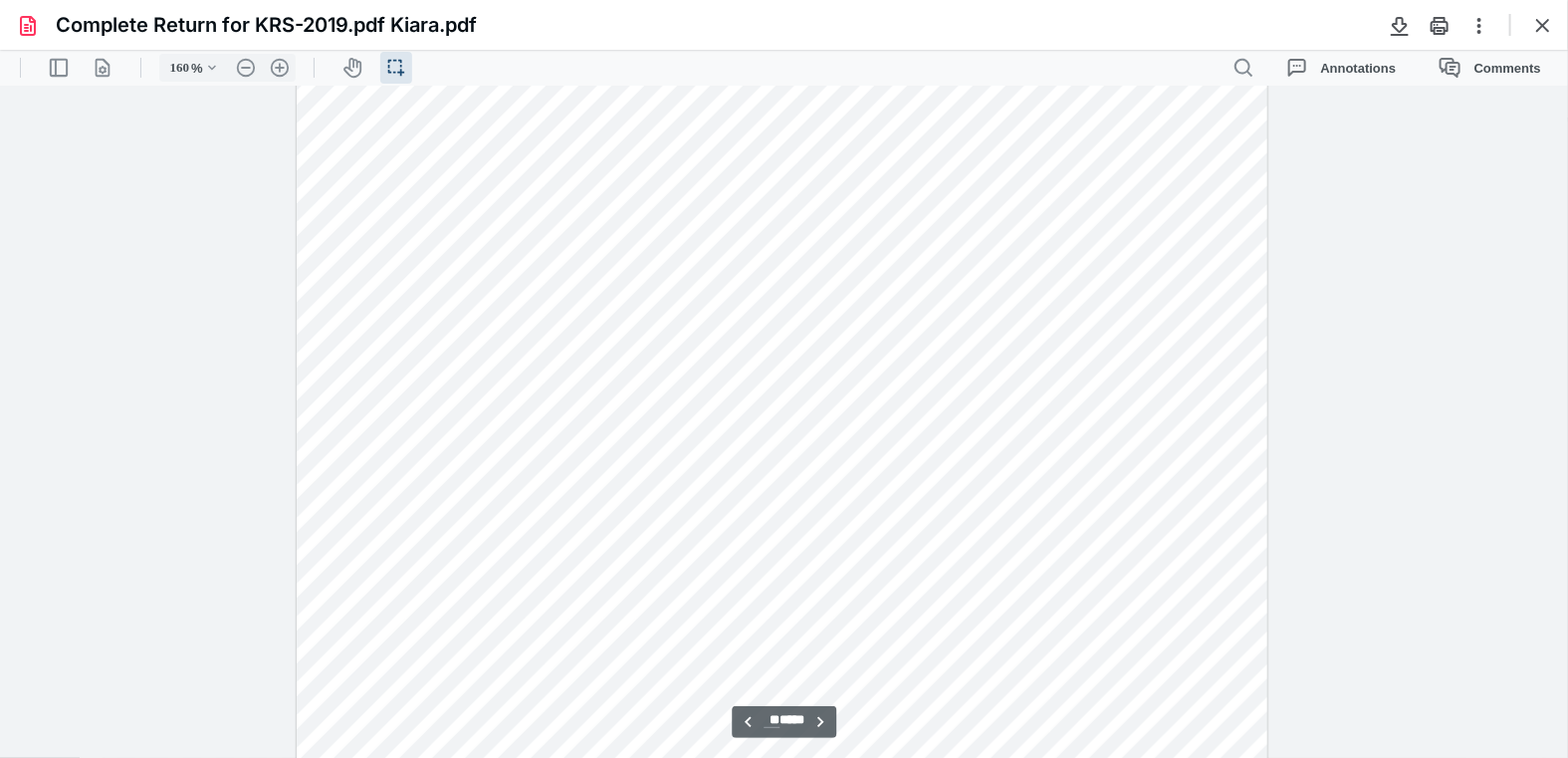 scroll, scrollTop: 24714, scrollLeft: 0, axis: vertical 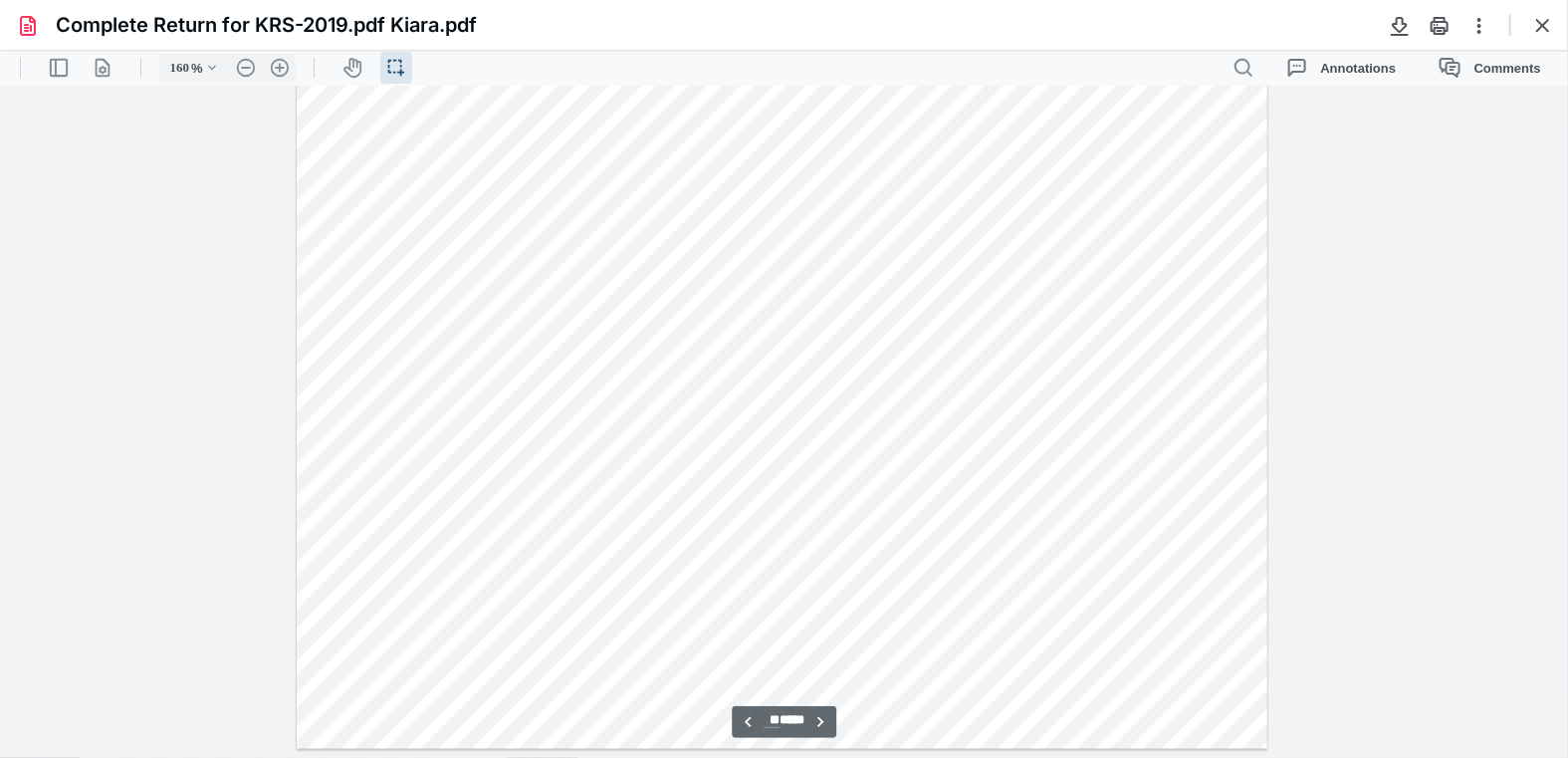 type on "**" 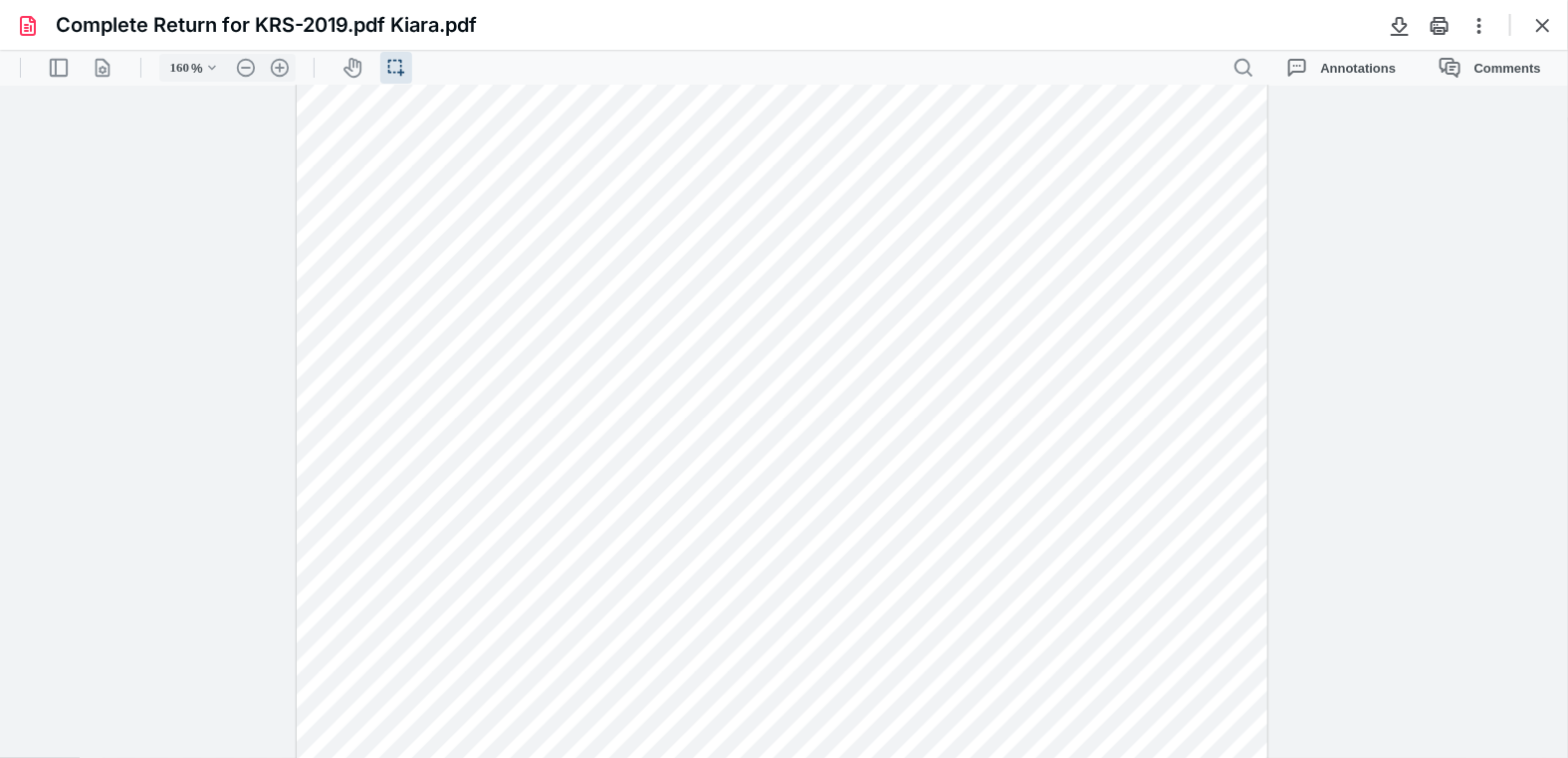 scroll, scrollTop: 29513, scrollLeft: 0, axis: vertical 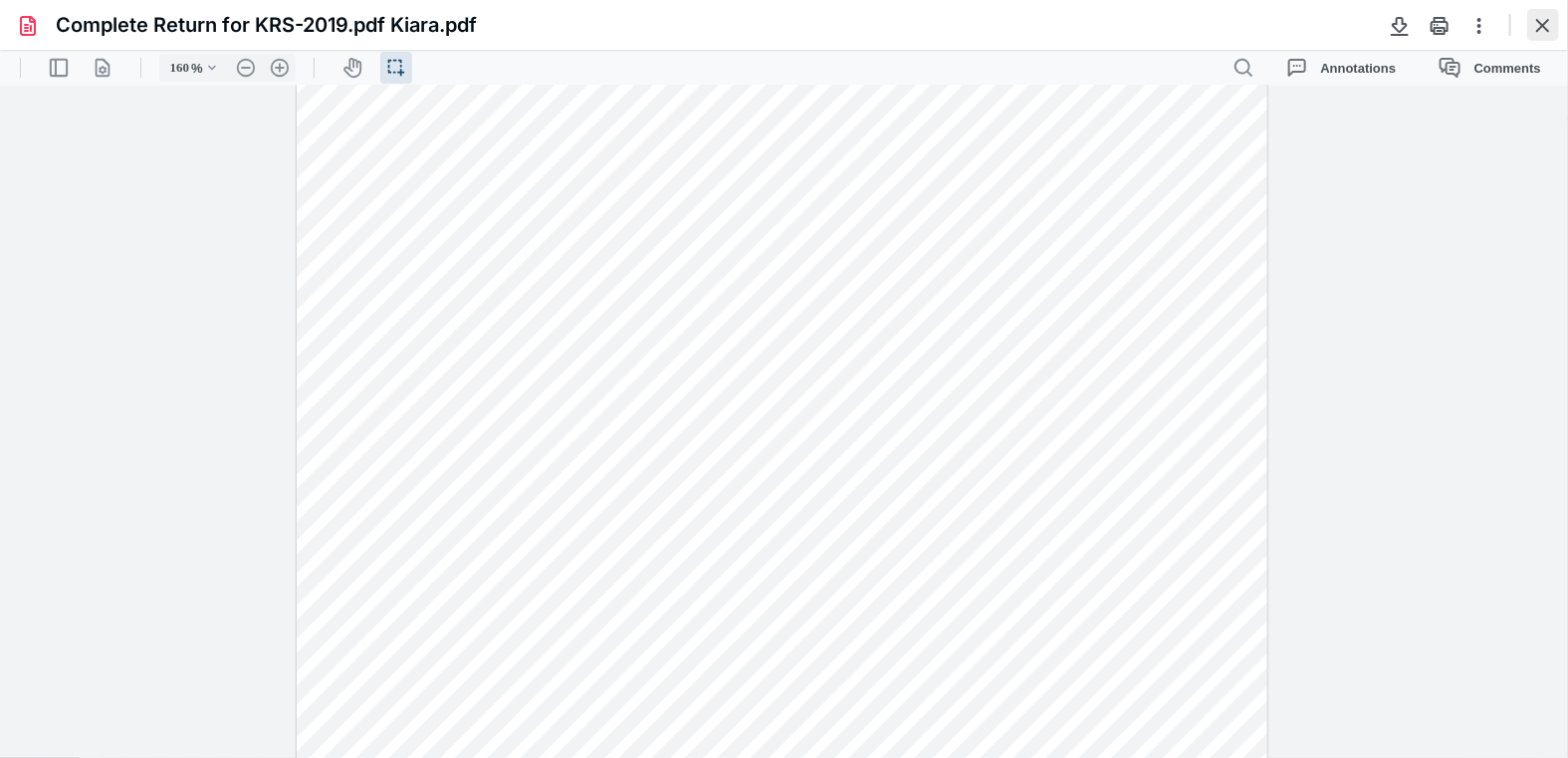 click at bounding box center [1543, 25] 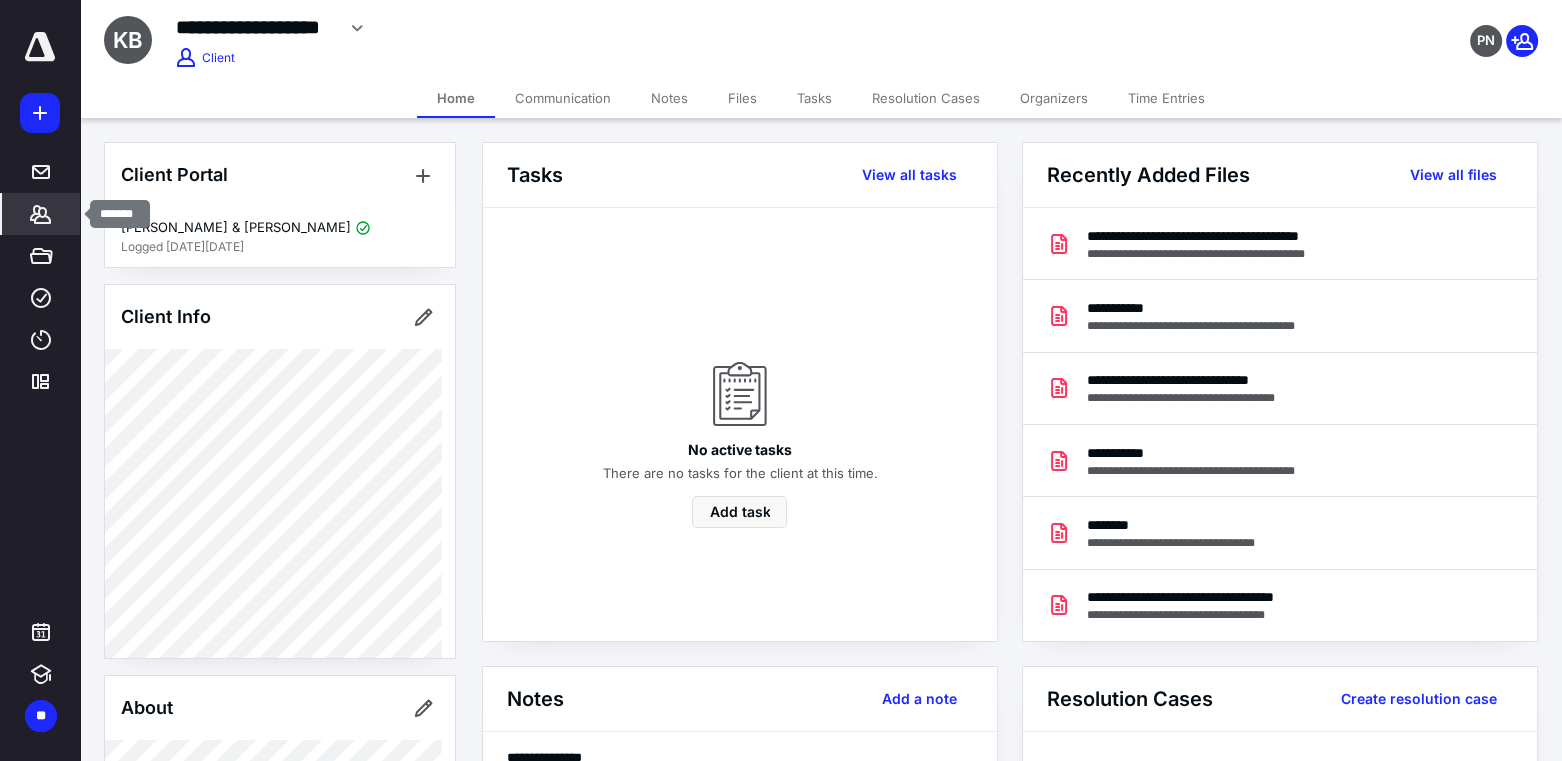 click 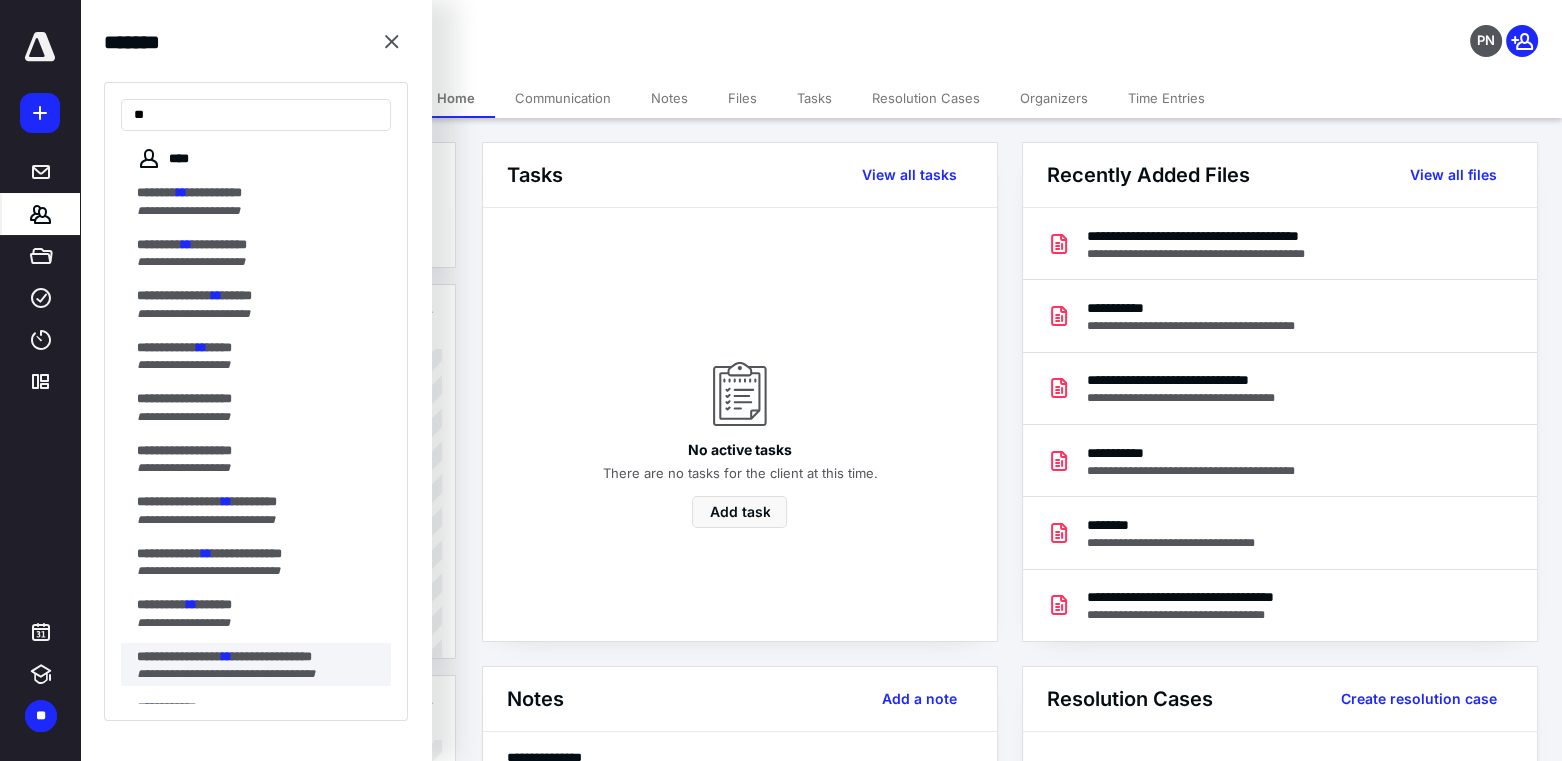 type on "**" 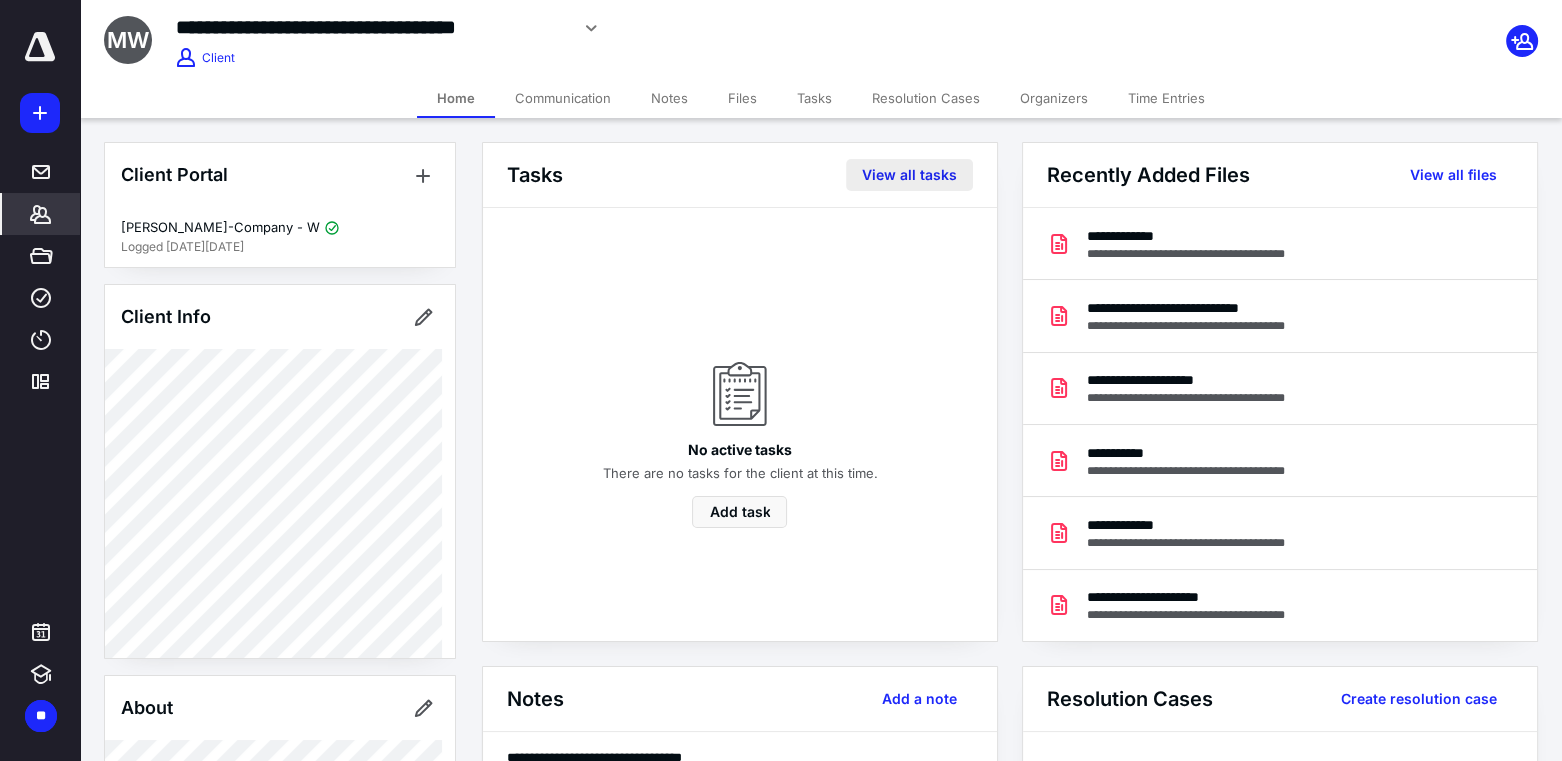 click on "View all tasks" at bounding box center [909, 175] 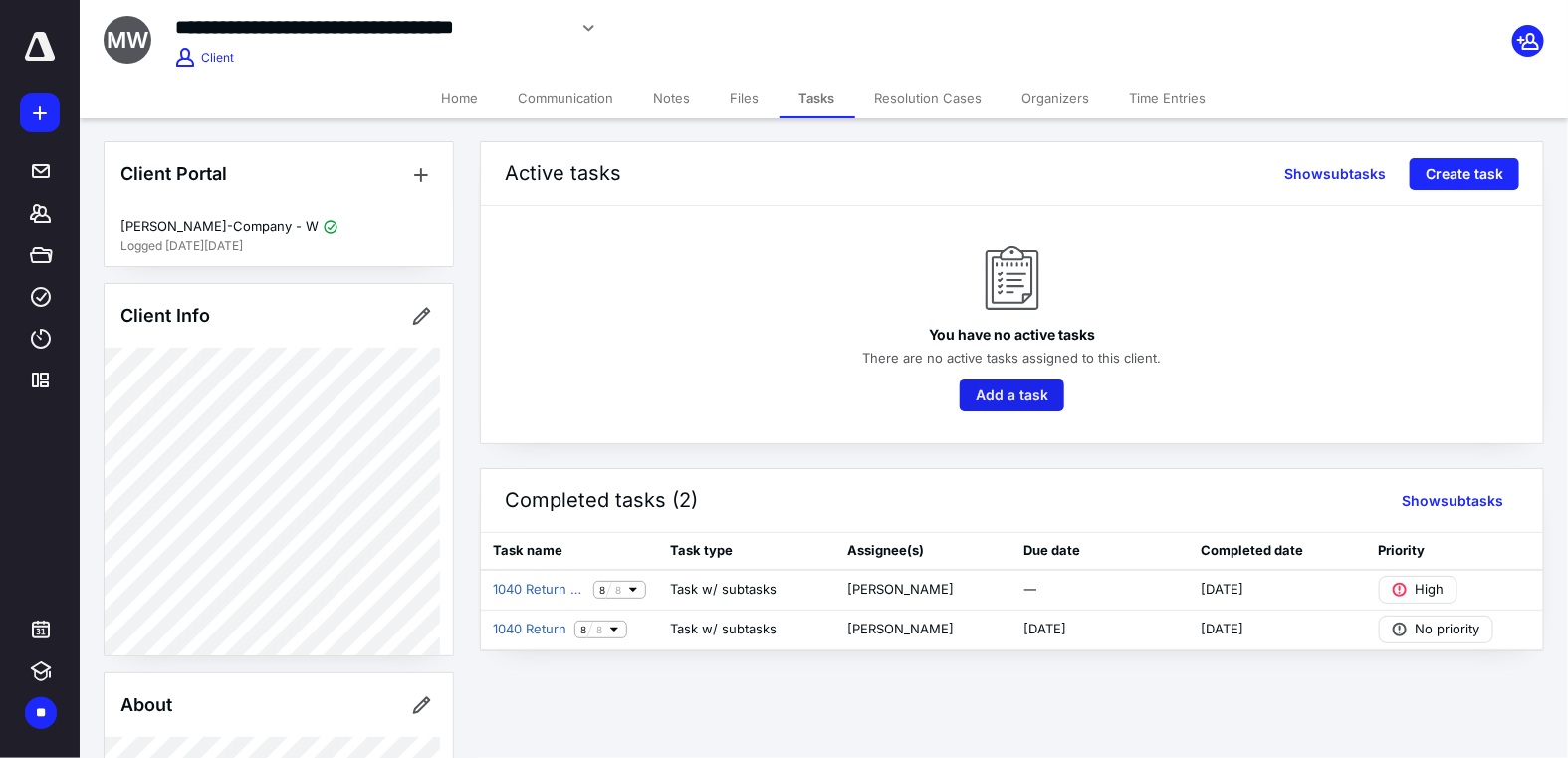 click on "Add a task" at bounding box center (1011, 395) 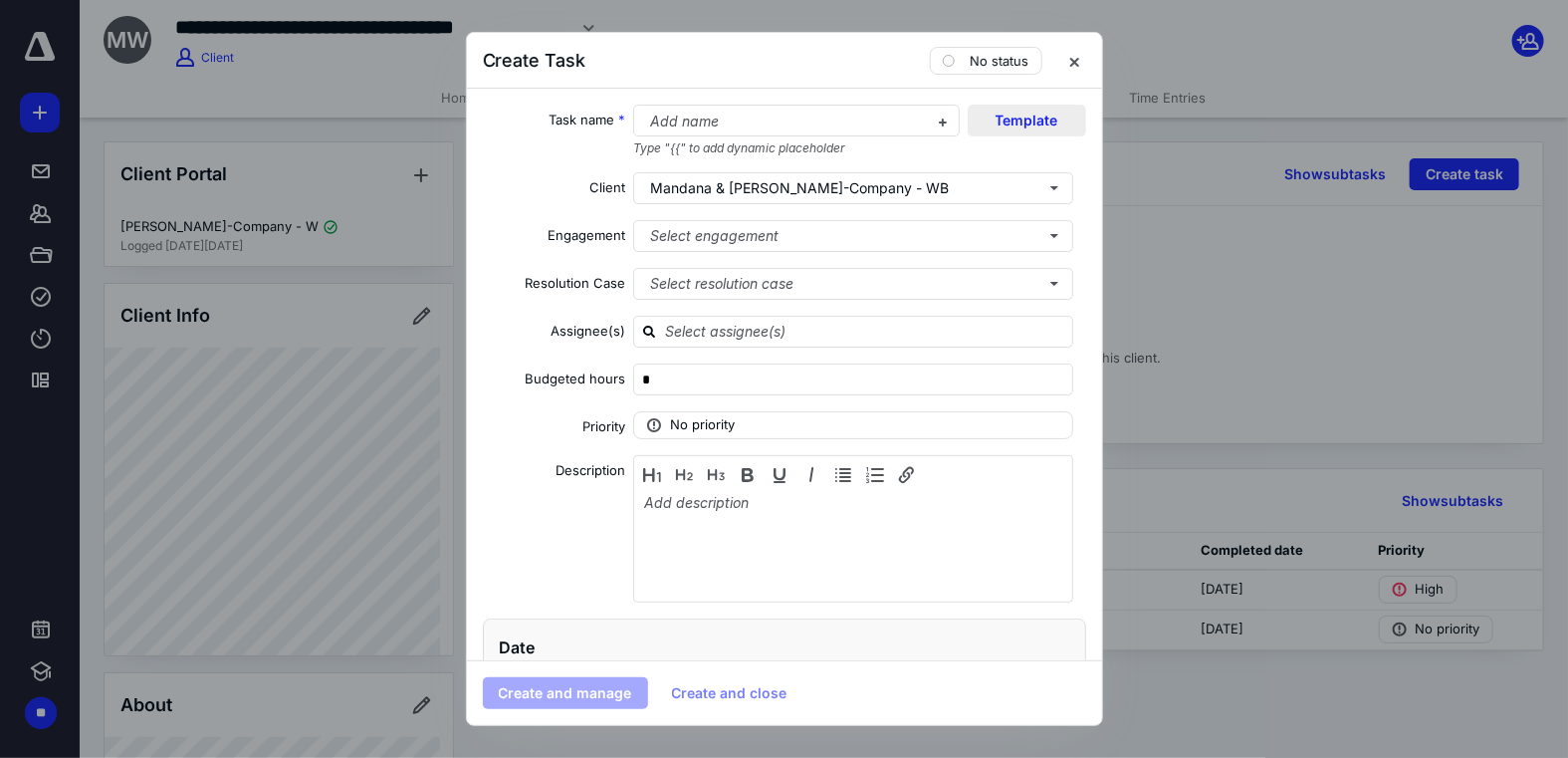 click on "Template" at bounding box center [1026, 121] 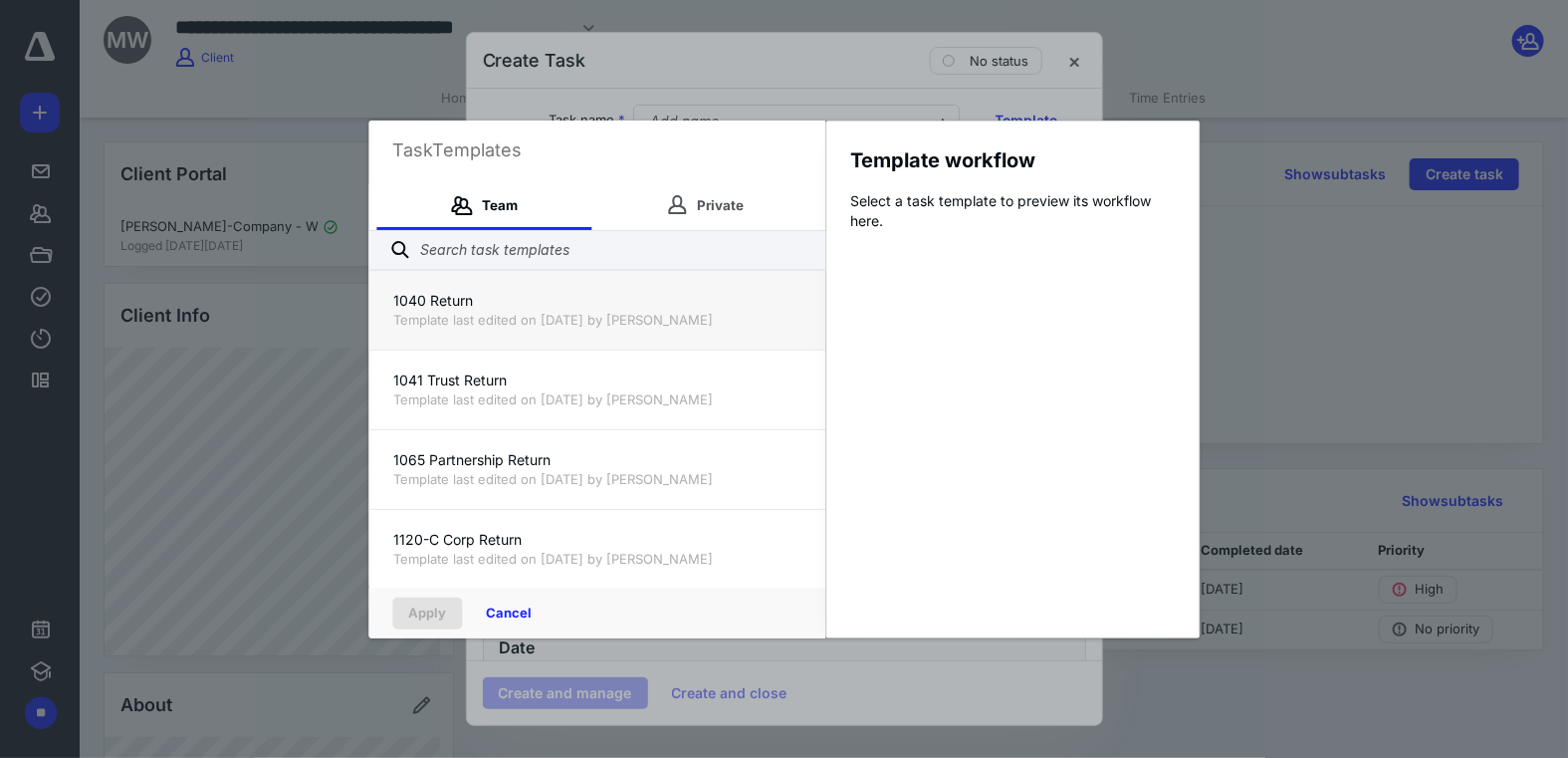 click on "Template last edited on [DATE] by [PERSON_NAME]" at bounding box center (596, 320) 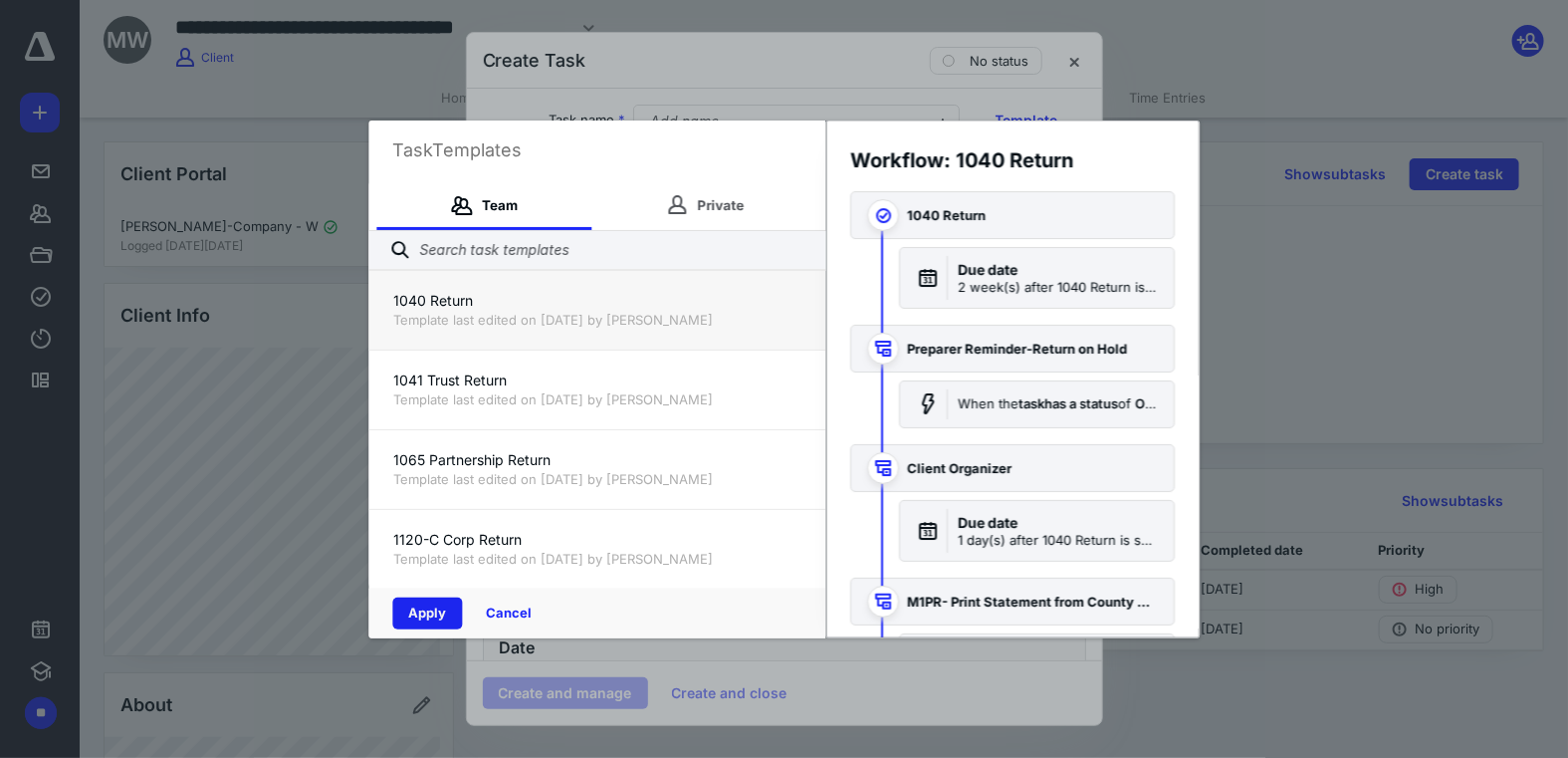 click on "Apply" at bounding box center [427, 614] 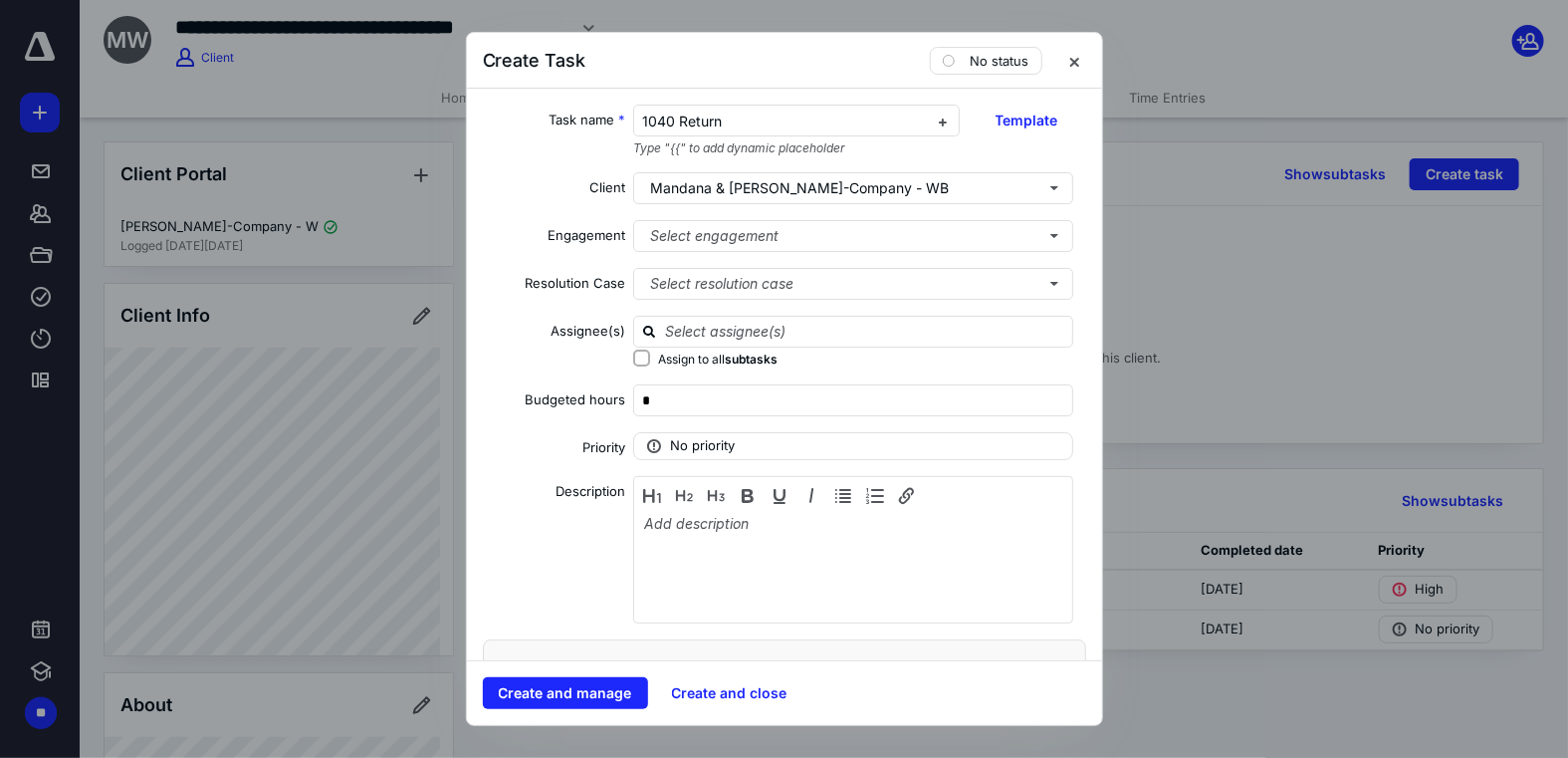 checkbox on "true" 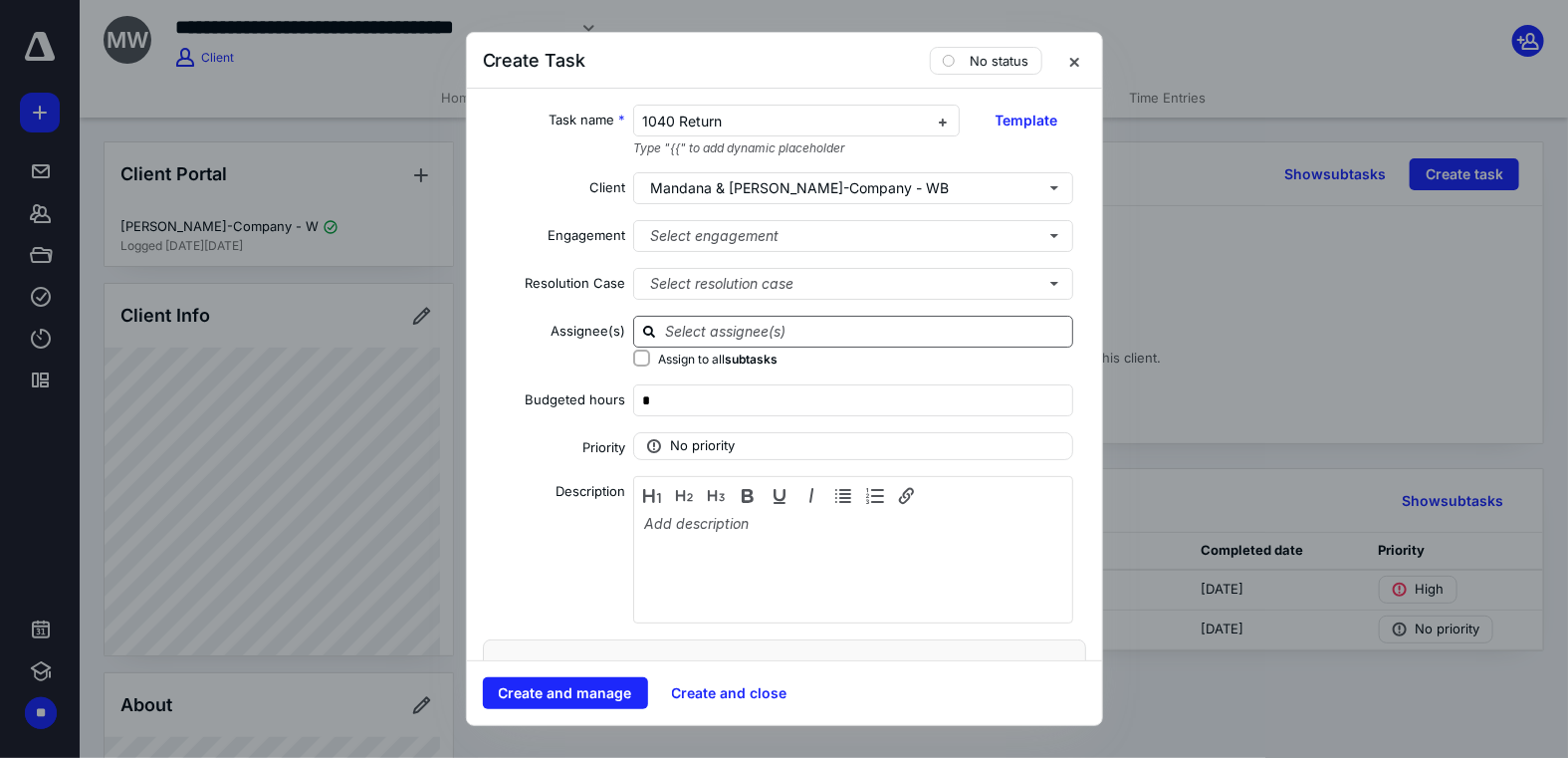 click at bounding box center [865, 331] 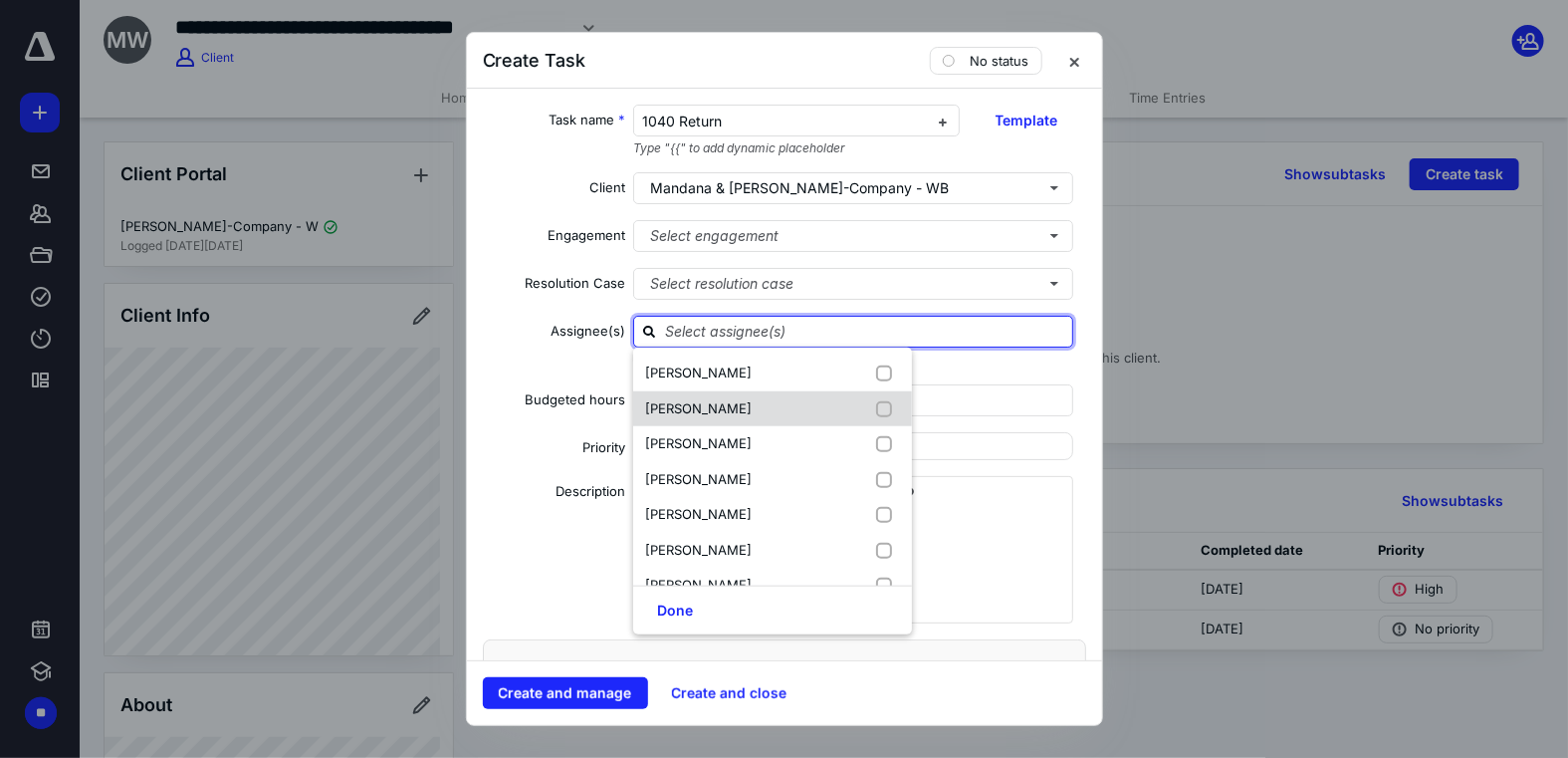 click on "[PERSON_NAME]" at bounding box center [702, 408] 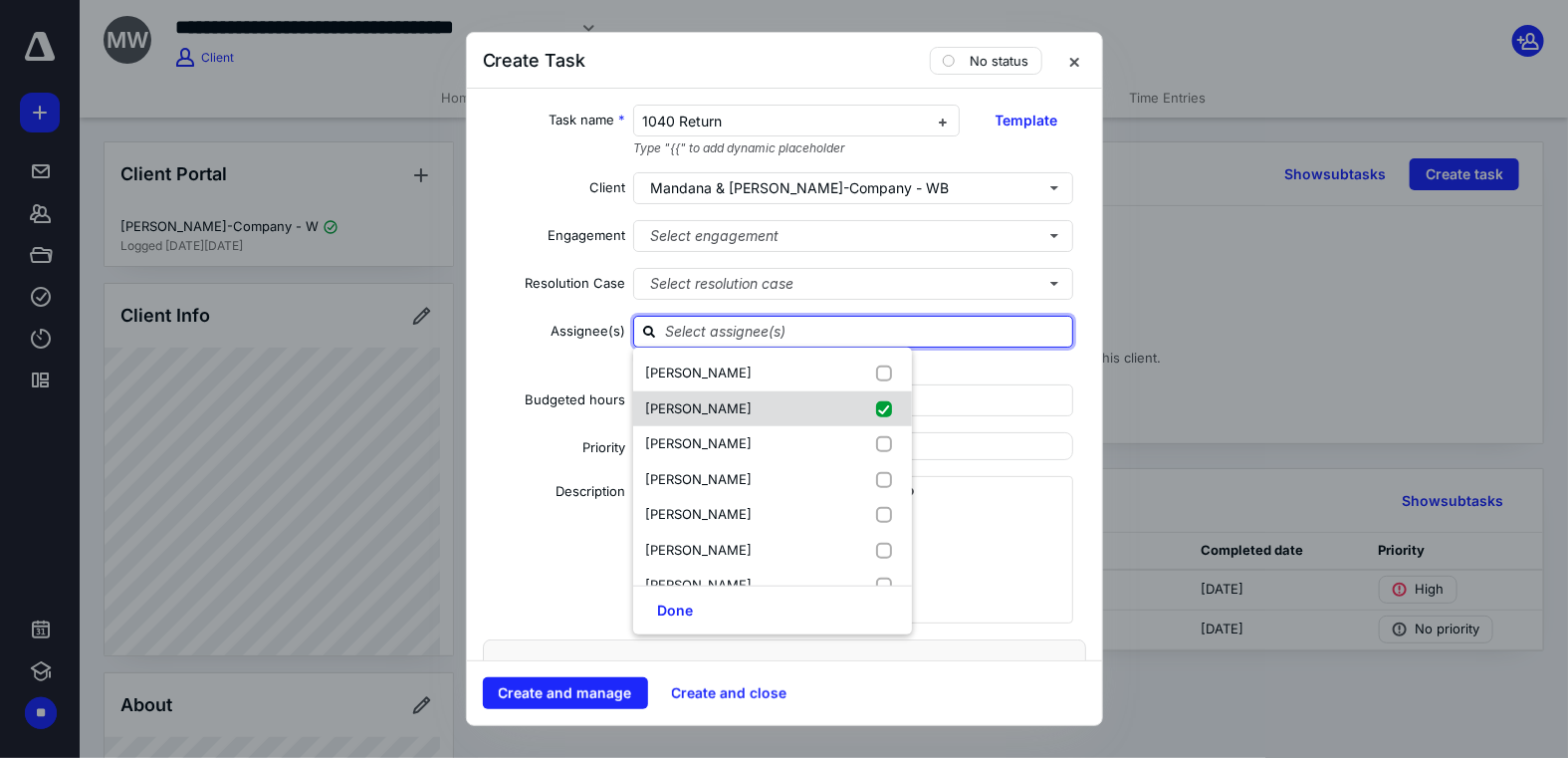 checkbox on "true" 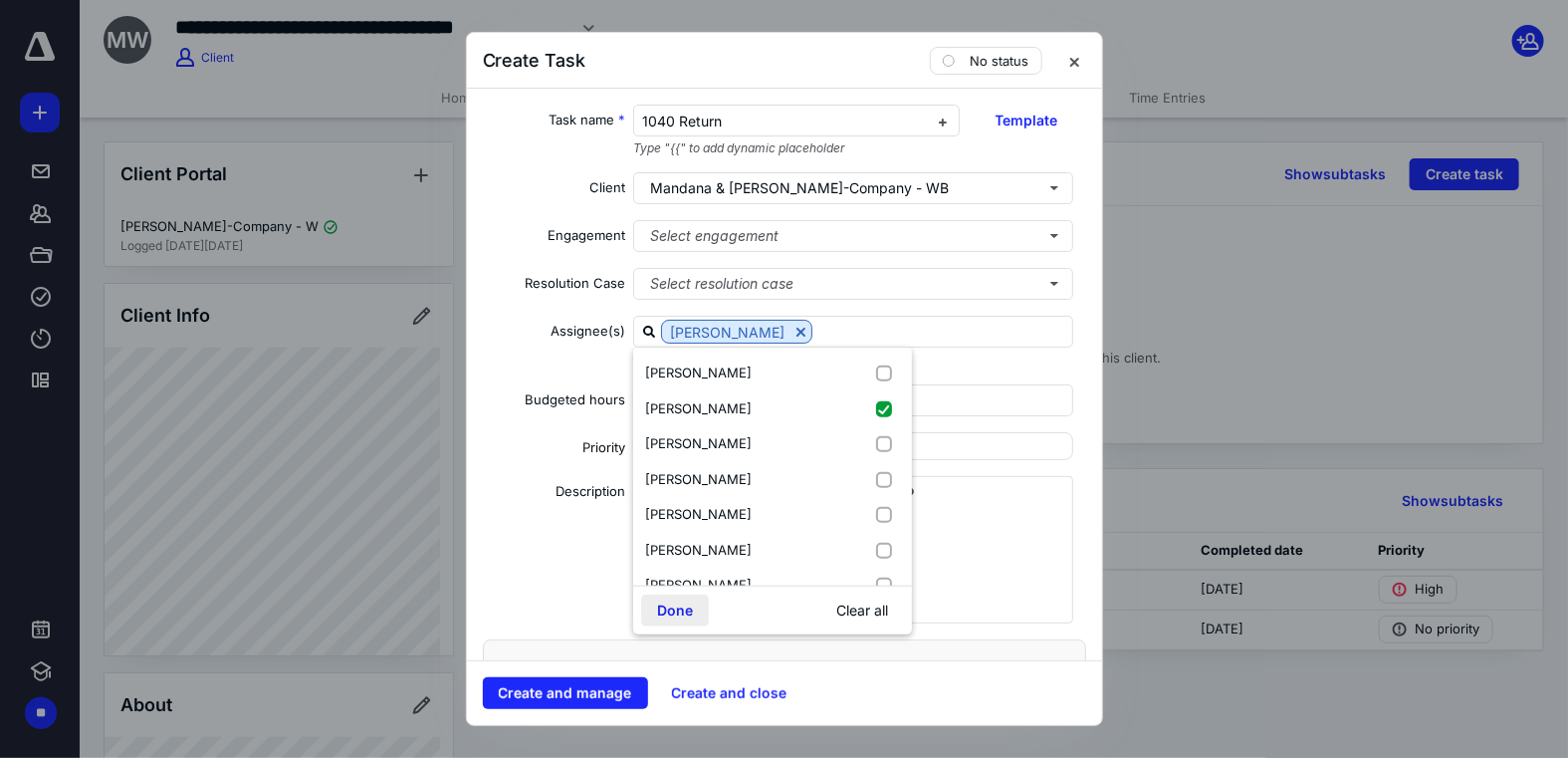 click on "Done" at bounding box center [675, 611] 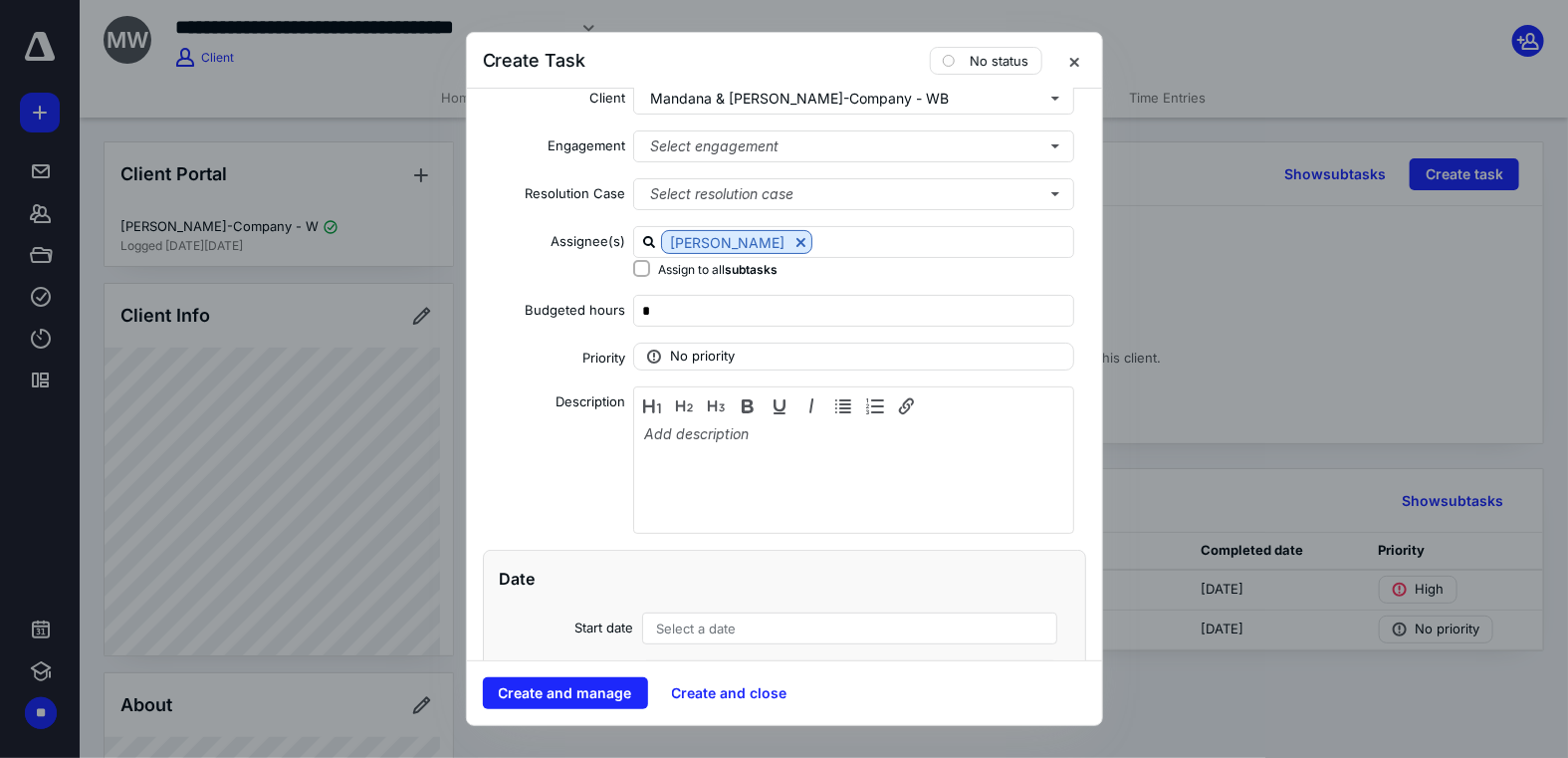 scroll, scrollTop: 180, scrollLeft: 0, axis: vertical 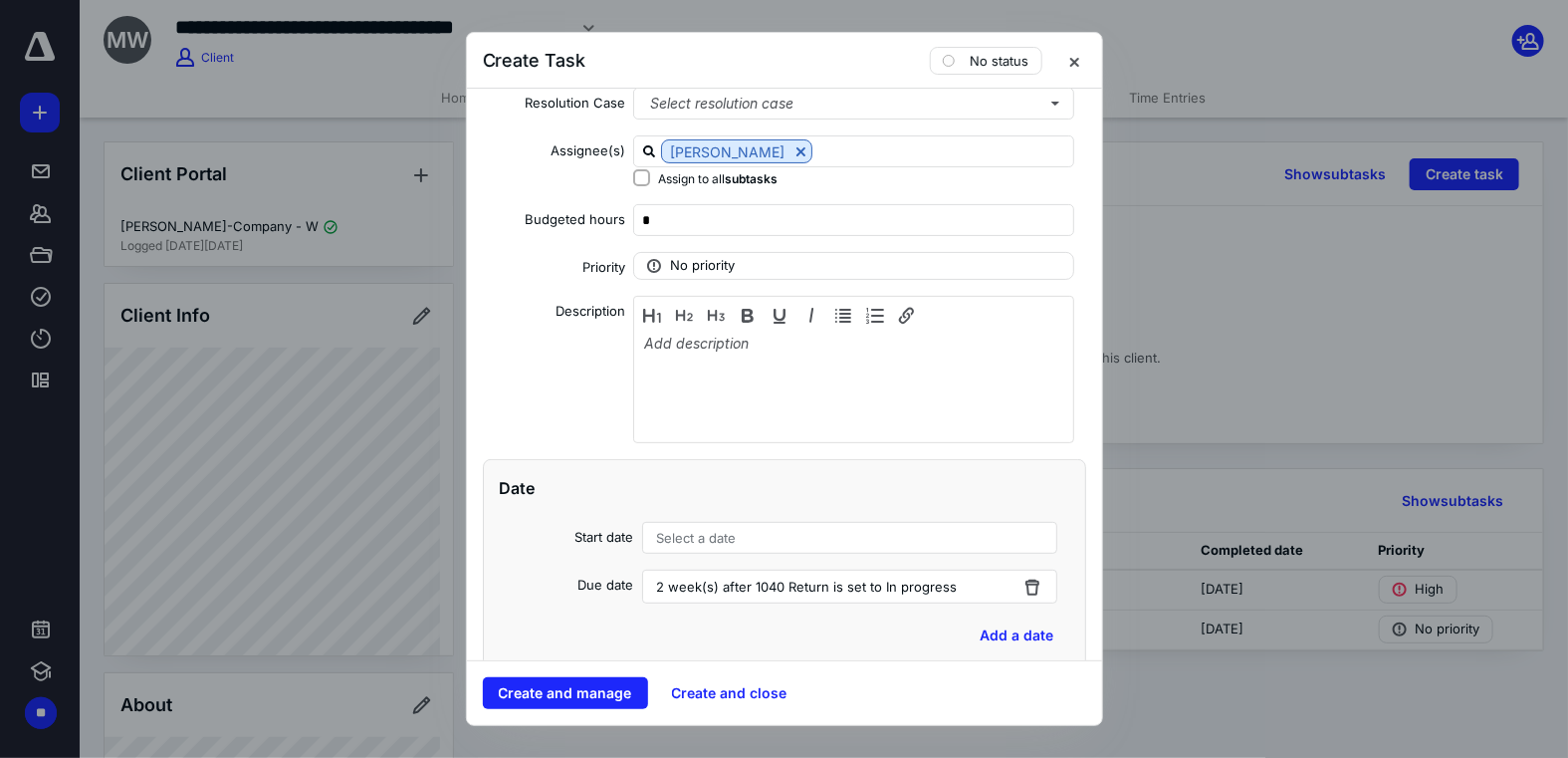 click on "Select a date" at bounding box center (850, 538) 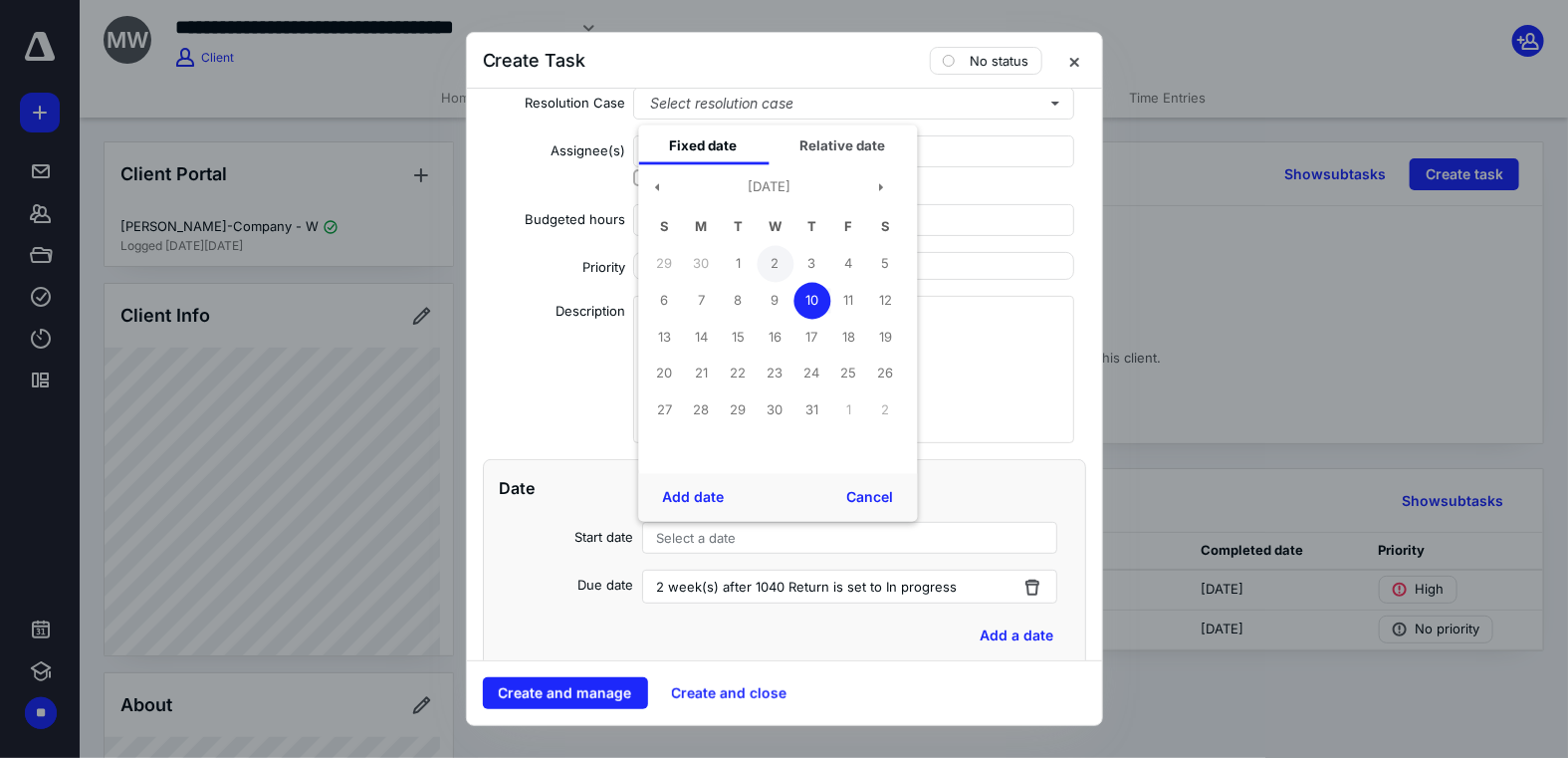 click on "2" at bounding box center [775, 263] 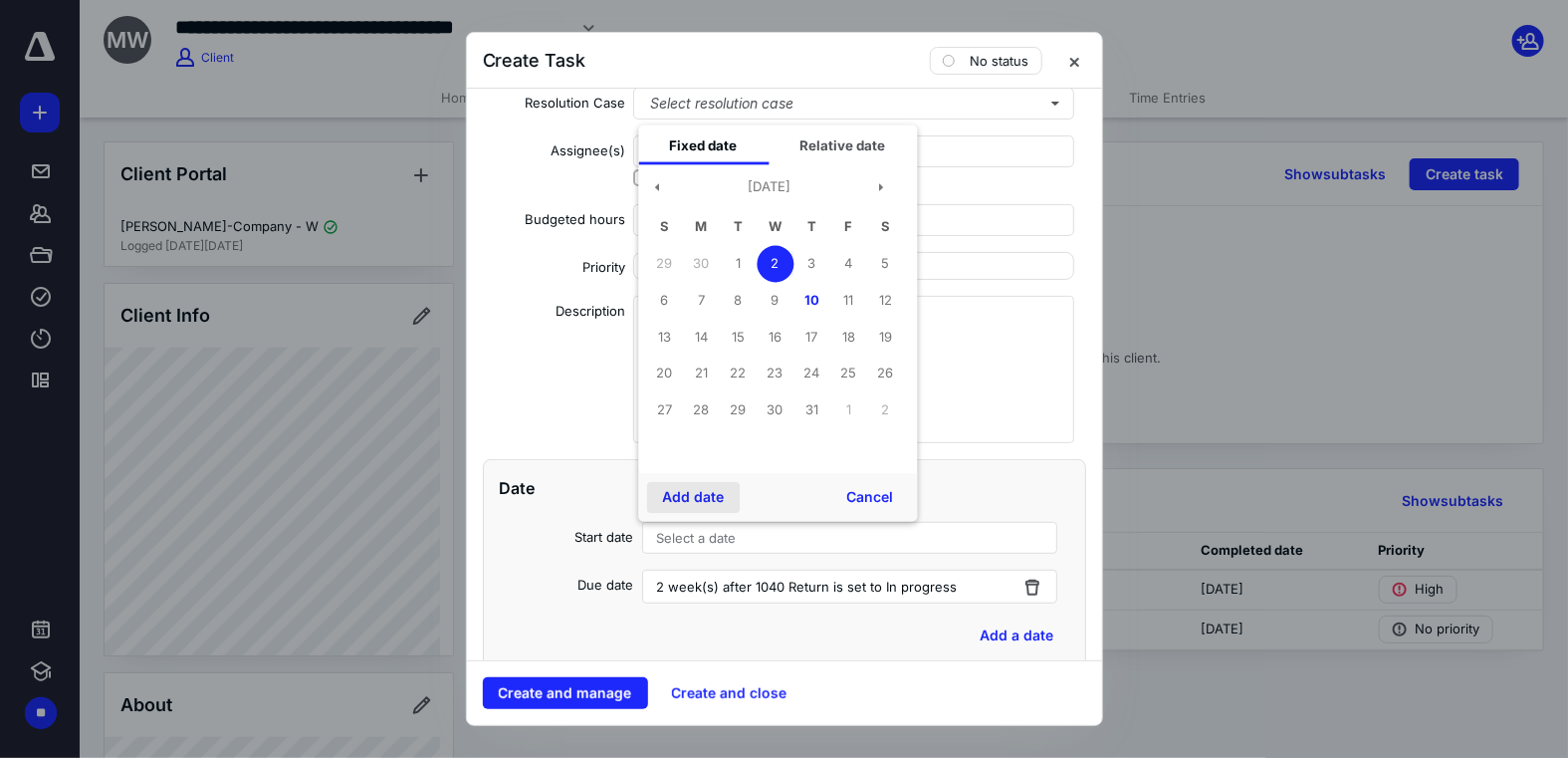 click on "Add date" at bounding box center (693, 498) 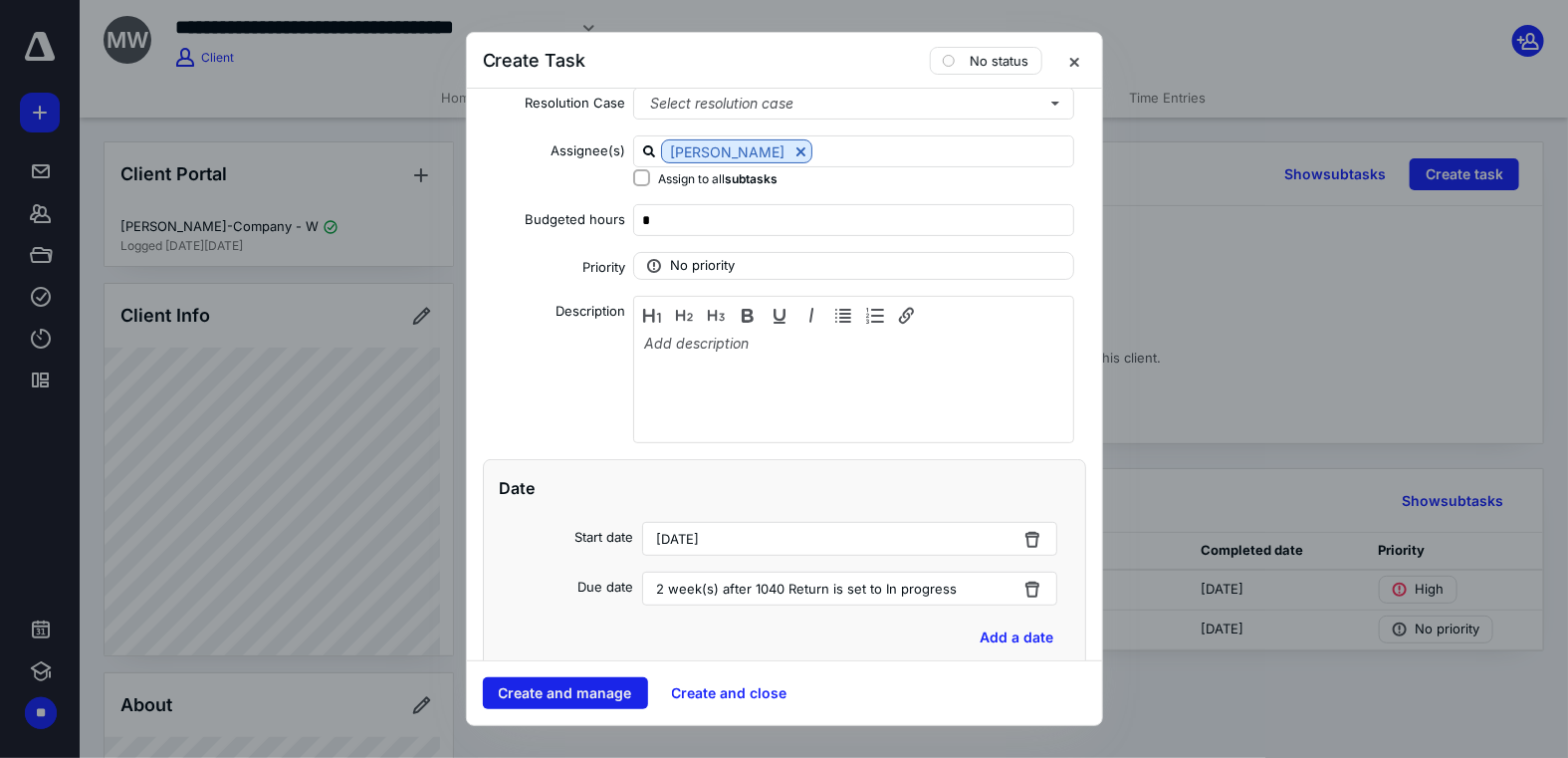 click on "Create and manage" at bounding box center (565, 693) 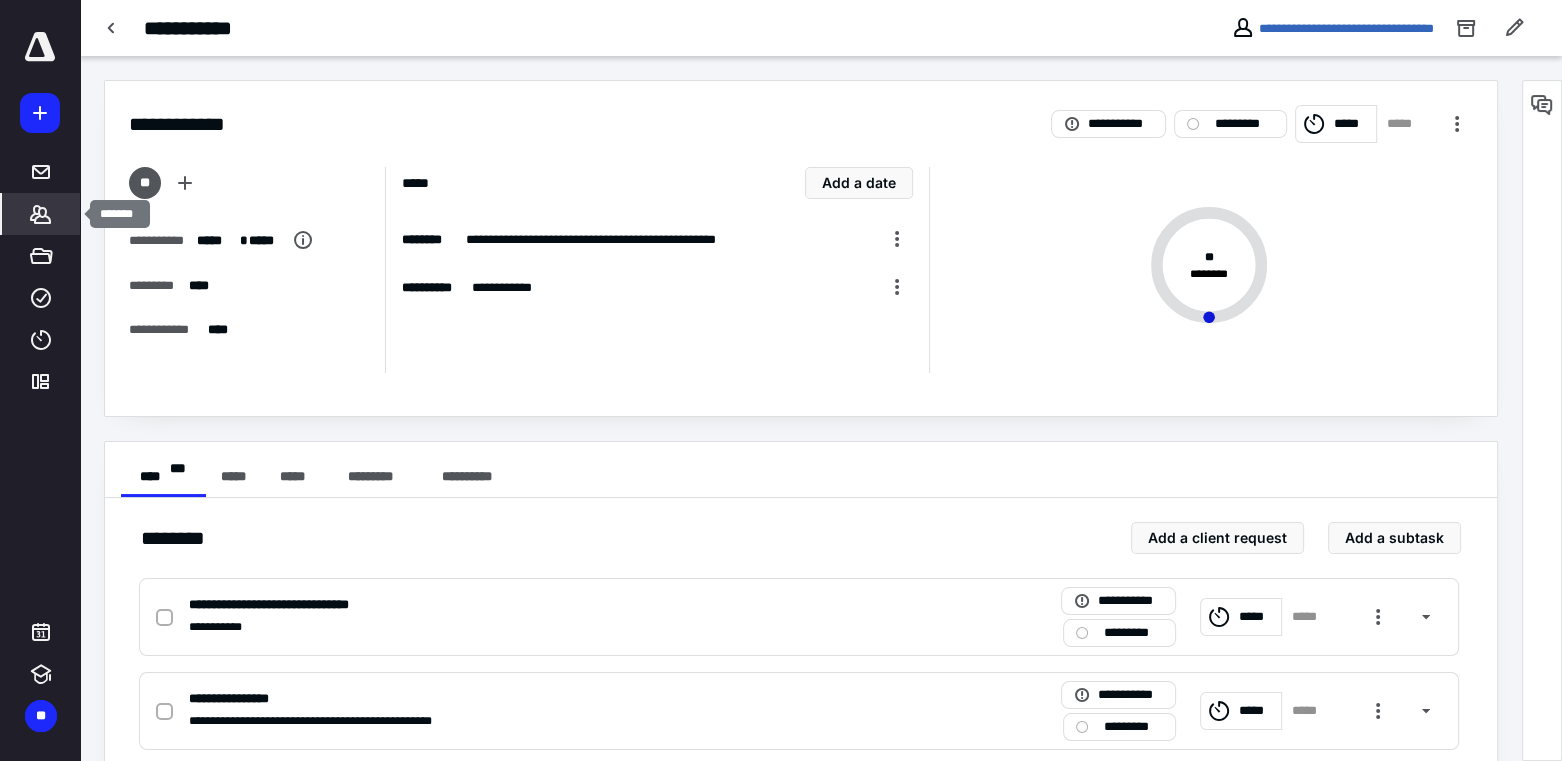 click 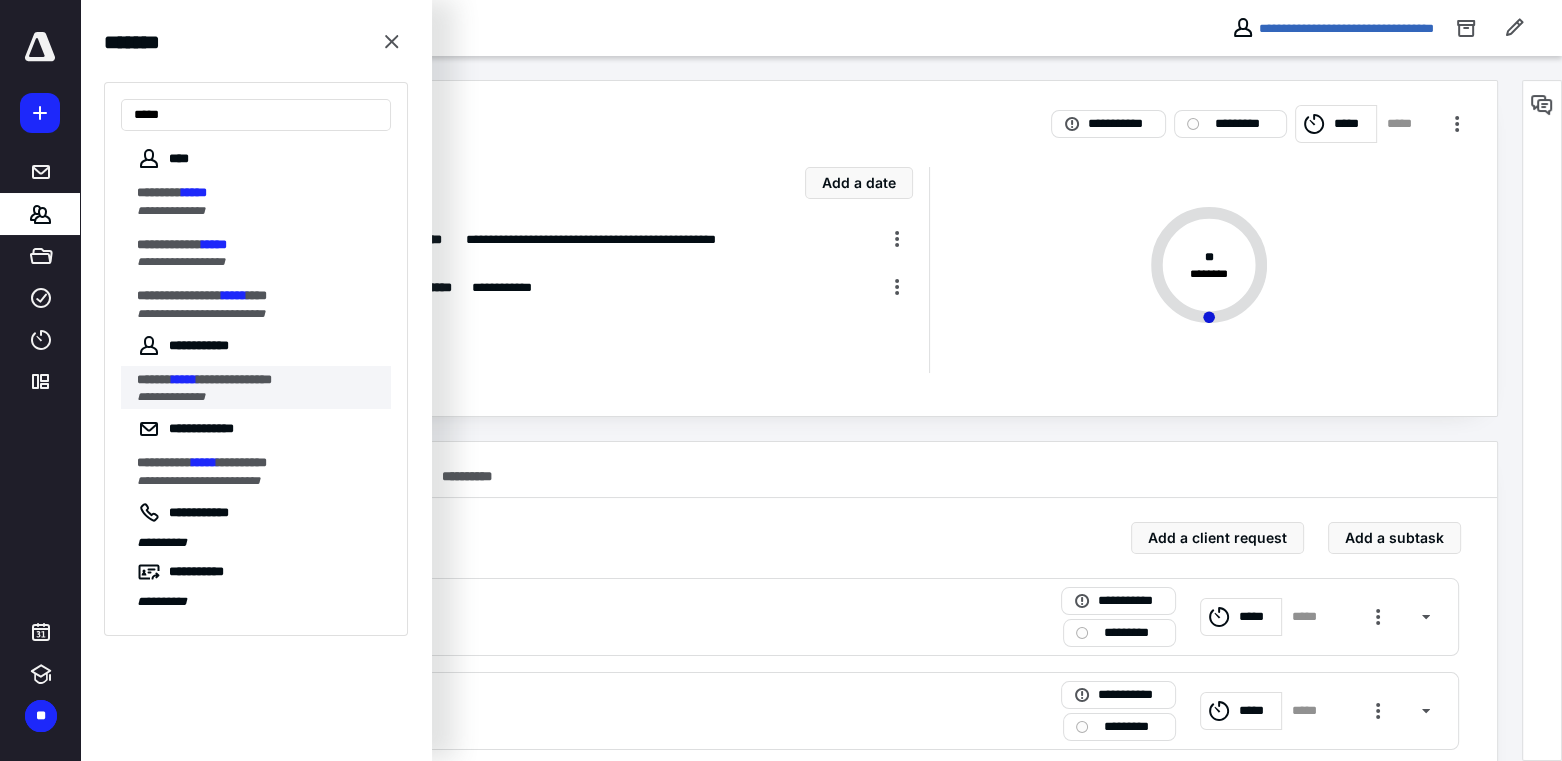 type on "*****" 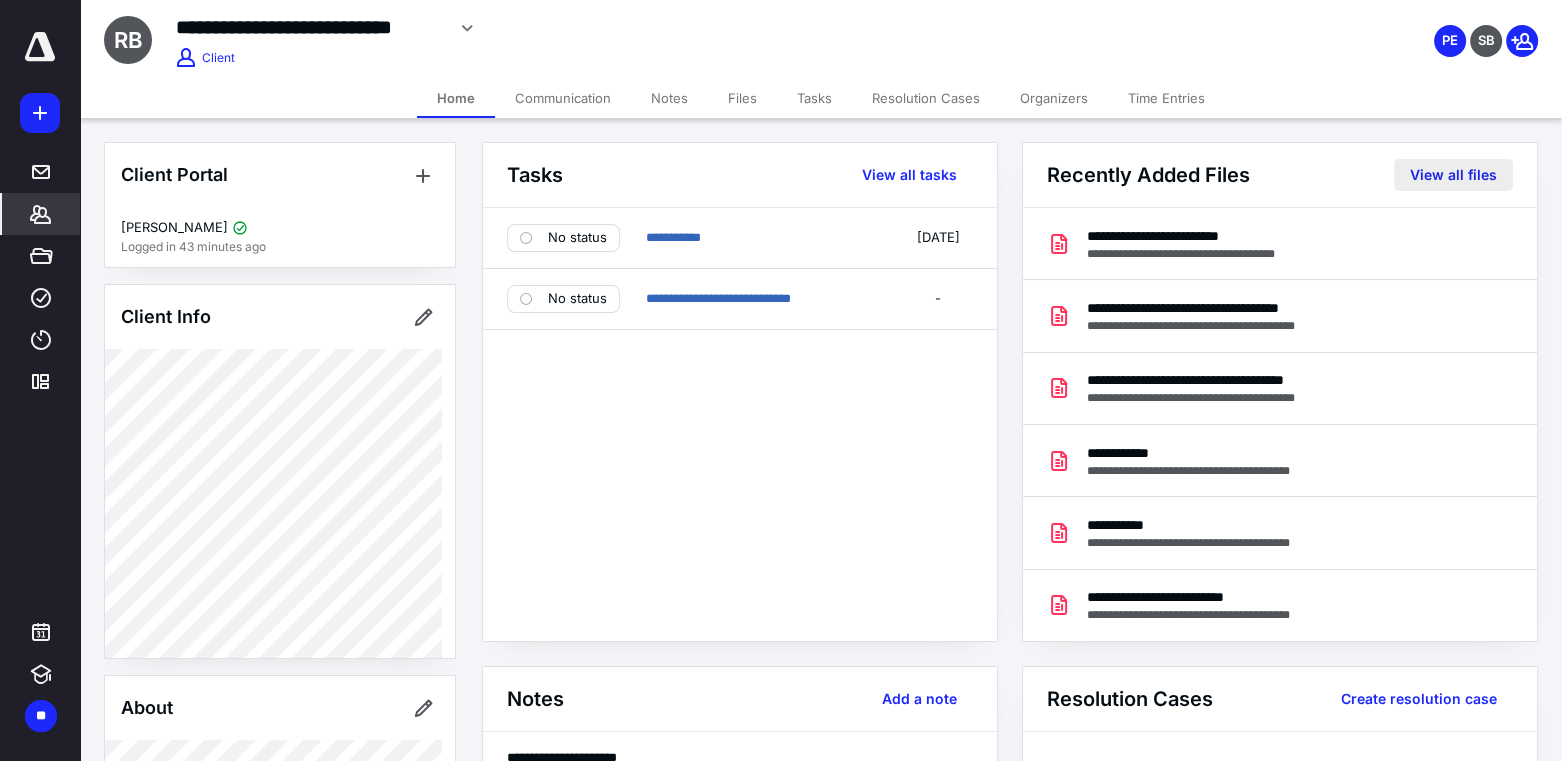 click on "View all files" at bounding box center [1453, 175] 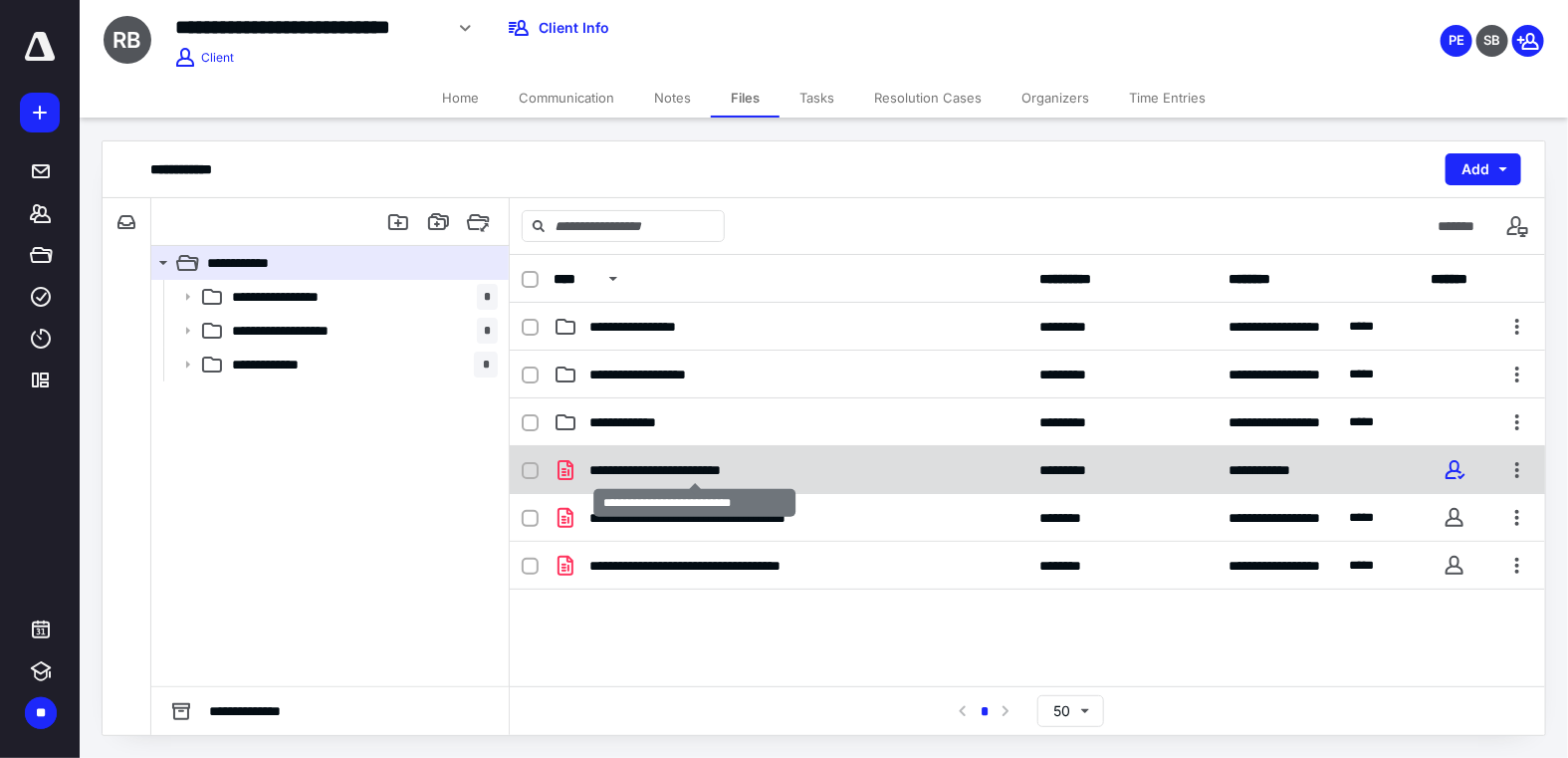 click on "**********" at bounding box center (695, 470) 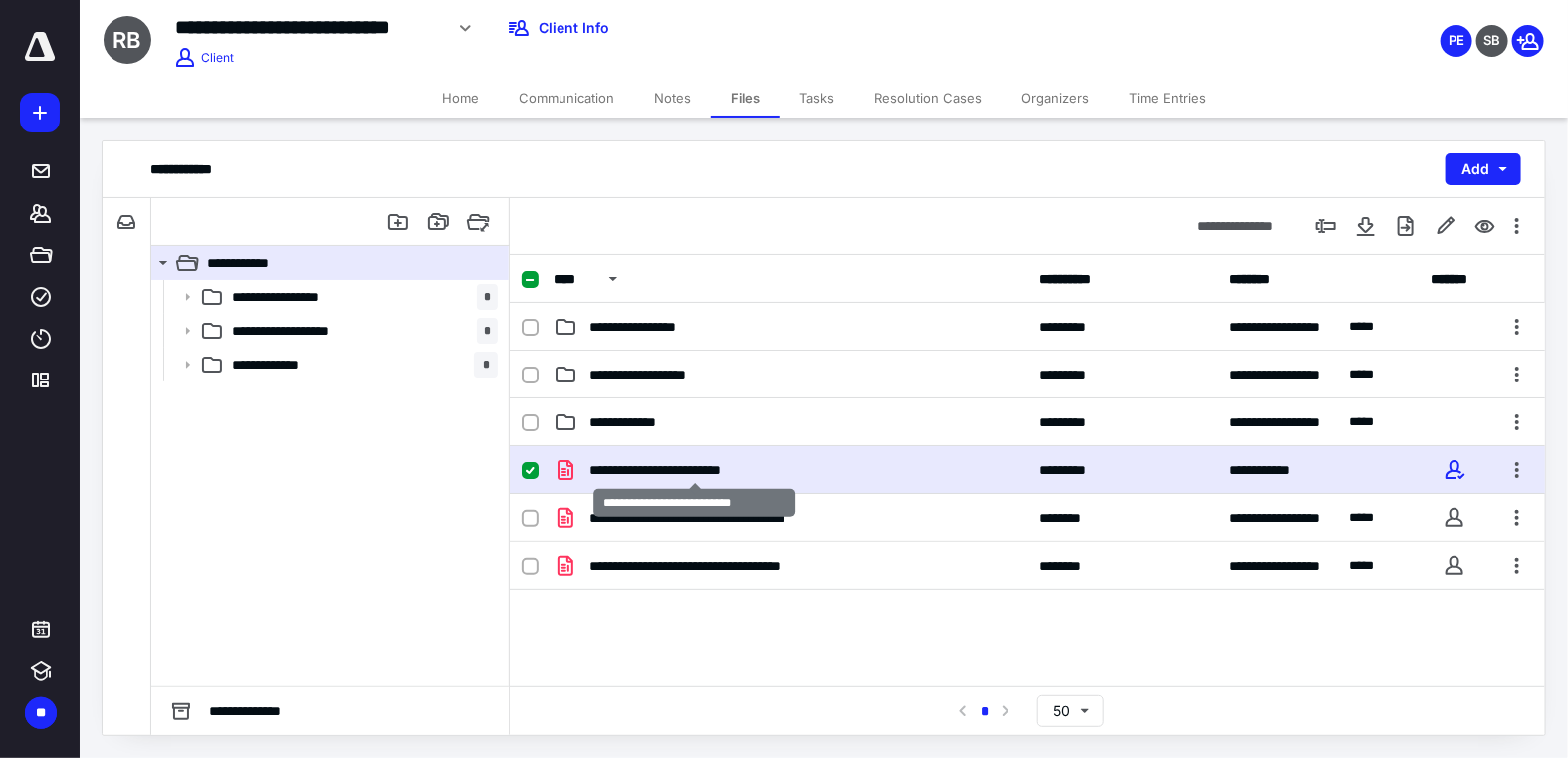 click on "**********" at bounding box center (695, 470) 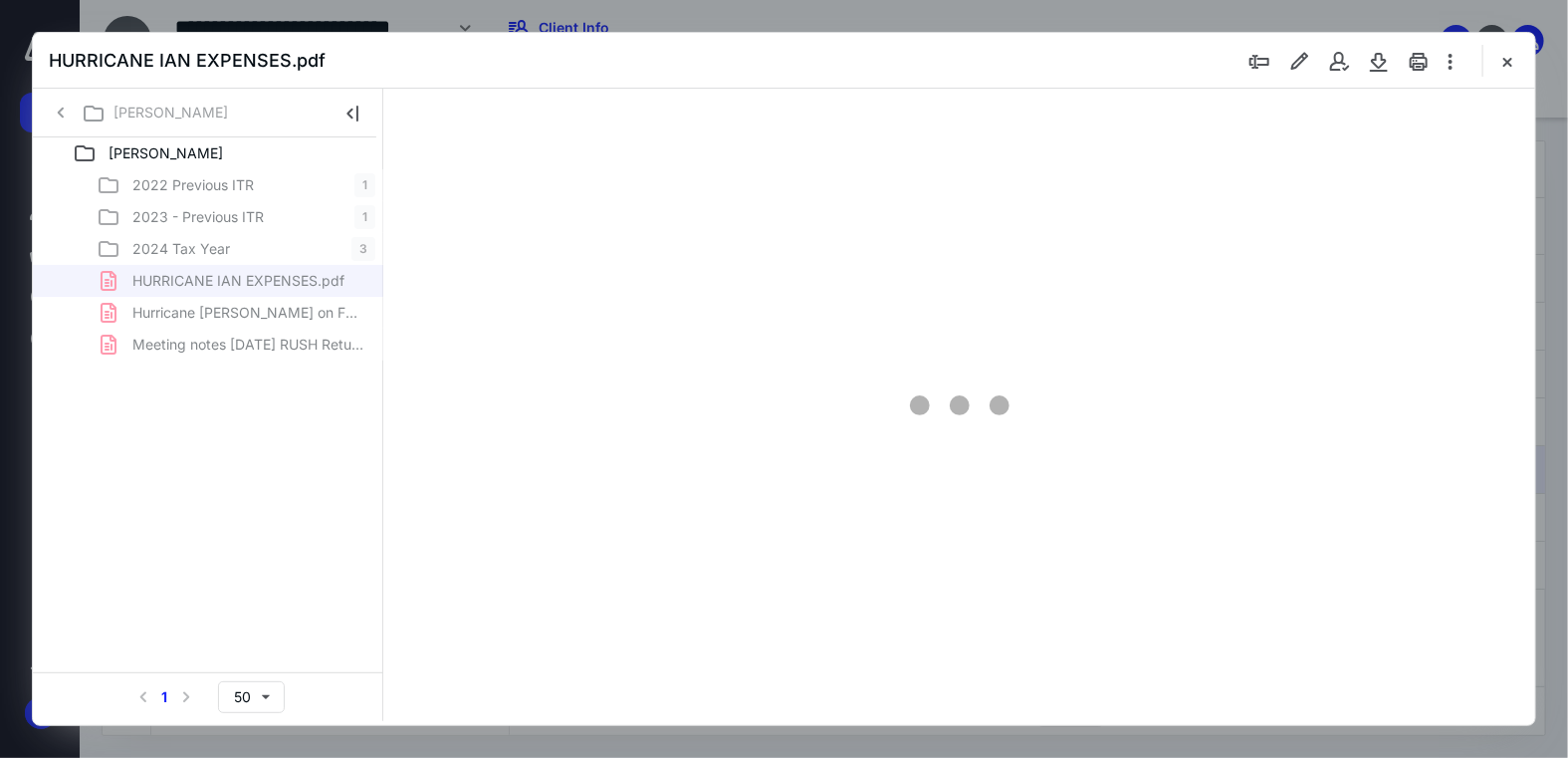 scroll, scrollTop: 0, scrollLeft: 0, axis: both 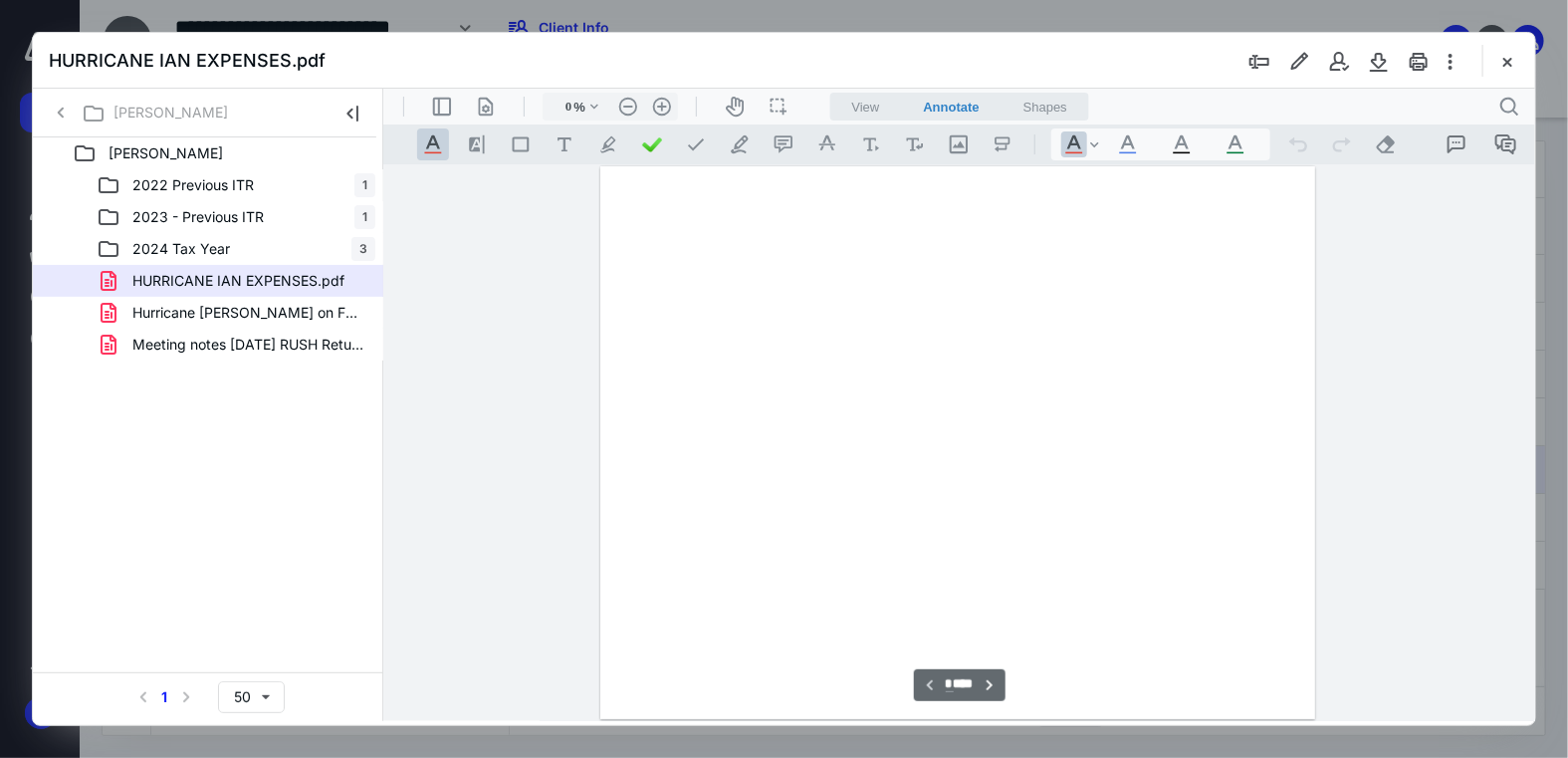 type on "45" 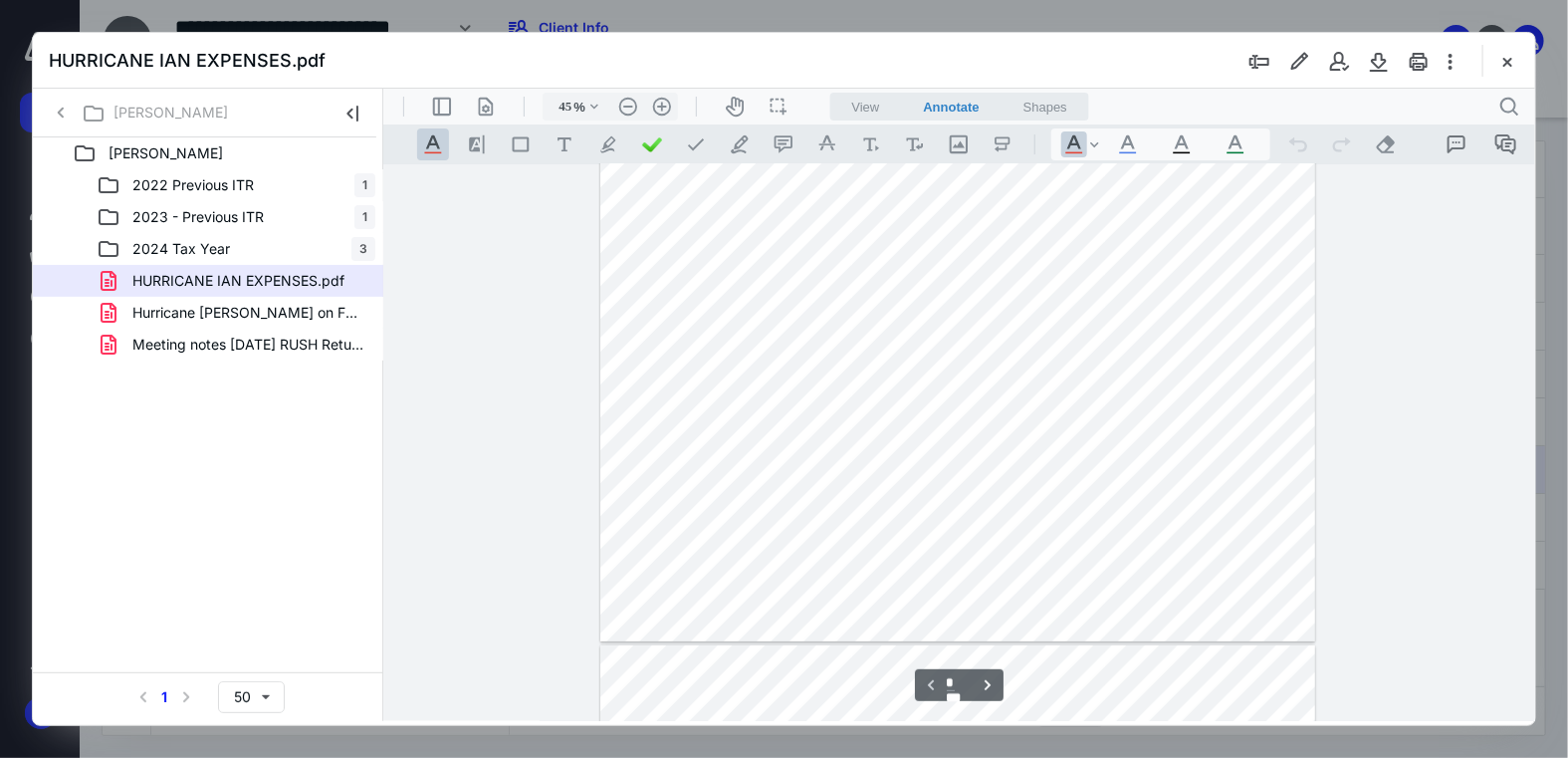 scroll, scrollTop: 0, scrollLeft: 0, axis: both 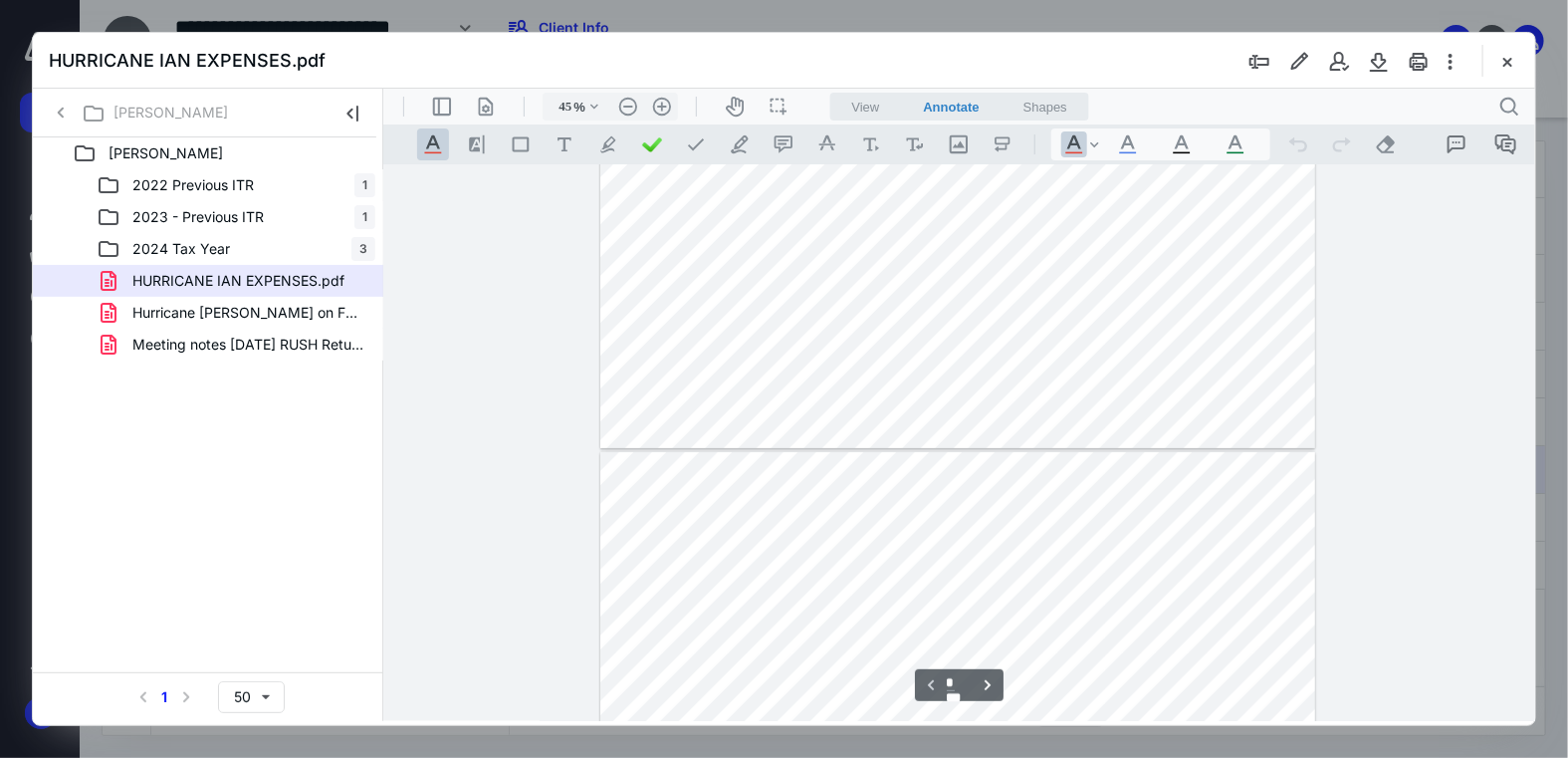 type on "*" 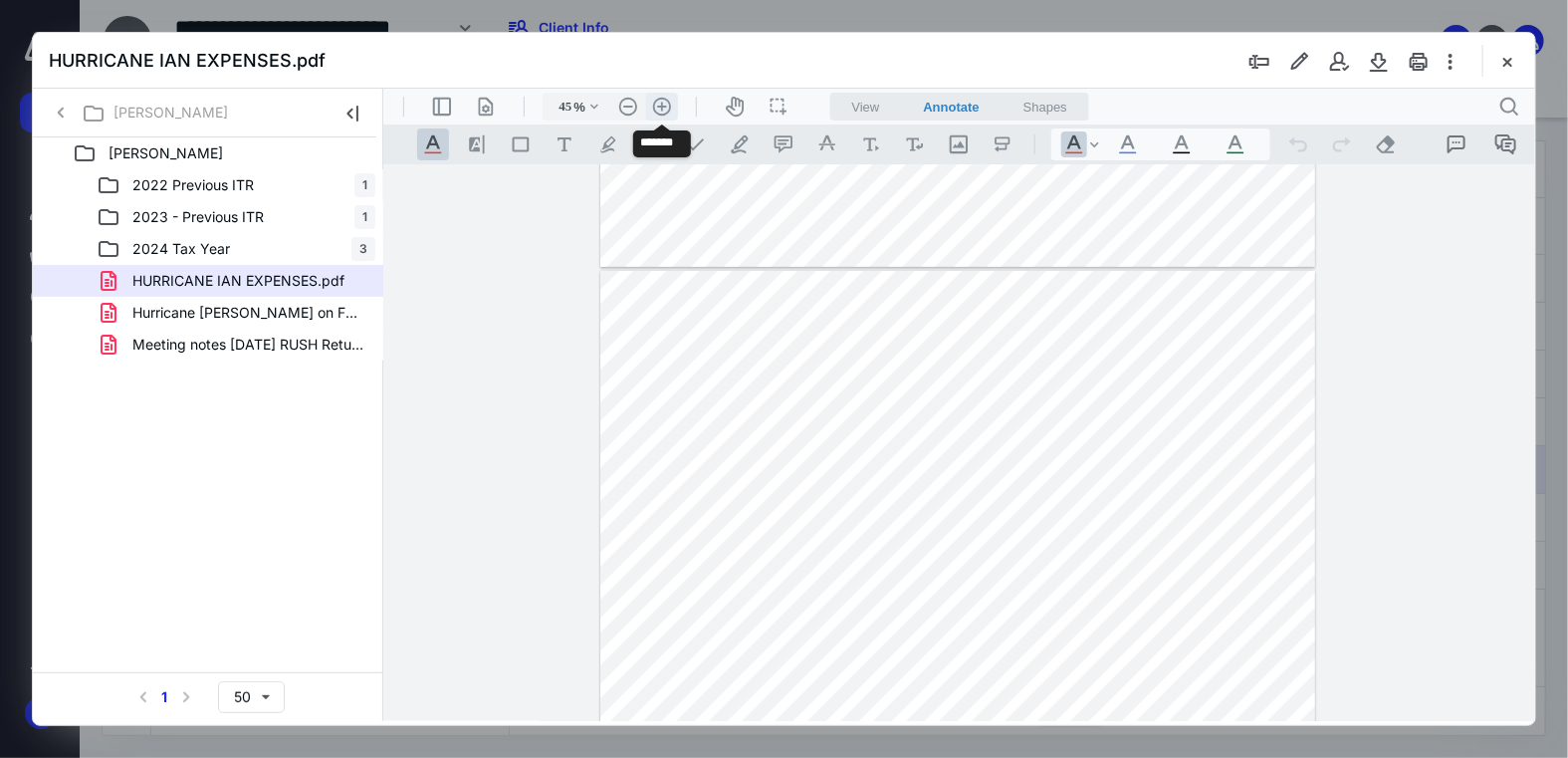 click on ".cls-1{fill:#abb0c4;} icon - header - zoom - in - line" at bounding box center (661, 106) 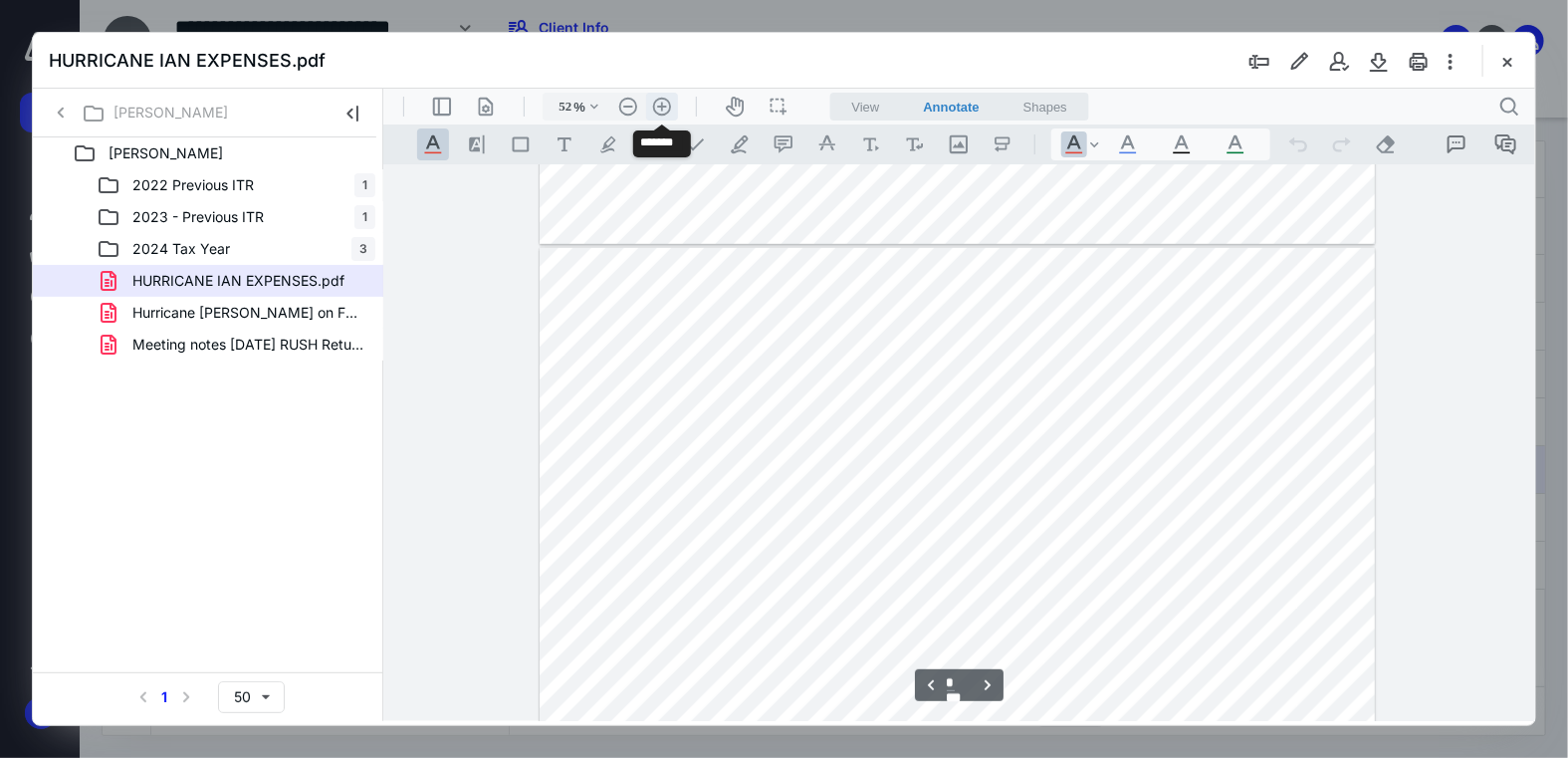 click on ".cls-1{fill:#abb0c4;} icon - header - zoom - in - line" at bounding box center [661, 106] 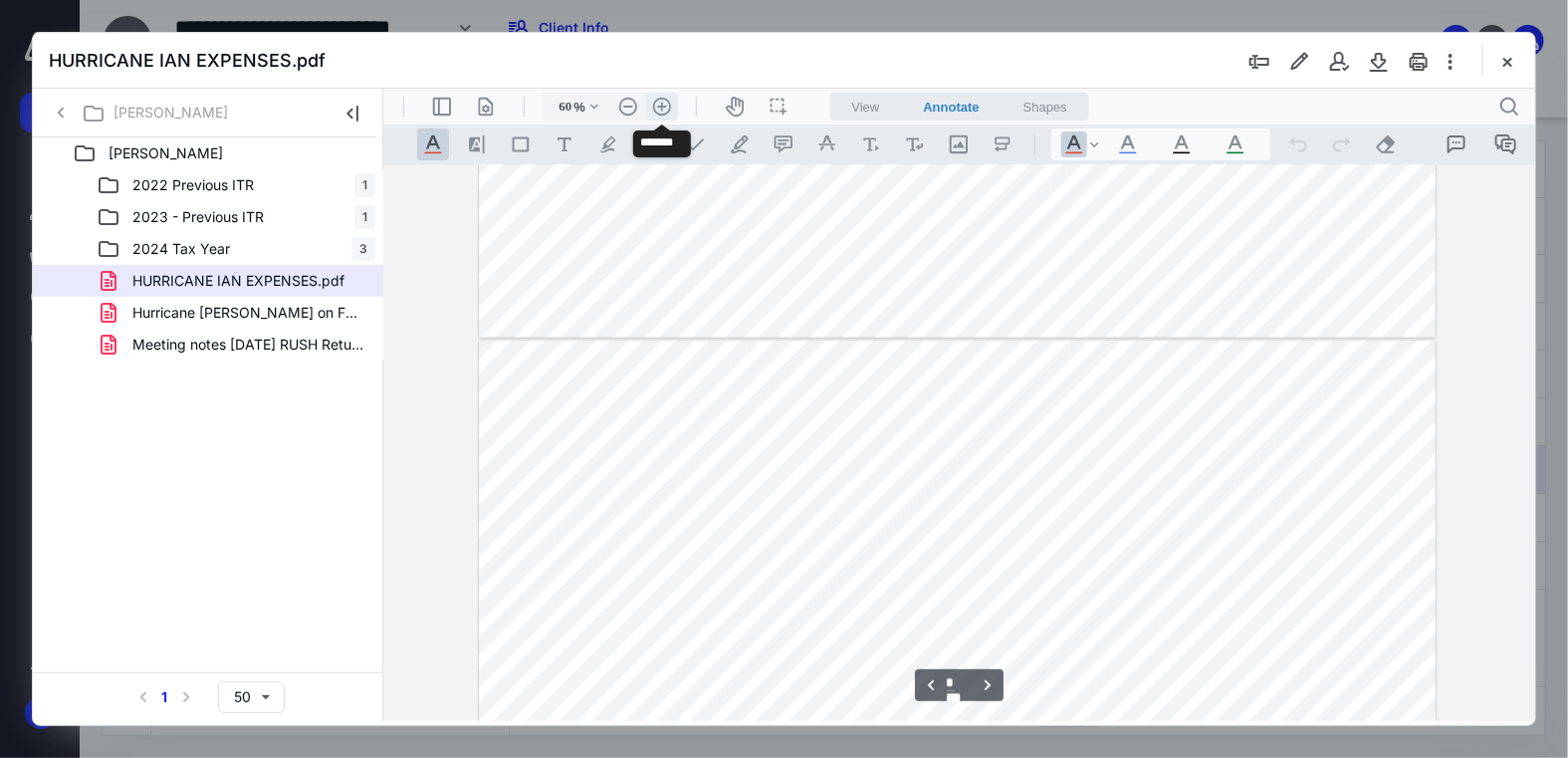 click on ".cls-1{fill:#abb0c4;} icon - header - zoom - in - line" at bounding box center (661, 106) 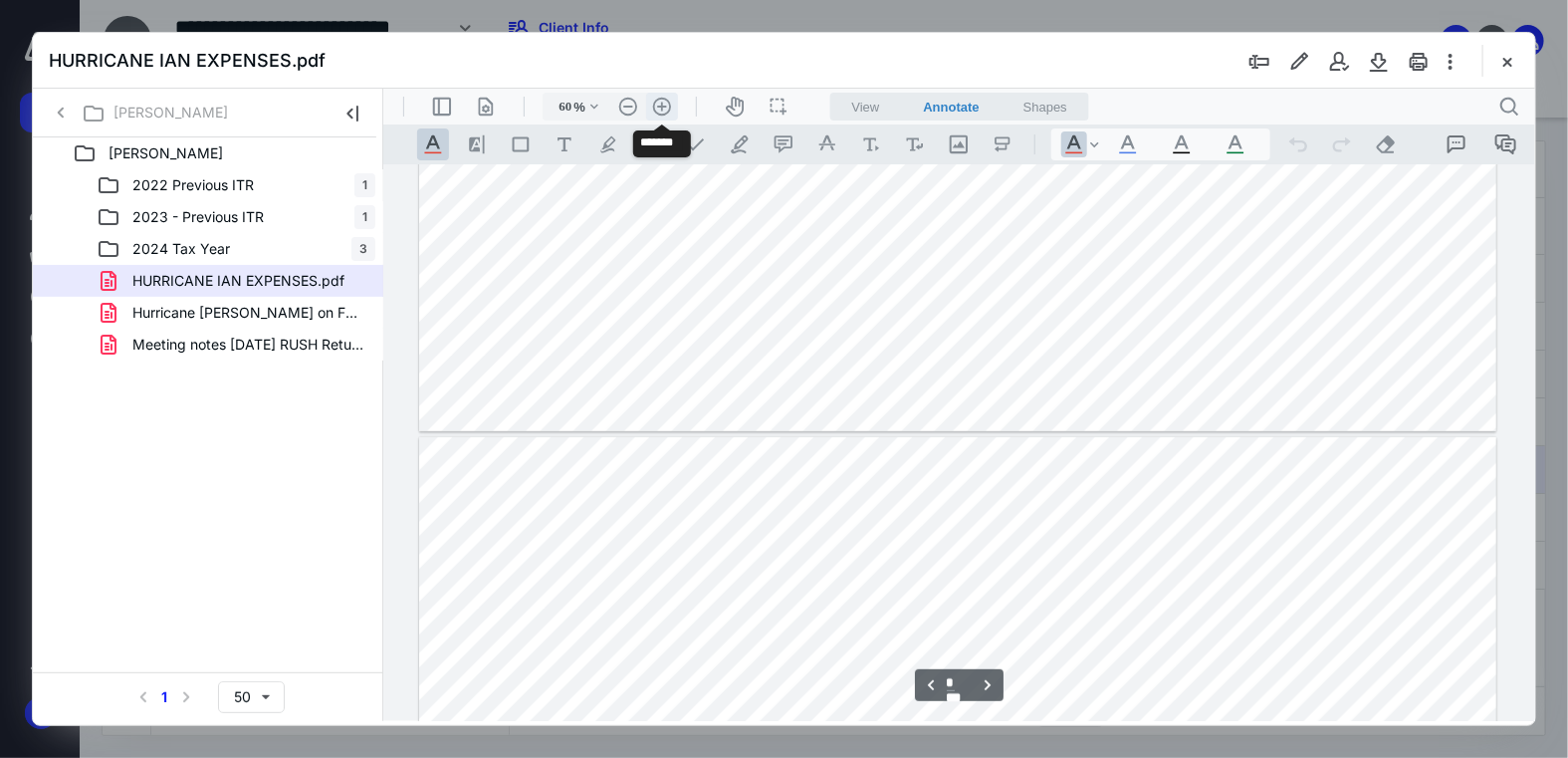 type on "67" 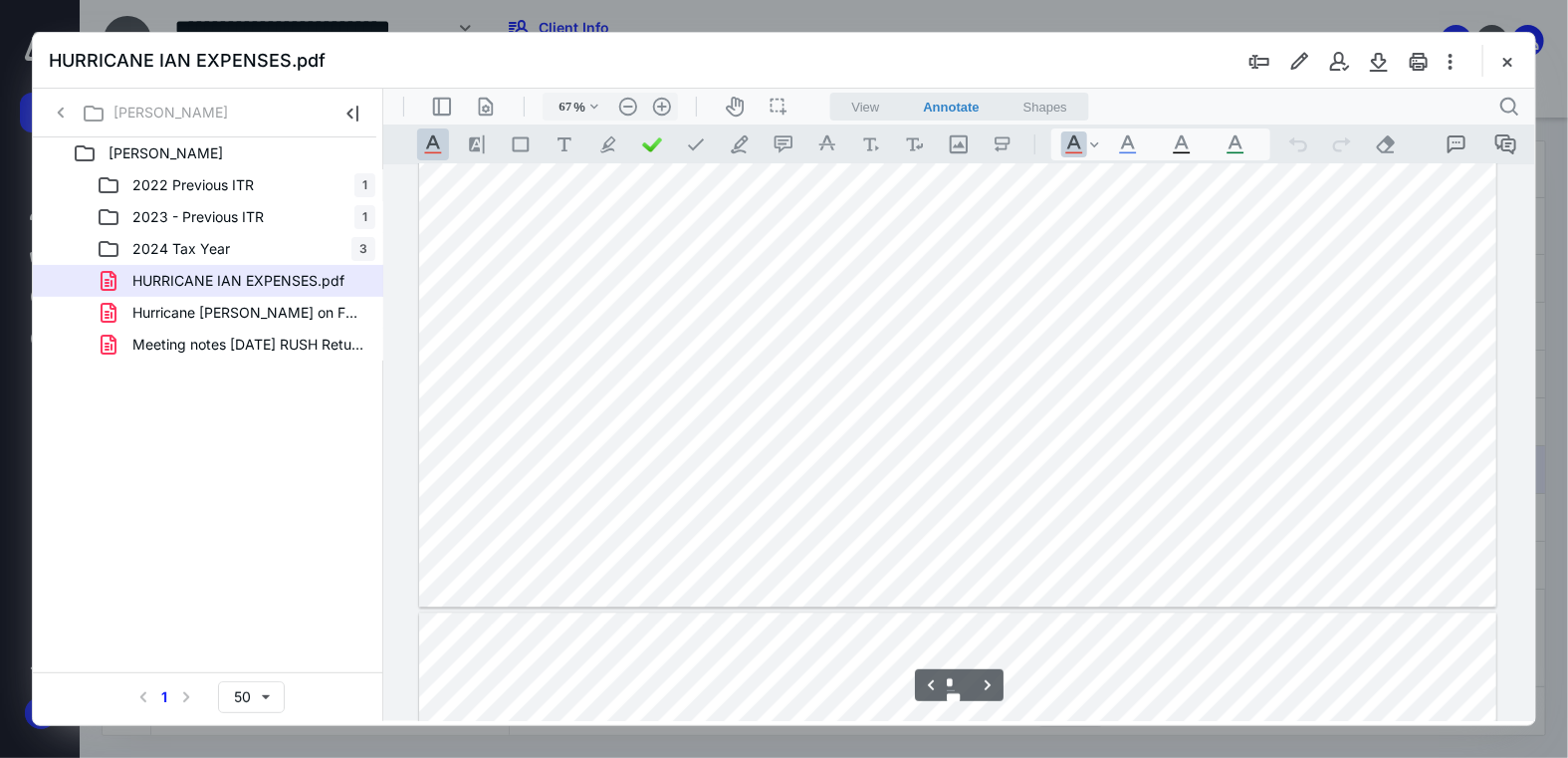 scroll, scrollTop: 2161, scrollLeft: 0, axis: vertical 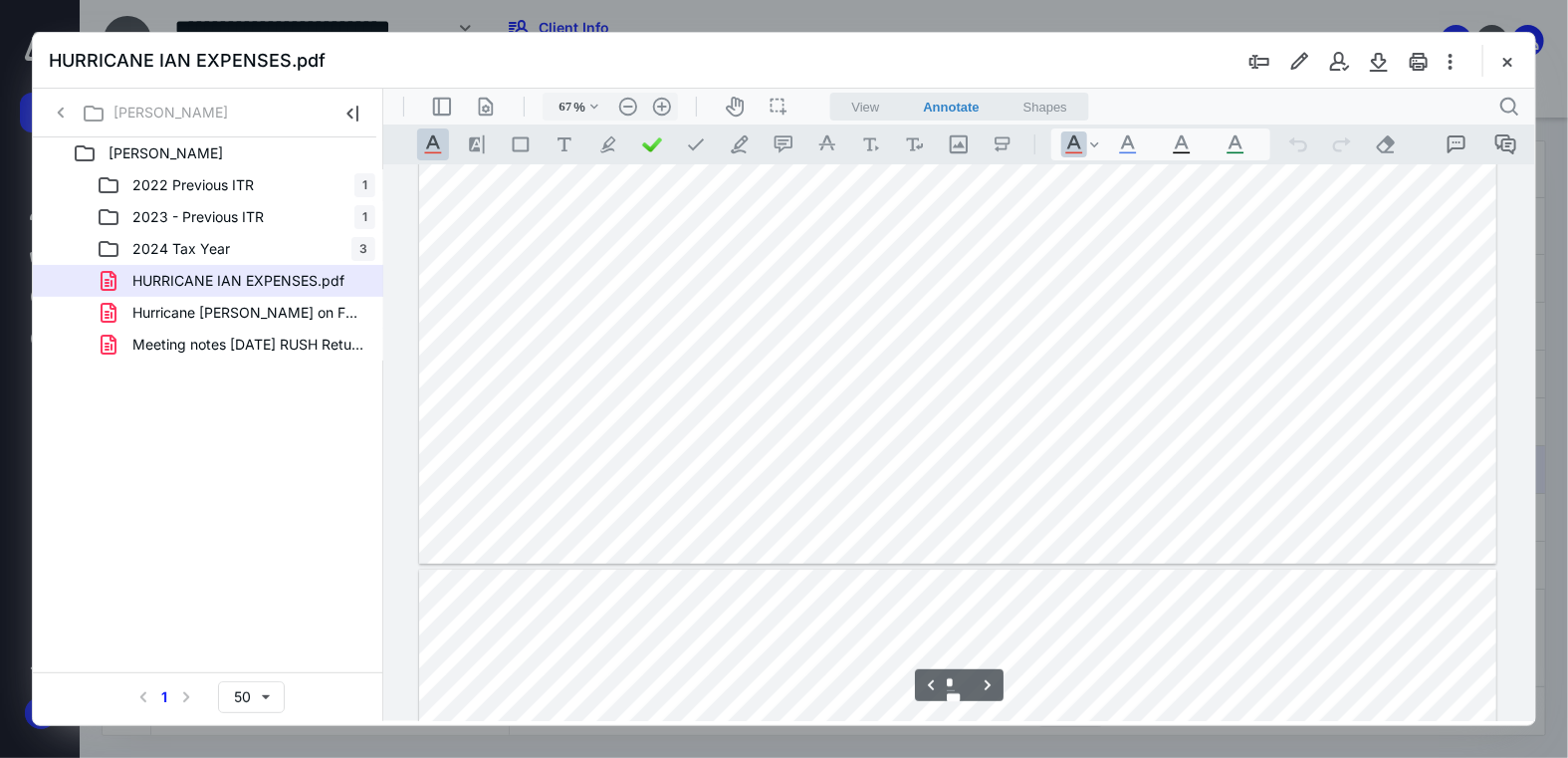 type on "*" 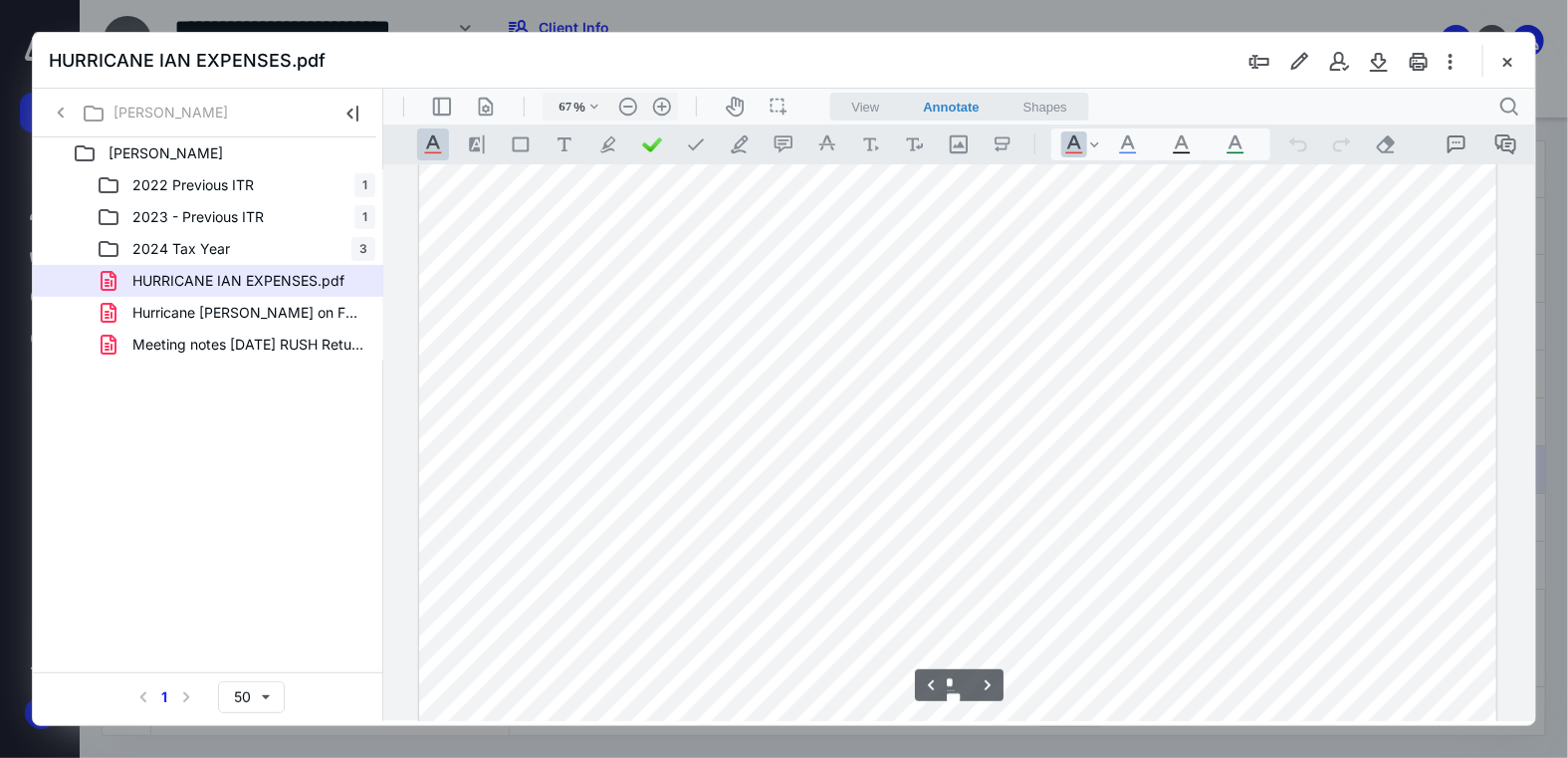 scroll, scrollTop: 4154, scrollLeft: 0, axis: vertical 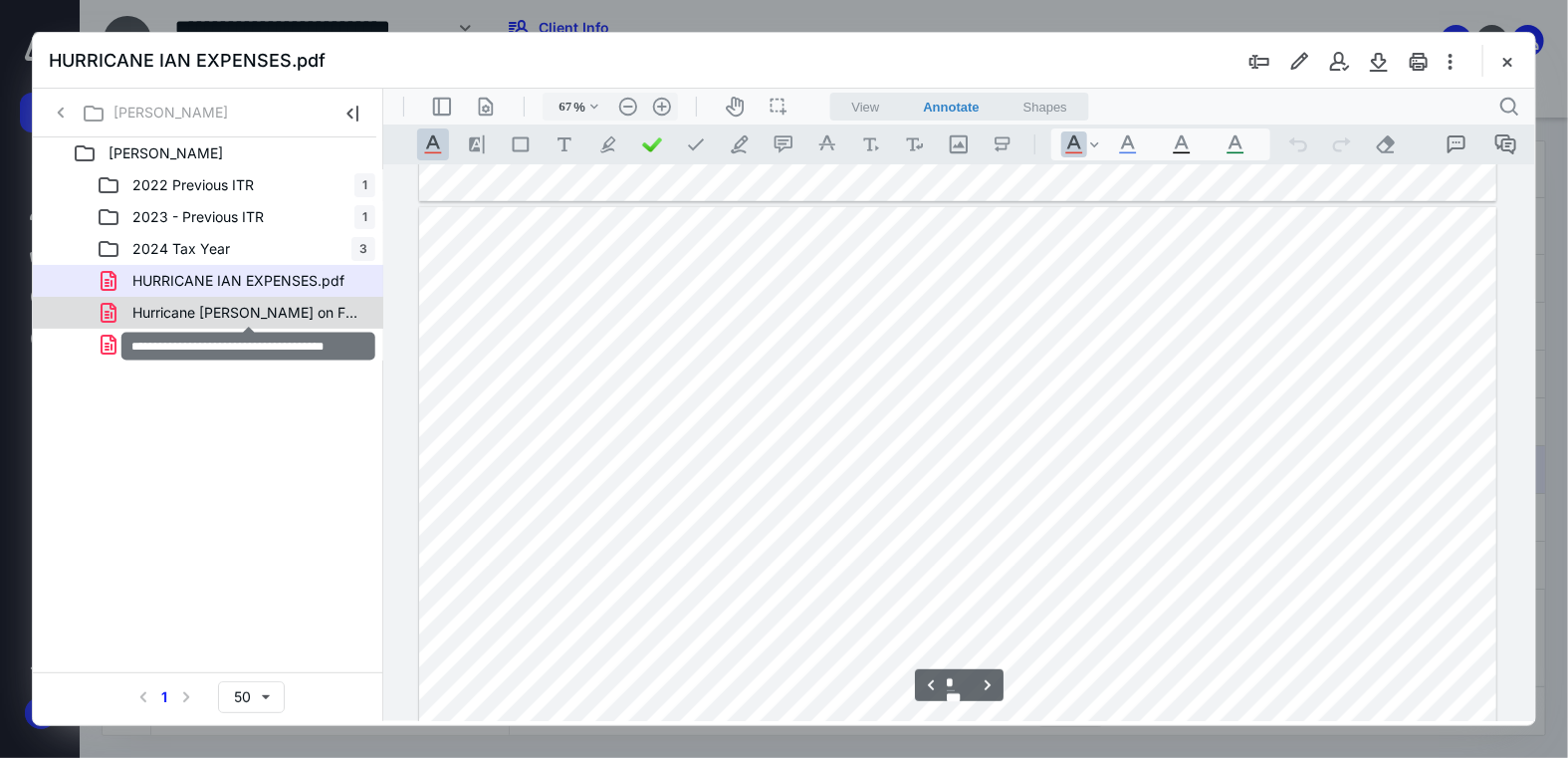 click on "Hurricane [PERSON_NAME] on FL property.pdf" at bounding box center (248, 313) 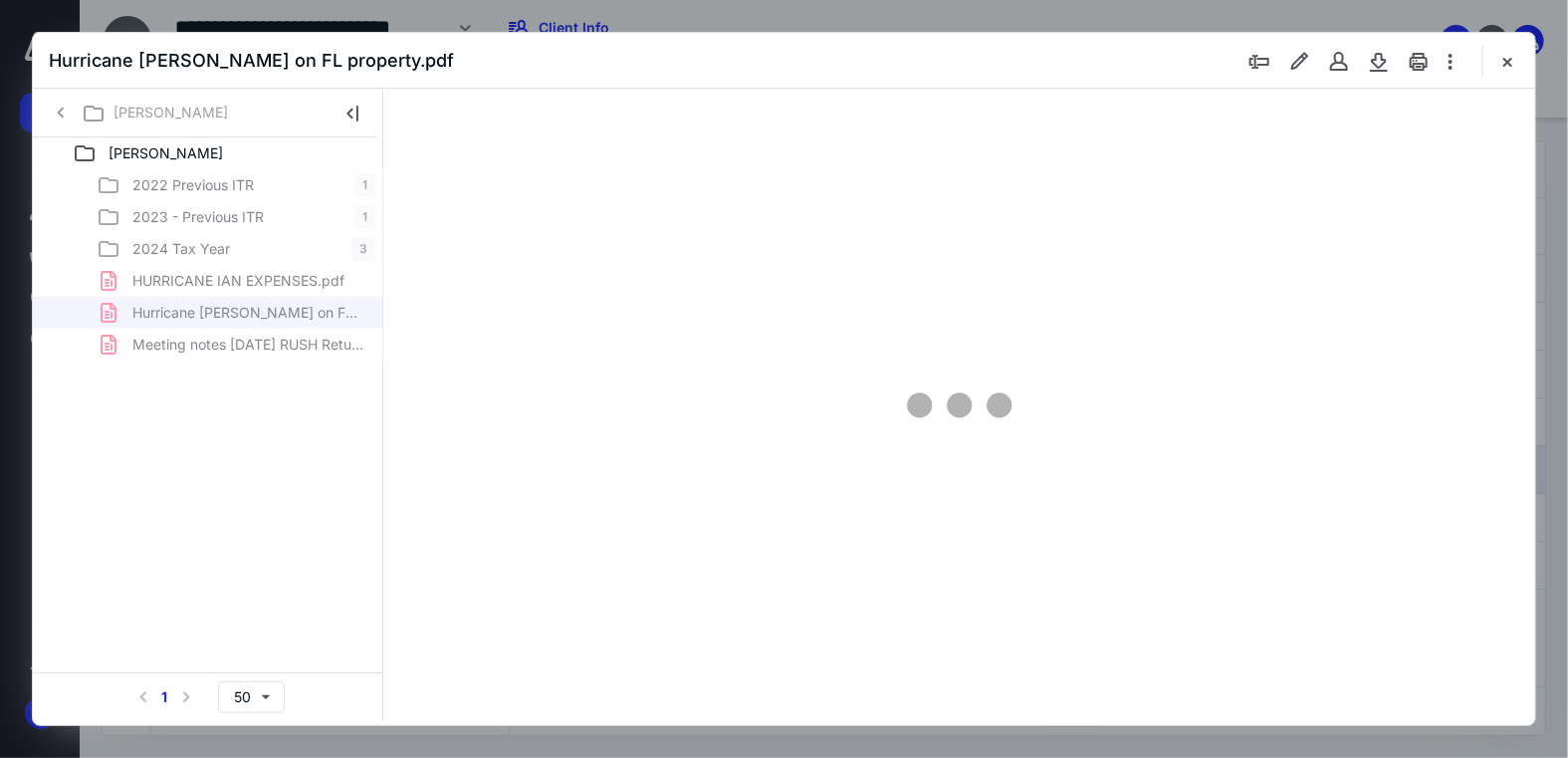 type on "70" 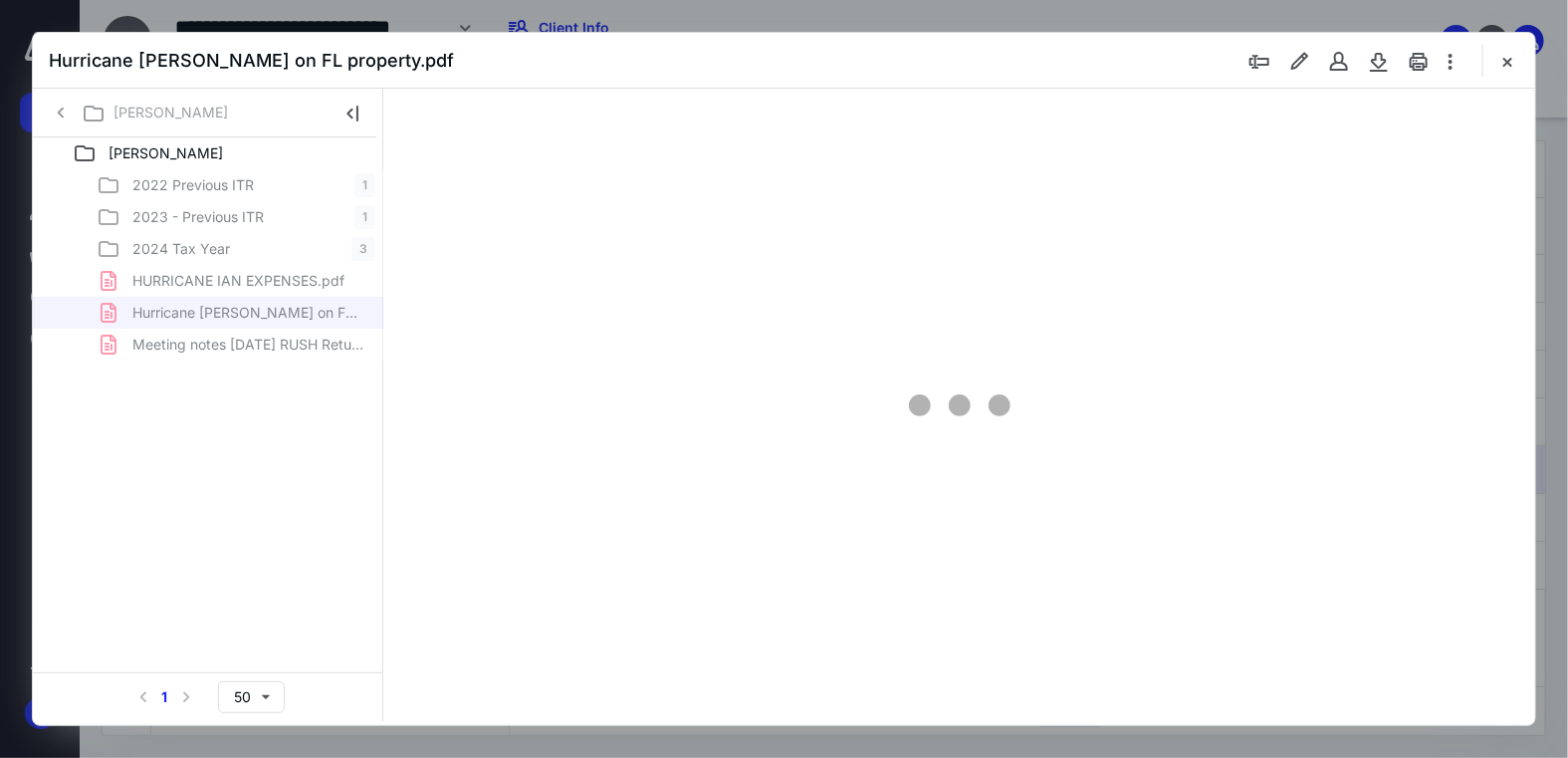 scroll, scrollTop: 79, scrollLeft: 0, axis: vertical 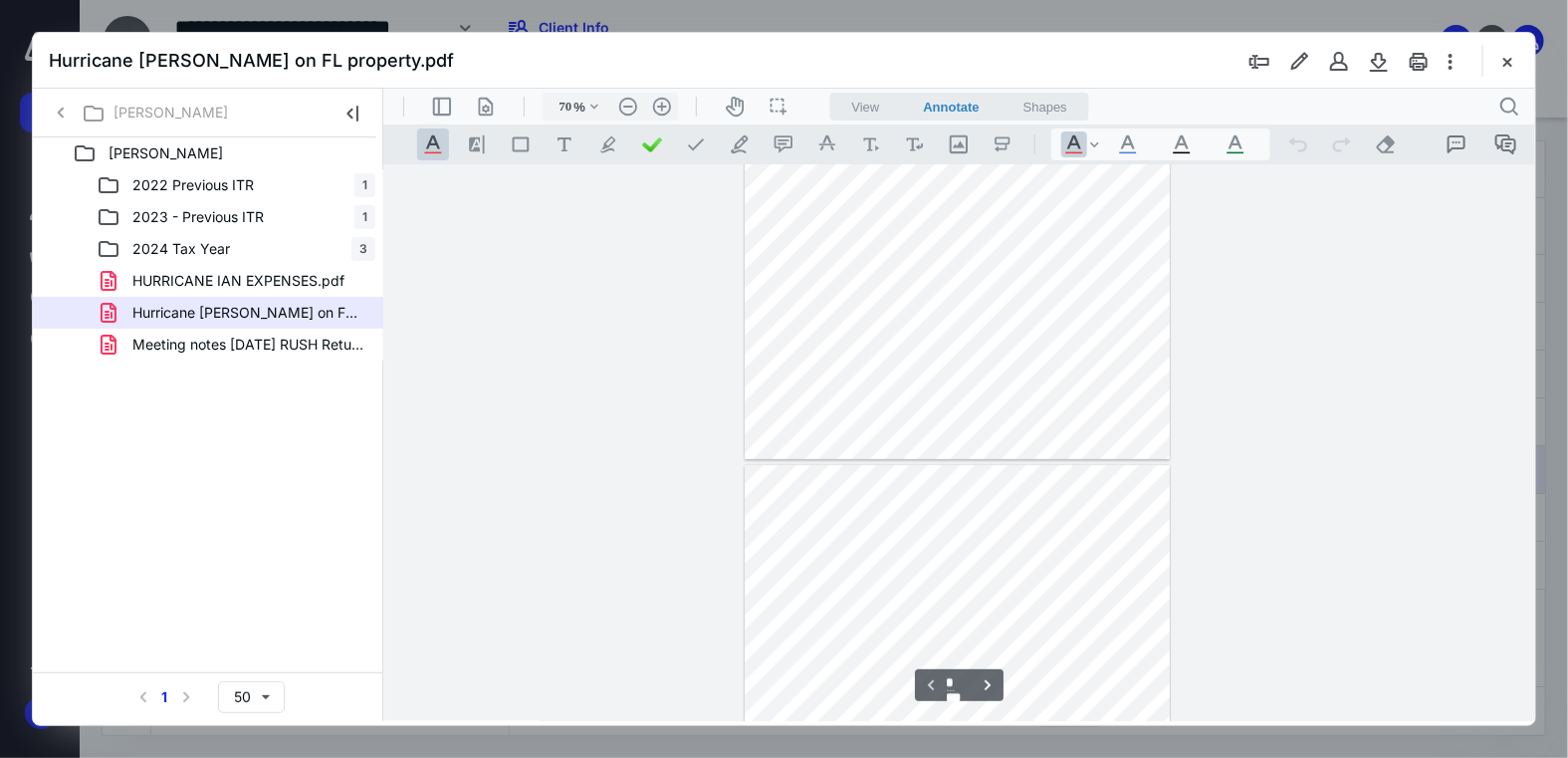 type on "*" 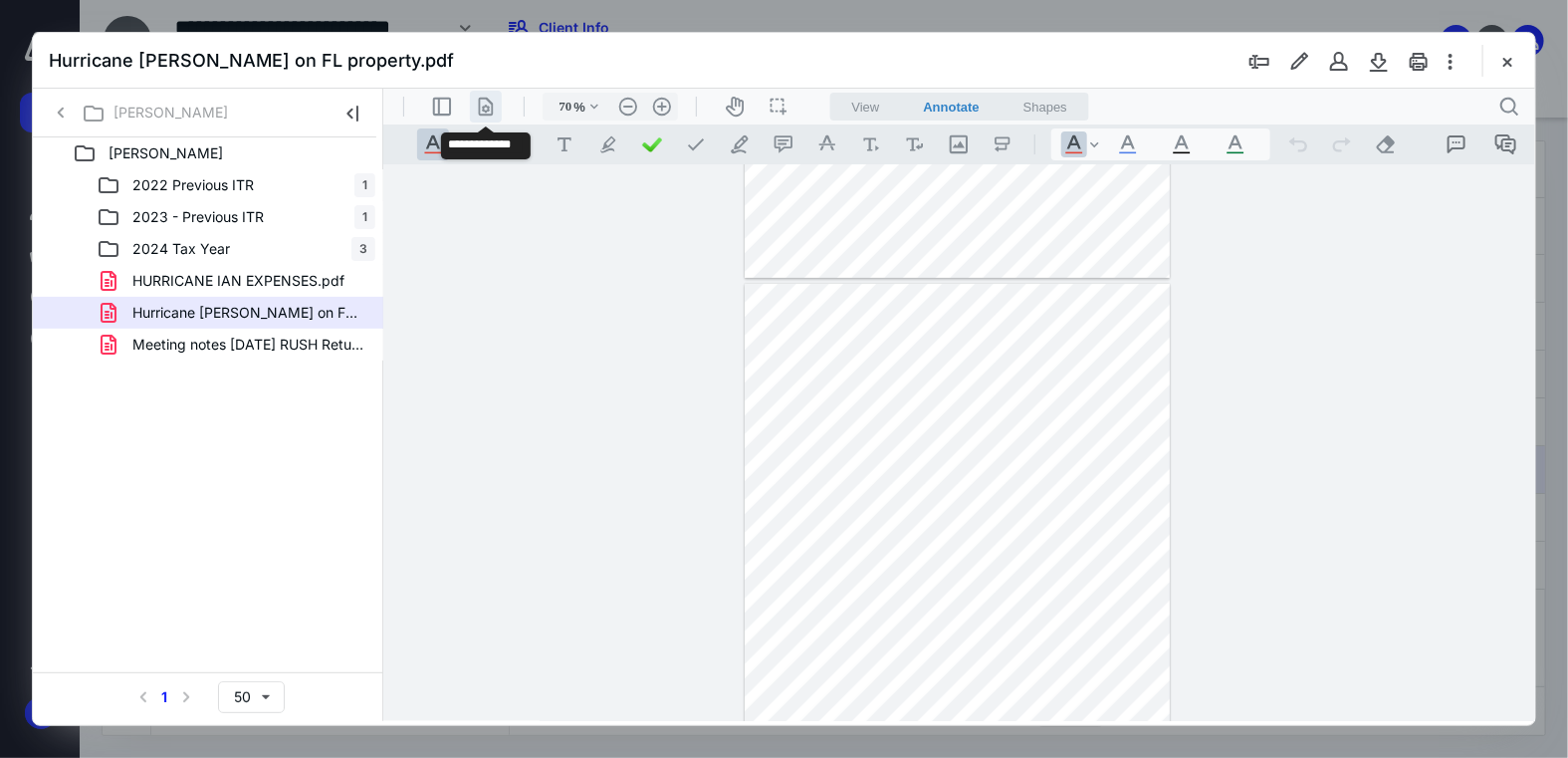 click on ".cls-1{fill:#abb0c4;} icon - header - page manipulation - line" at bounding box center [485, 106] 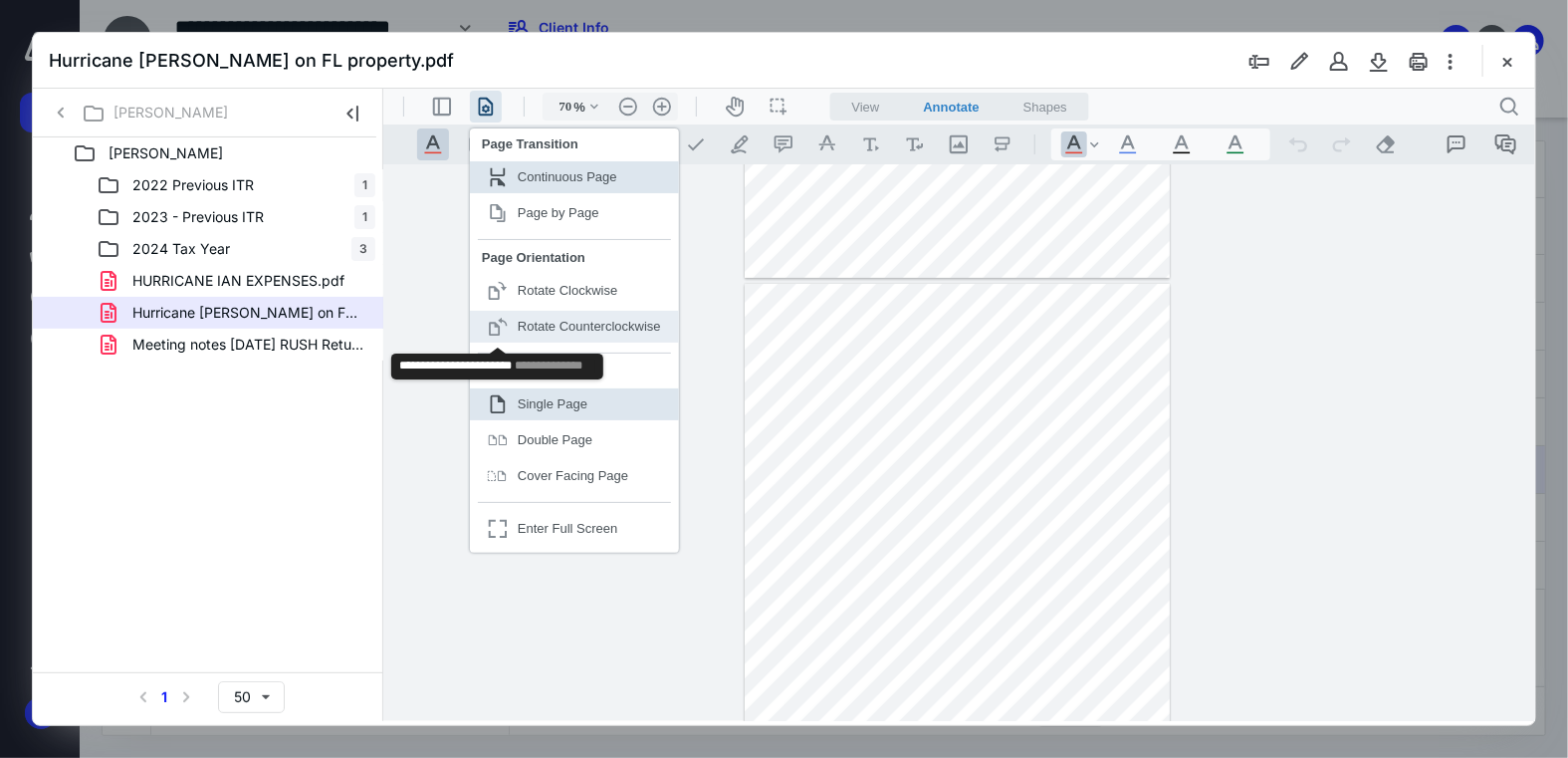 click on ".cls-1{fill:#abb0c4;} icon - header - page manipulation - page rotation - counterclockwise - line" at bounding box center (497, 326) 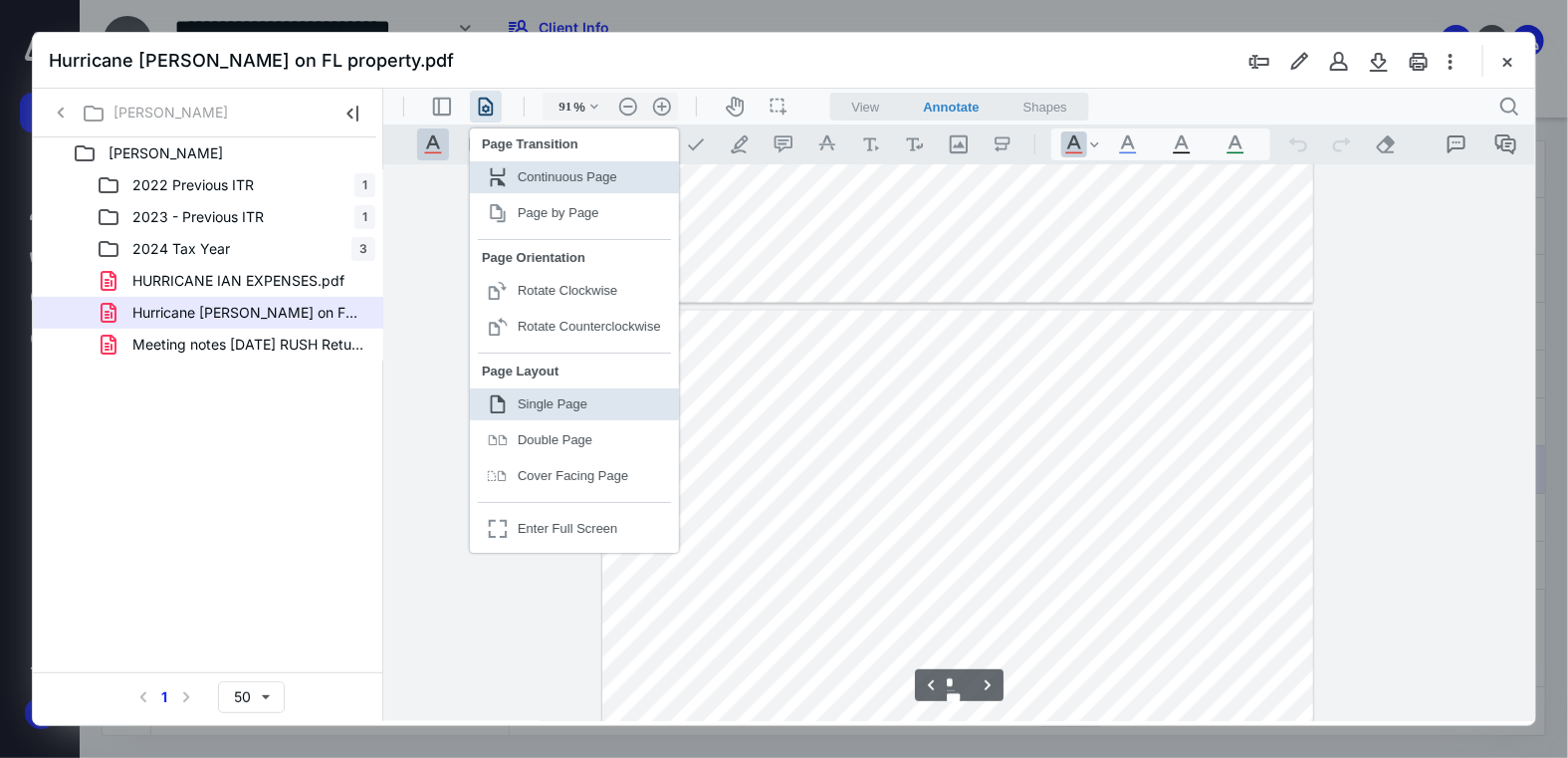 scroll, scrollTop: 1800, scrollLeft: 0, axis: vertical 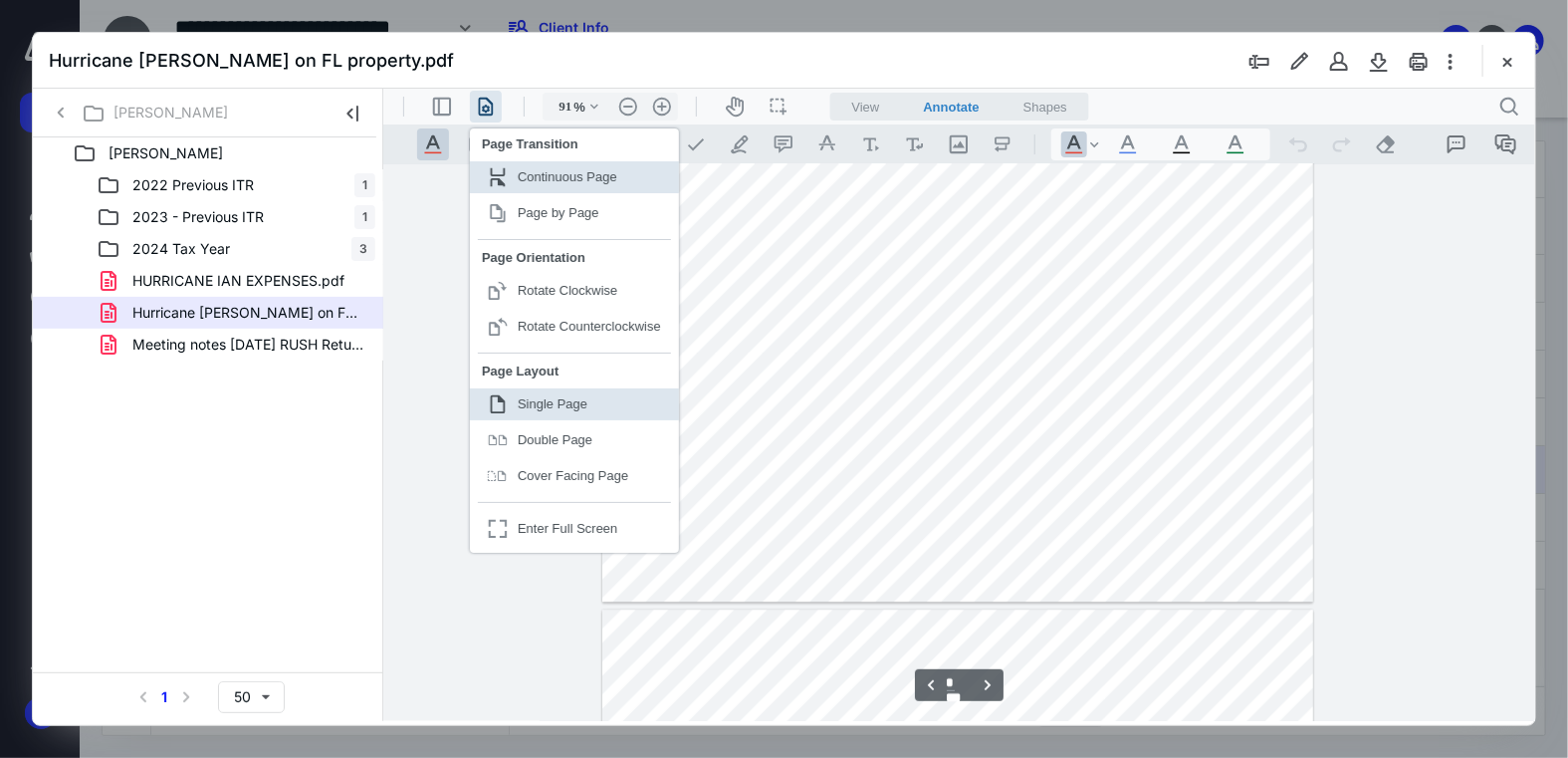 type on "*" 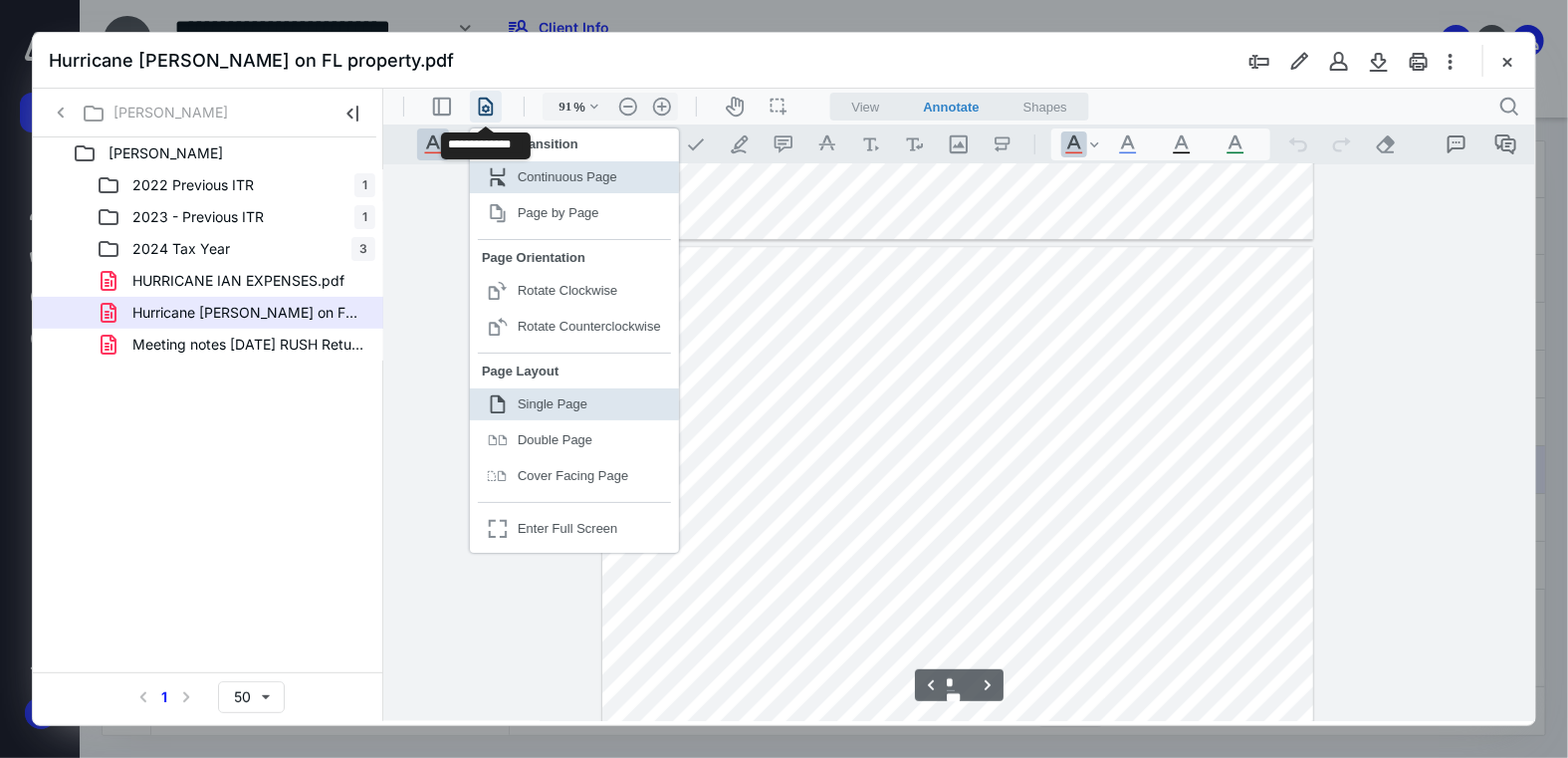 click on ".cls-1{fill:#abb0c4;} icon - header - page manipulation - line" at bounding box center (485, 106) 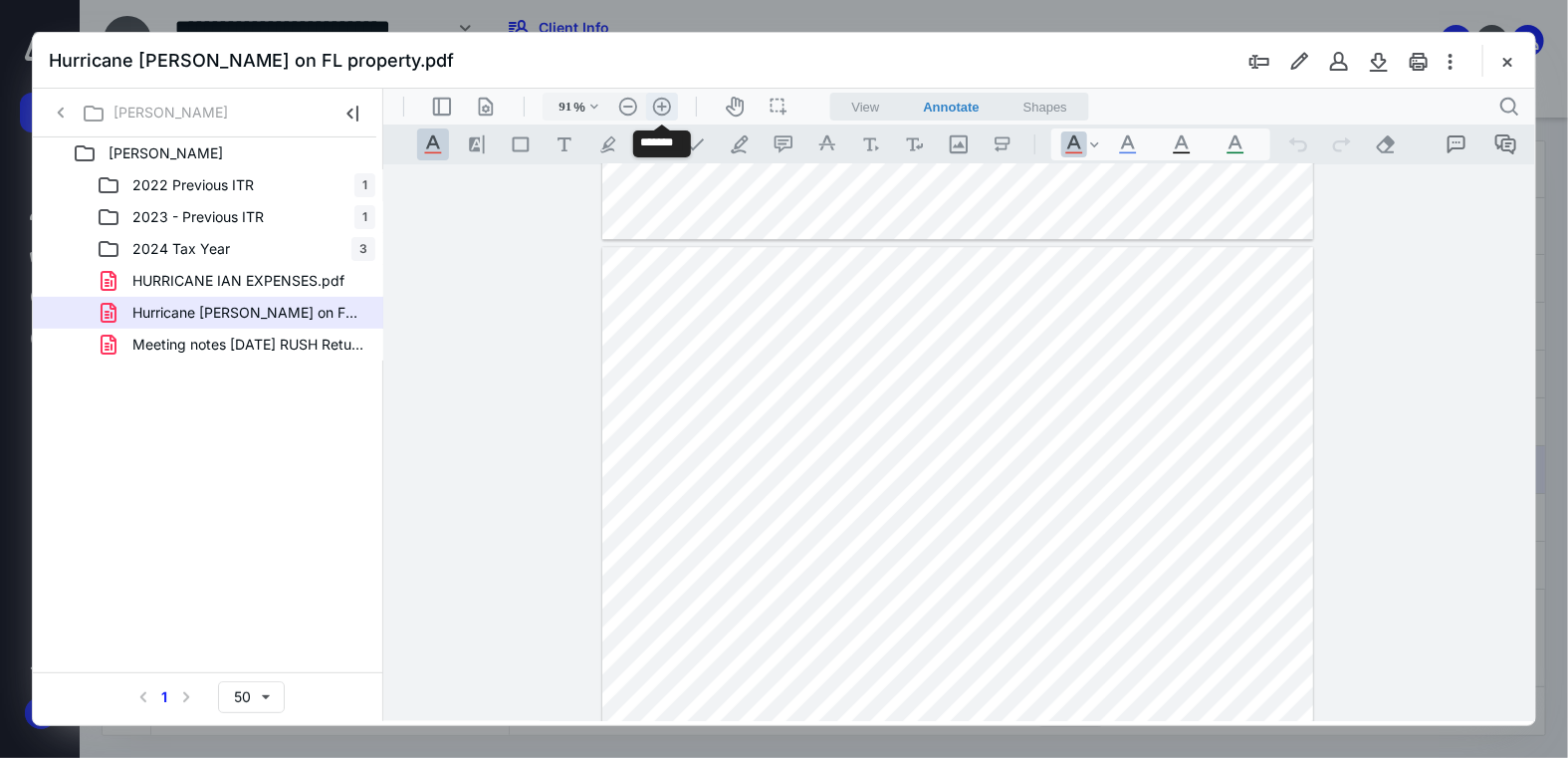 click on ".cls-1{fill:#abb0c4;} icon - header - zoom - in - line" at bounding box center (661, 106) 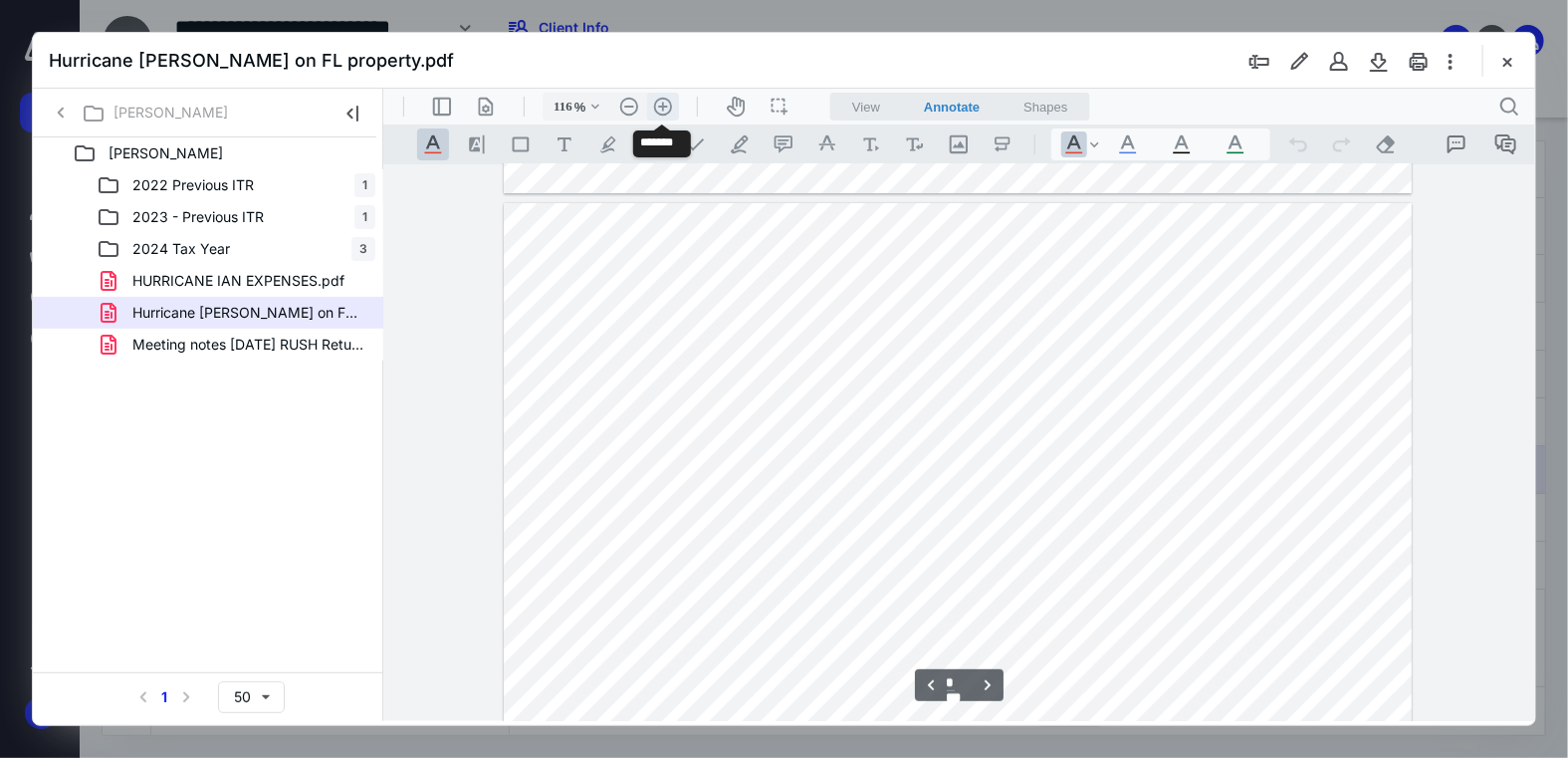 click on ".cls-1{fill:#abb0c4;} icon - header - zoom - in - line" at bounding box center (662, 106) 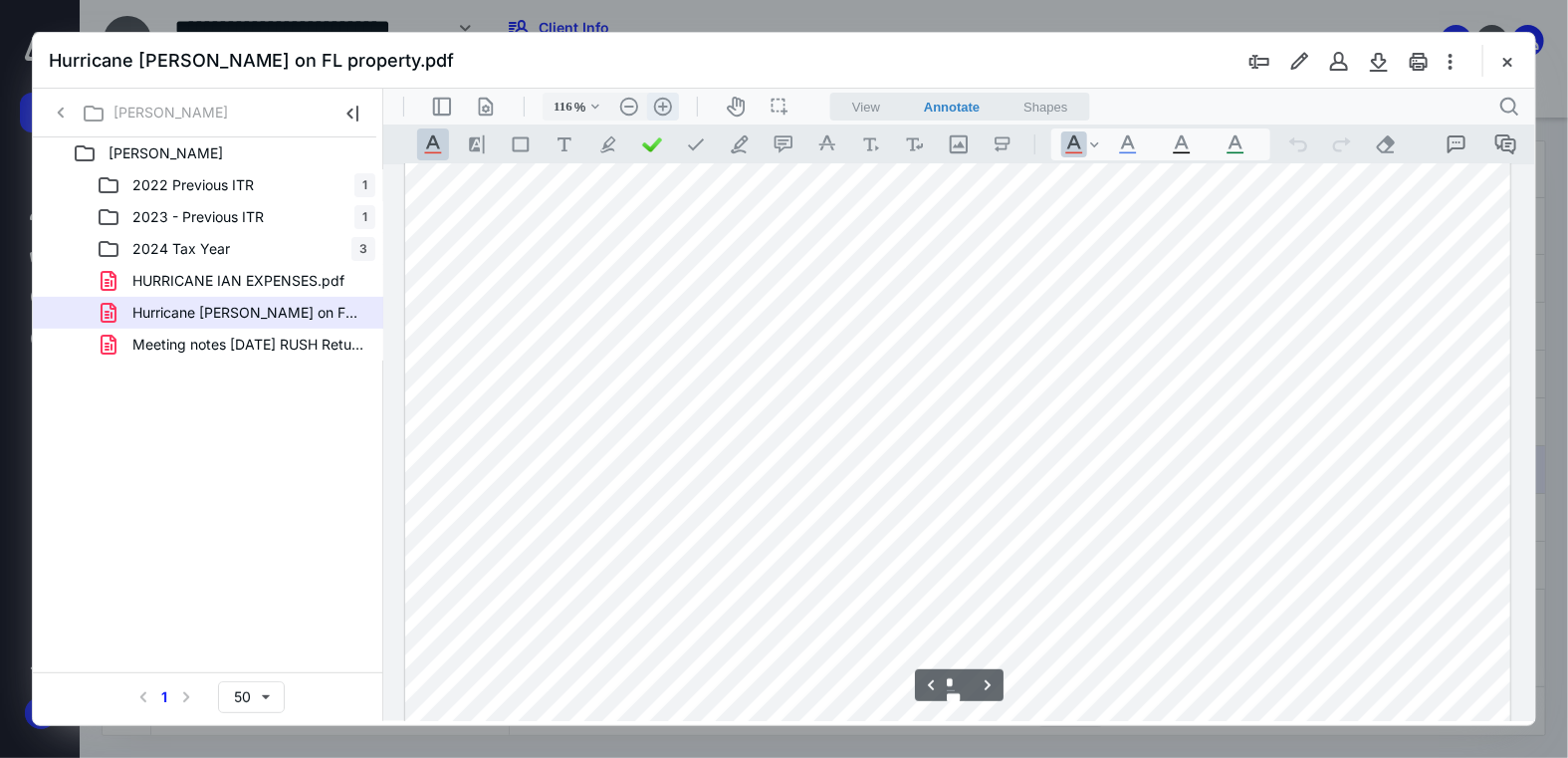 type on "141" 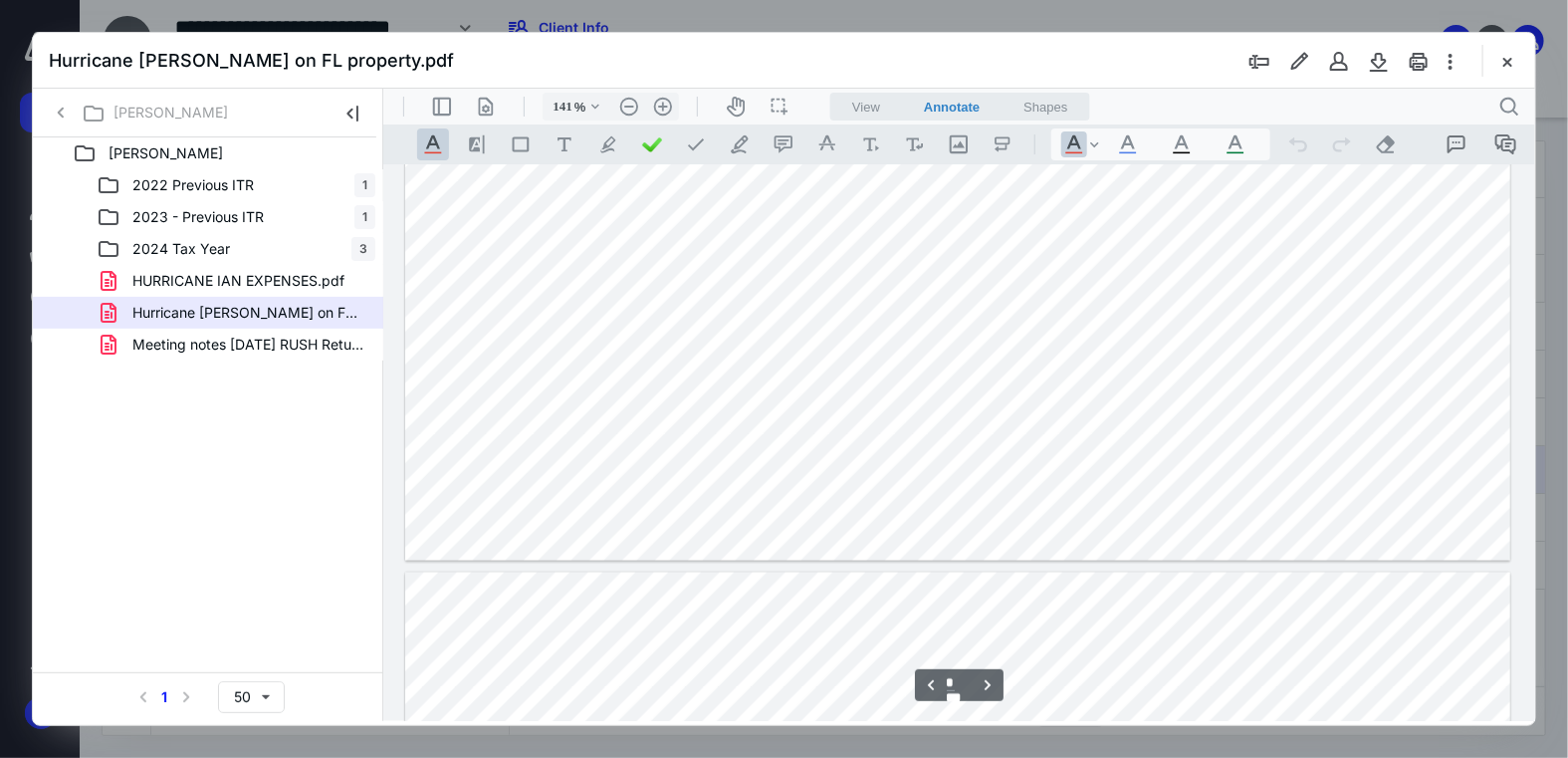 type on "*" 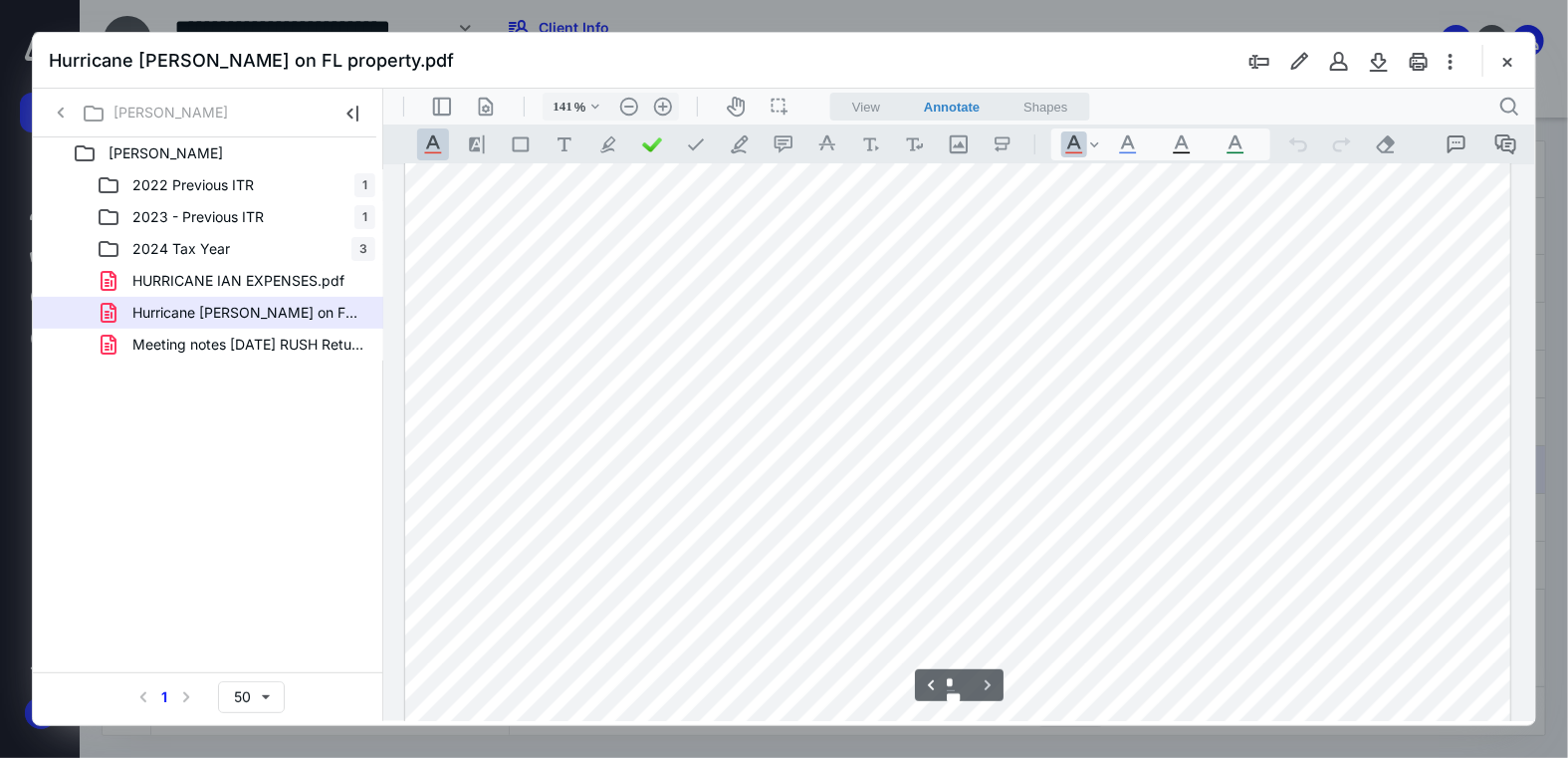 scroll, scrollTop: 5229, scrollLeft: 0, axis: vertical 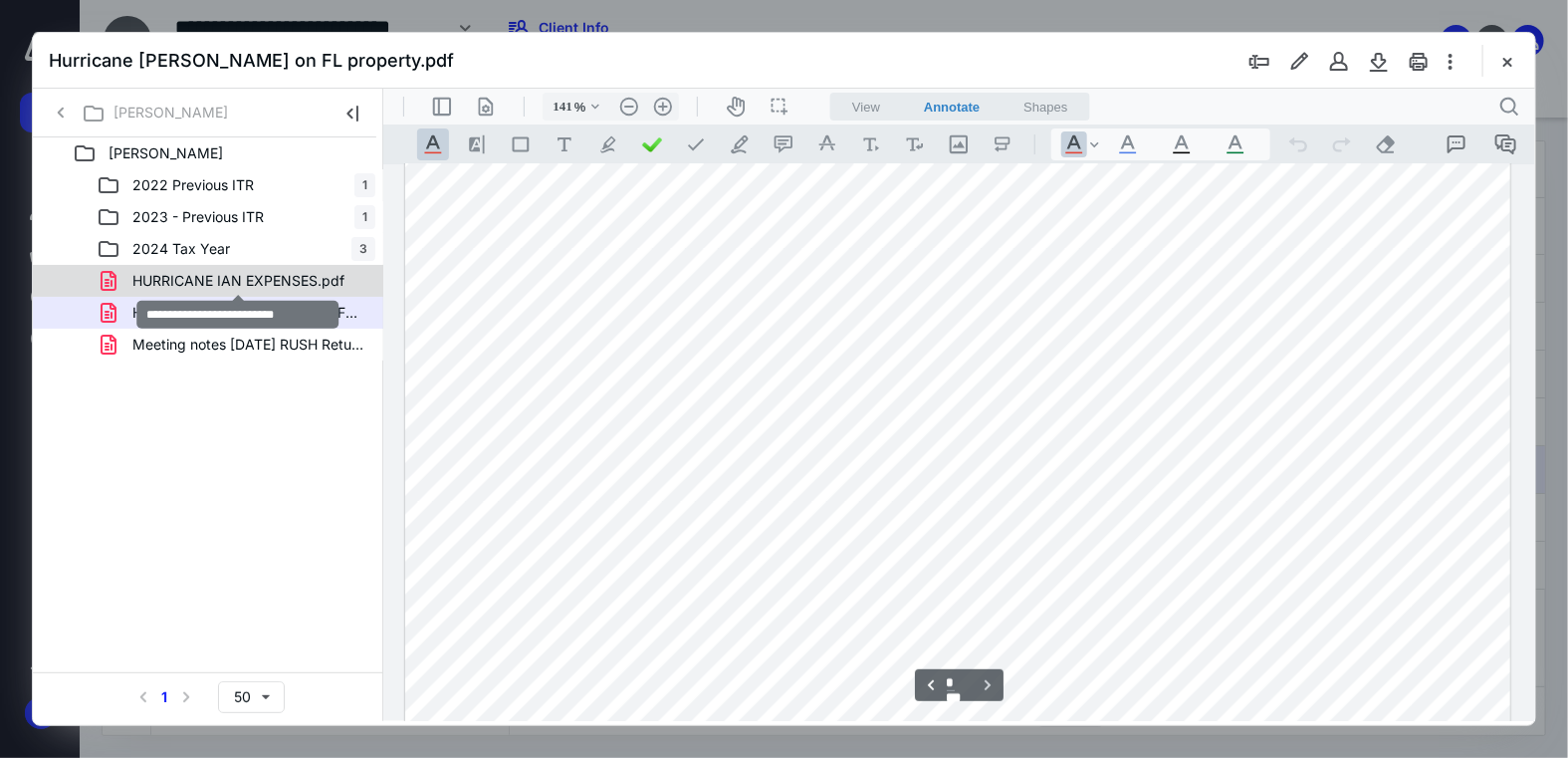 click on "HURRICANE IAN EXPENSES.pdf" at bounding box center [238, 281] 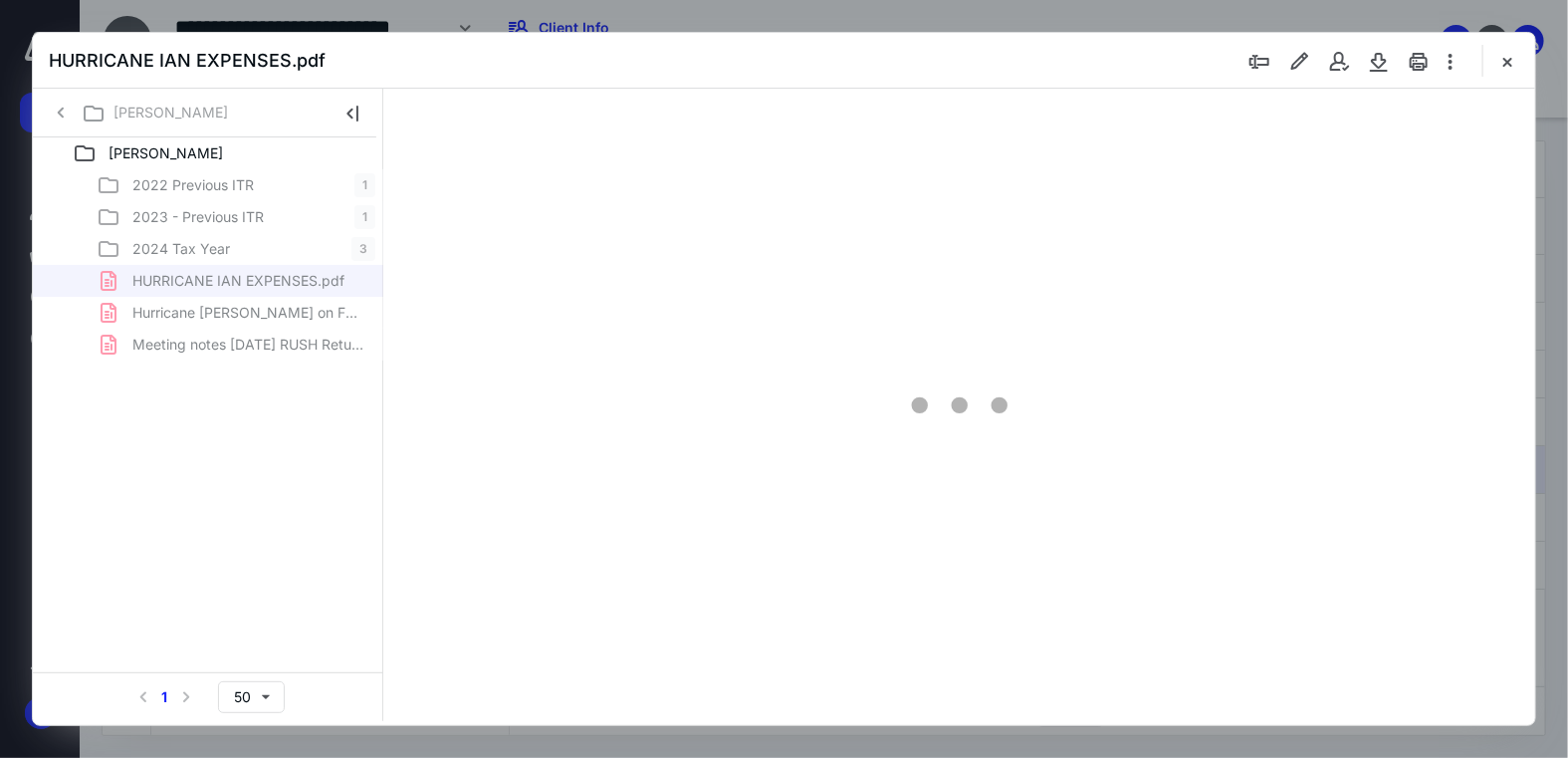 type on "45" 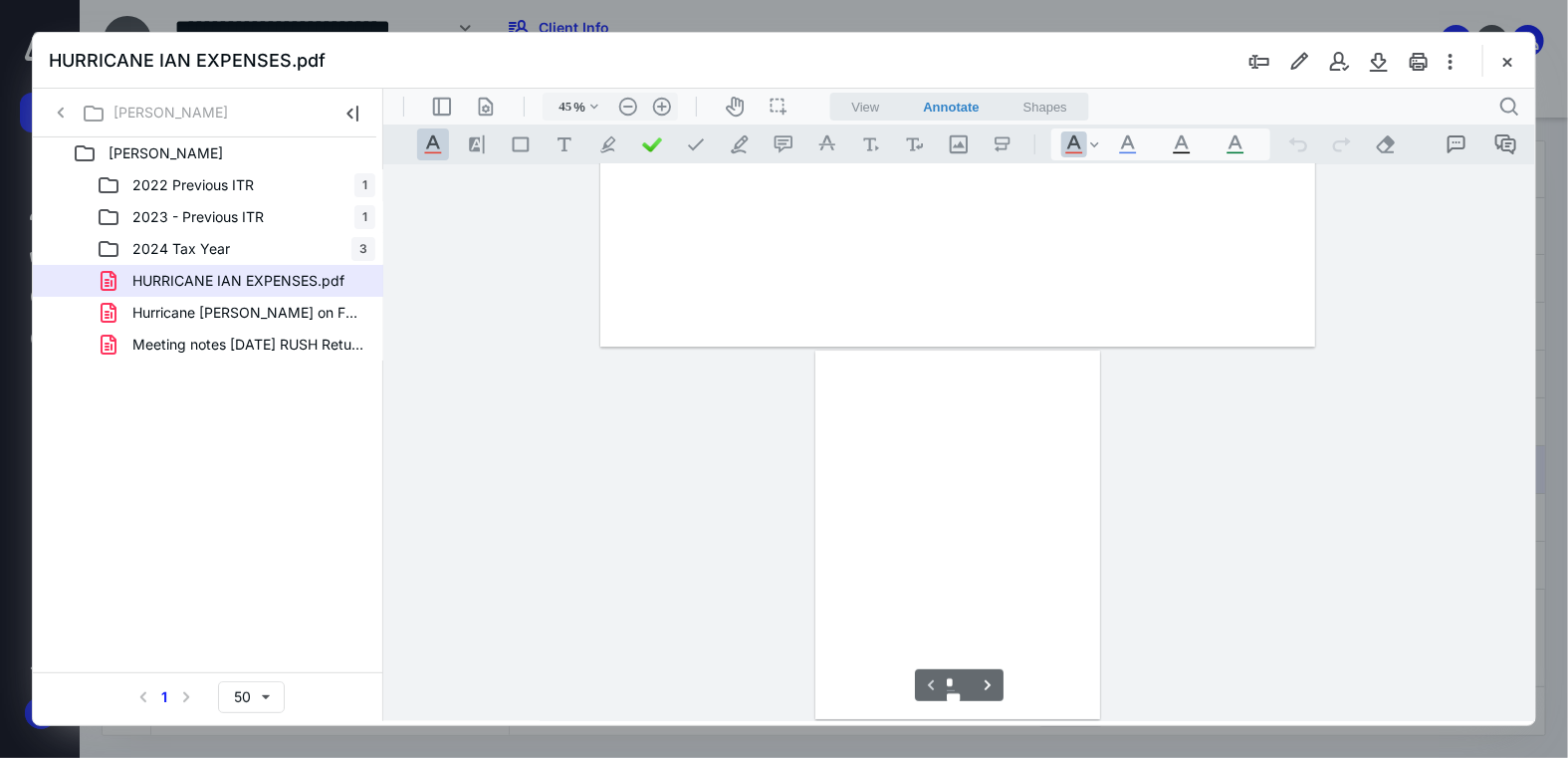 scroll, scrollTop: 78, scrollLeft: 0, axis: vertical 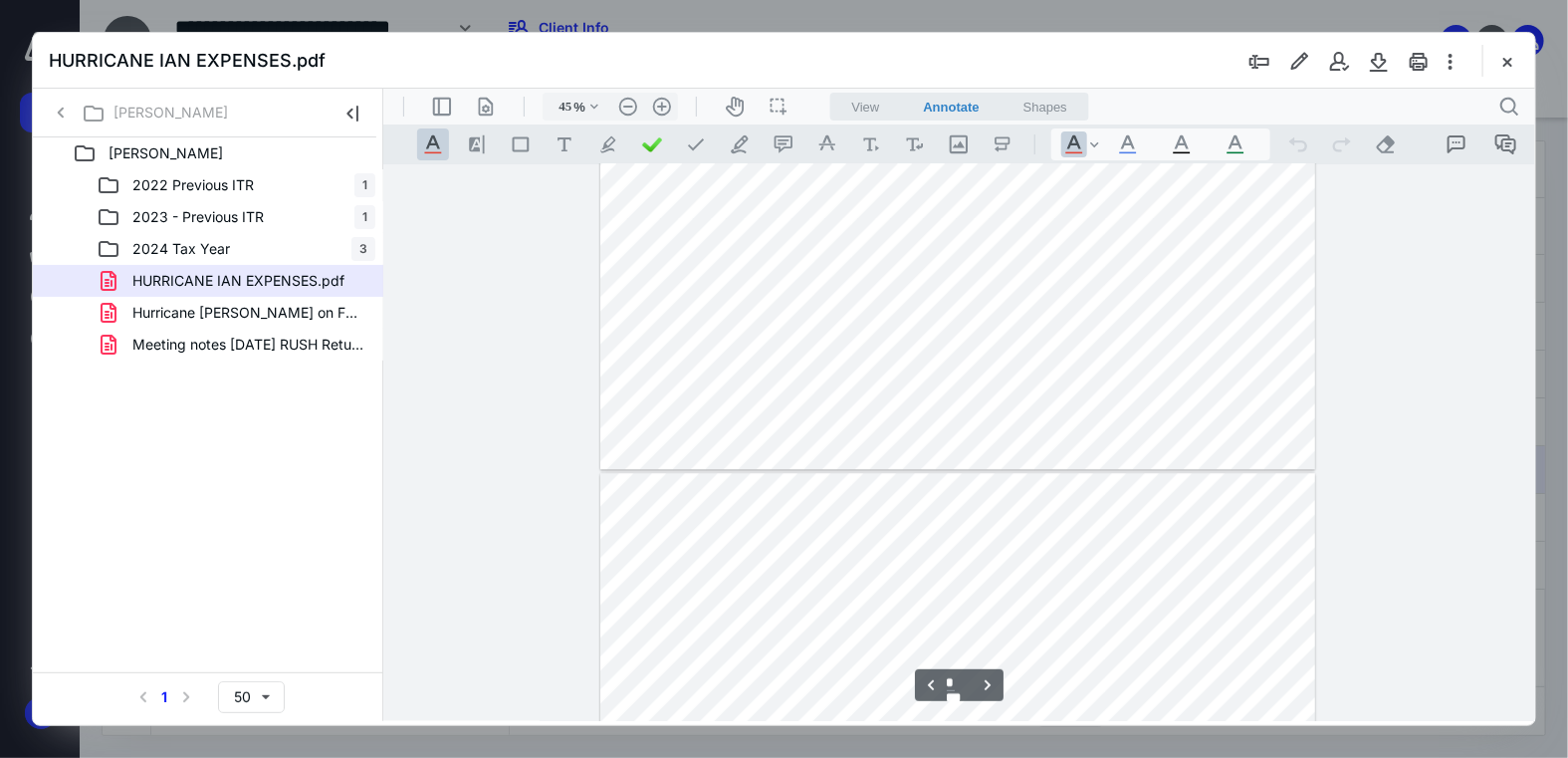 type on "*" 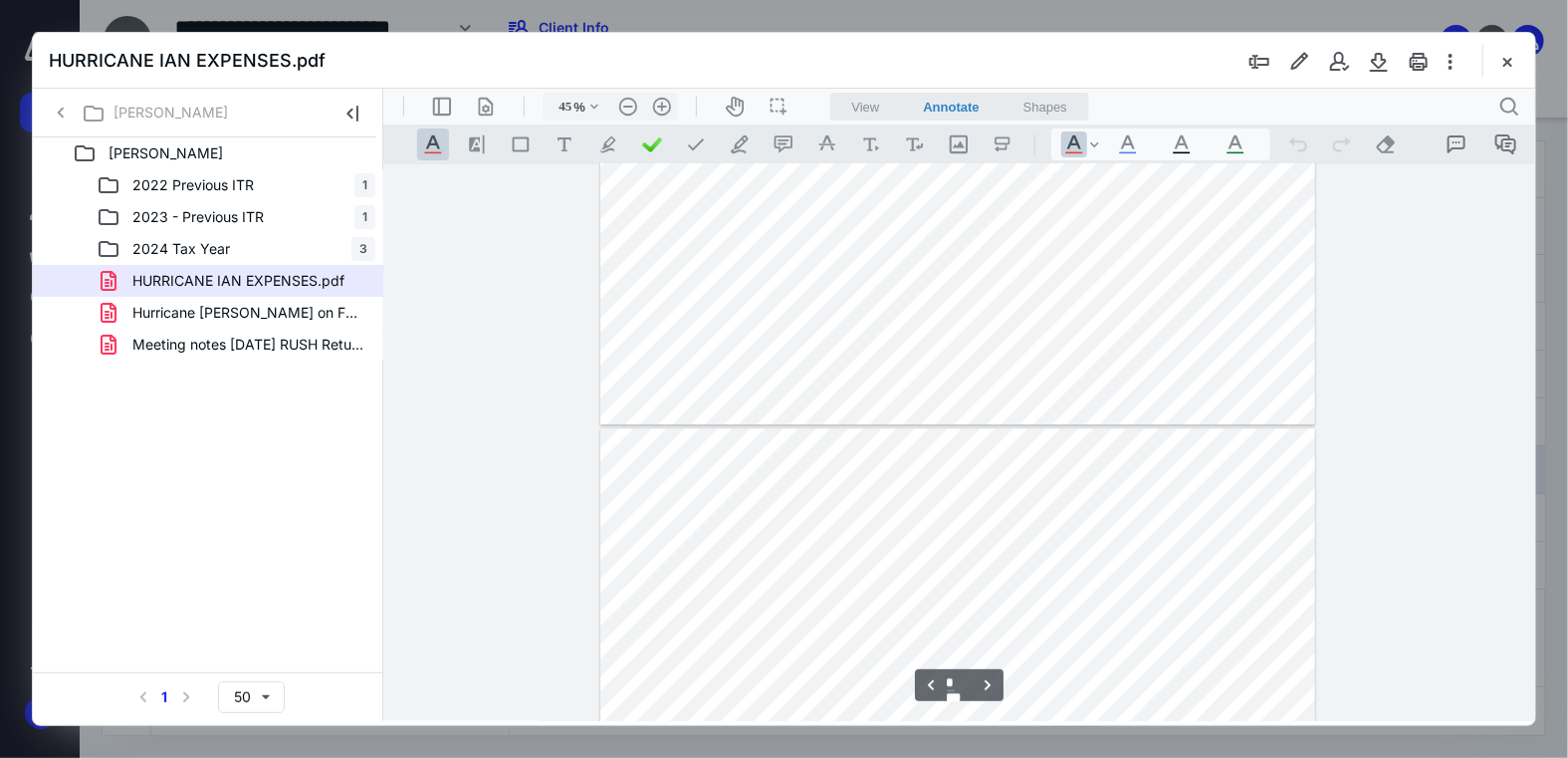 scroll, scrollTop: 2794, scrollLeft: 0, axis: vertical 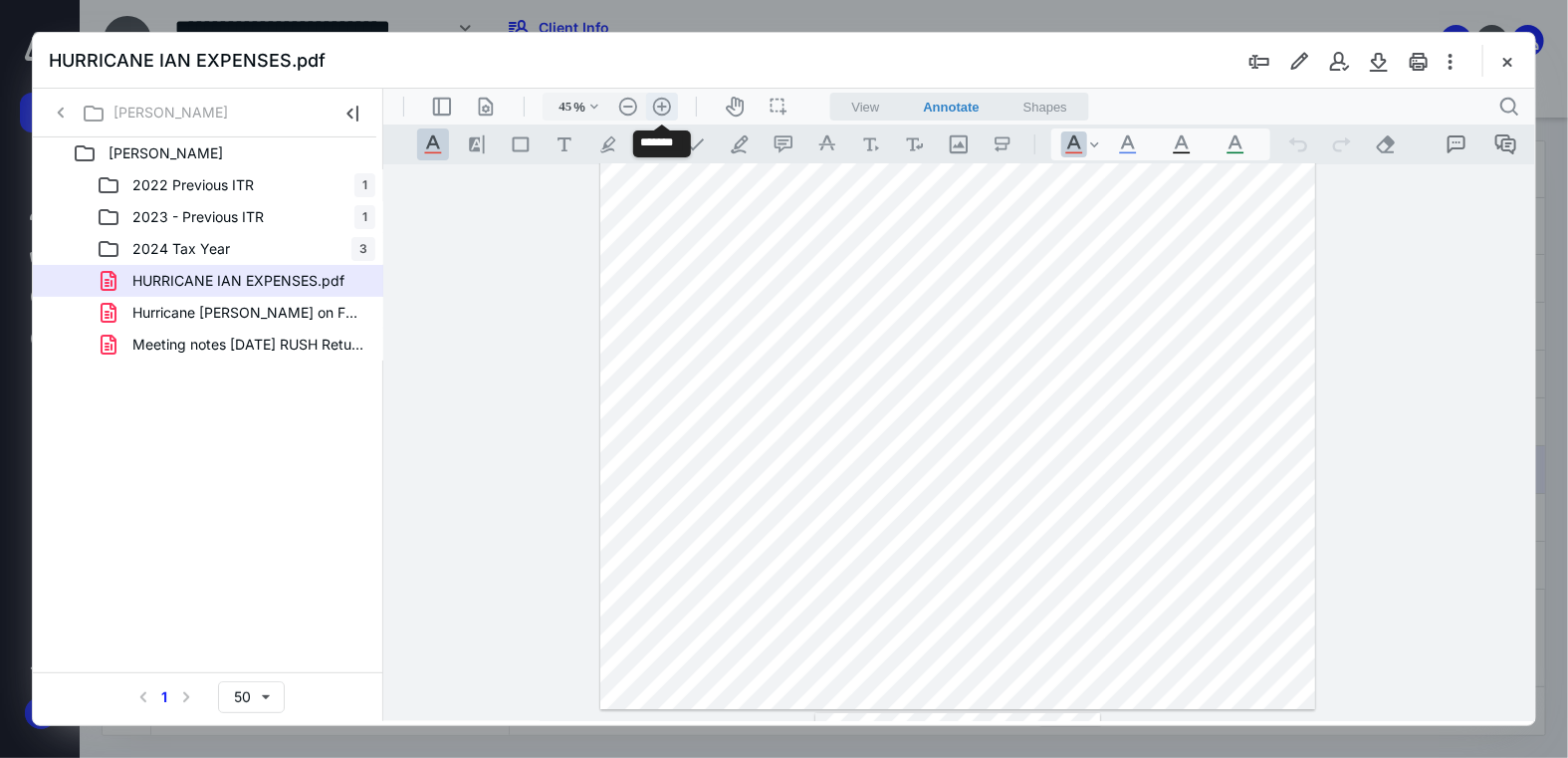 click on ".cls-1{fill:#abb0c4;} icon - header - zoom - in - line" at bounding box center [661, 106] 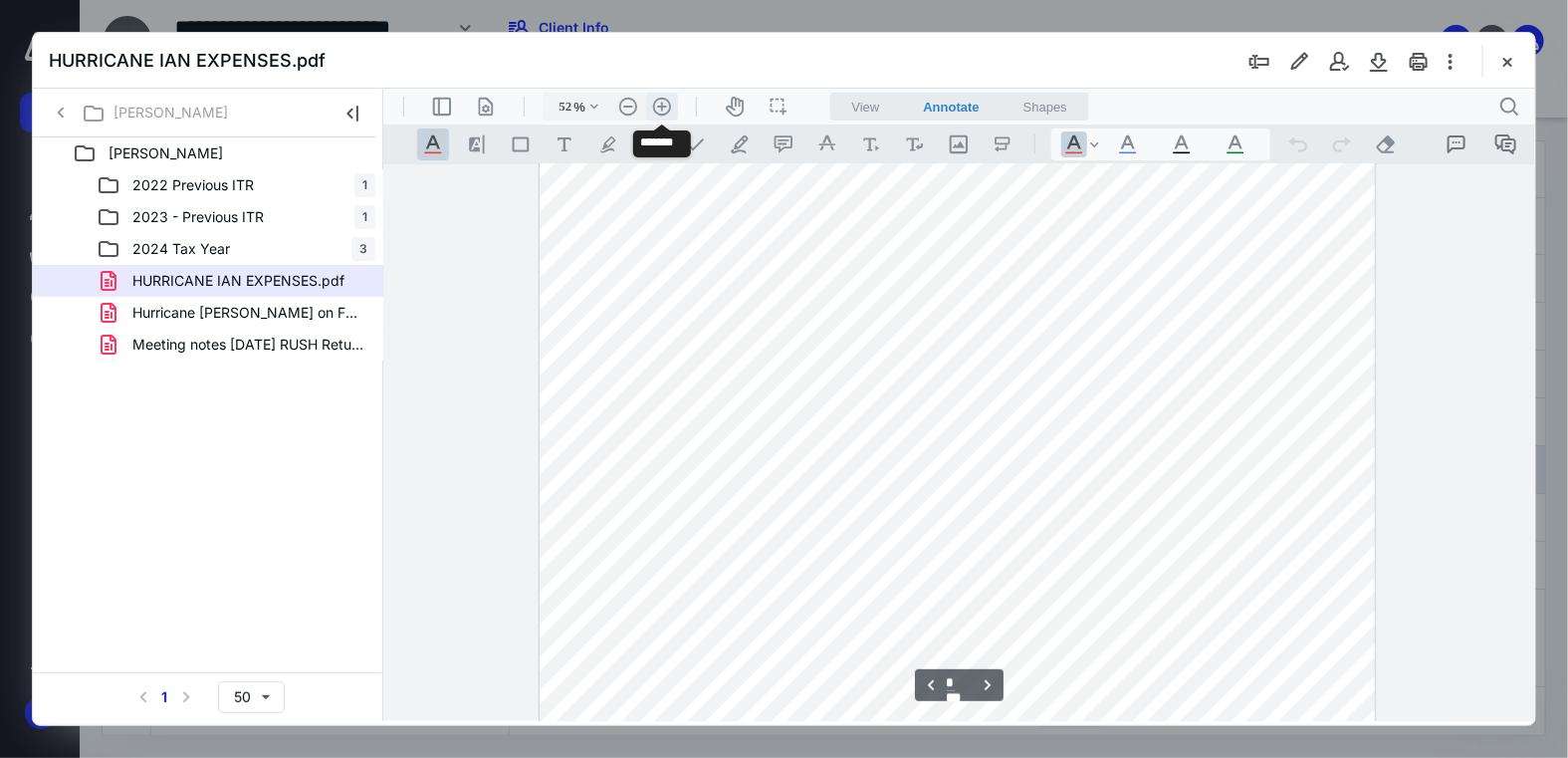 click on ".cls-1{fill:#abb0c4;} icon - header - zoom - in - line" at bounding box center [661, 106] 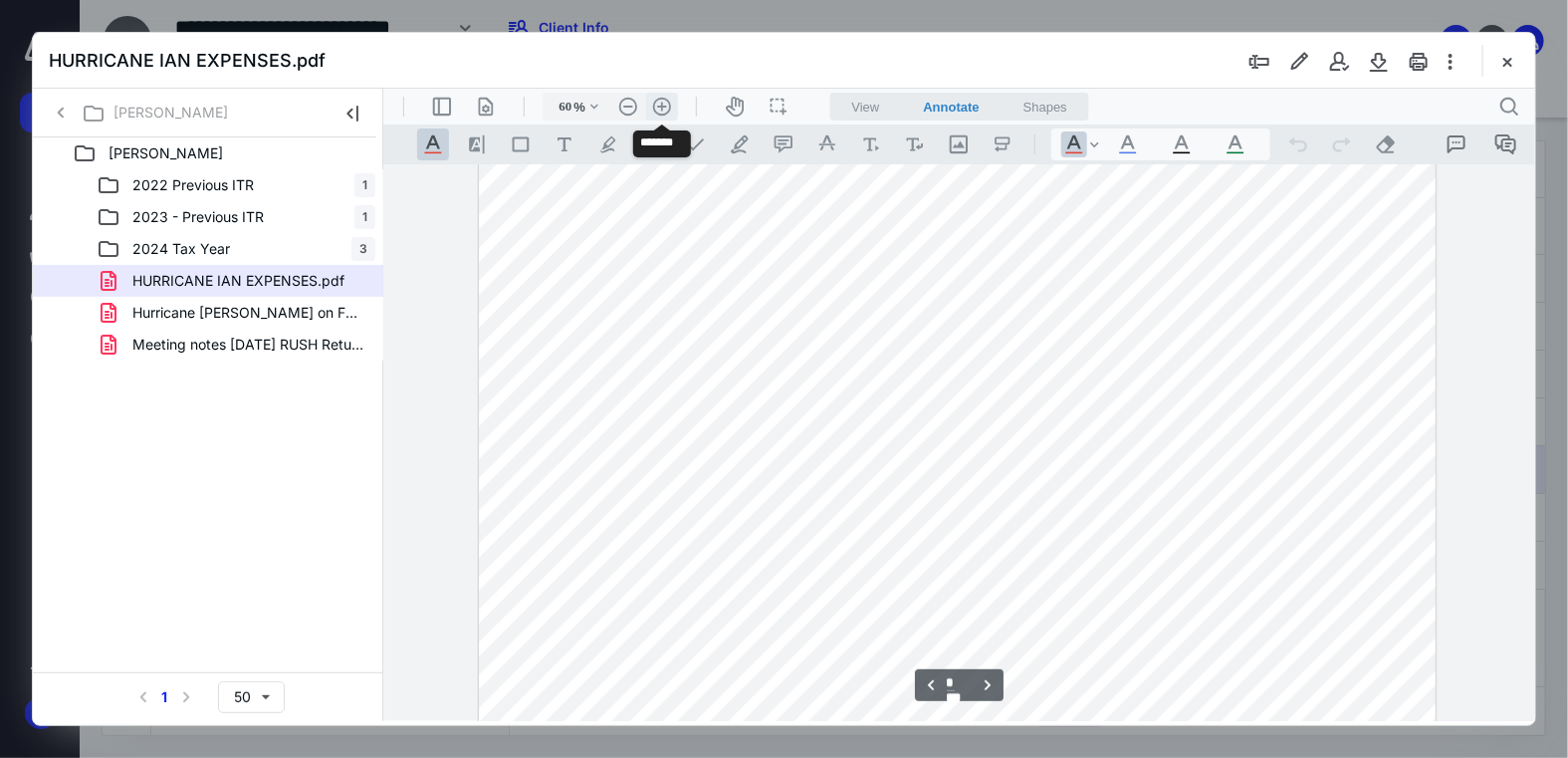 click on ".cls-1{fill:#abb0c4;} icon - header - zoom - in - line" at bounding box center [661, 106] 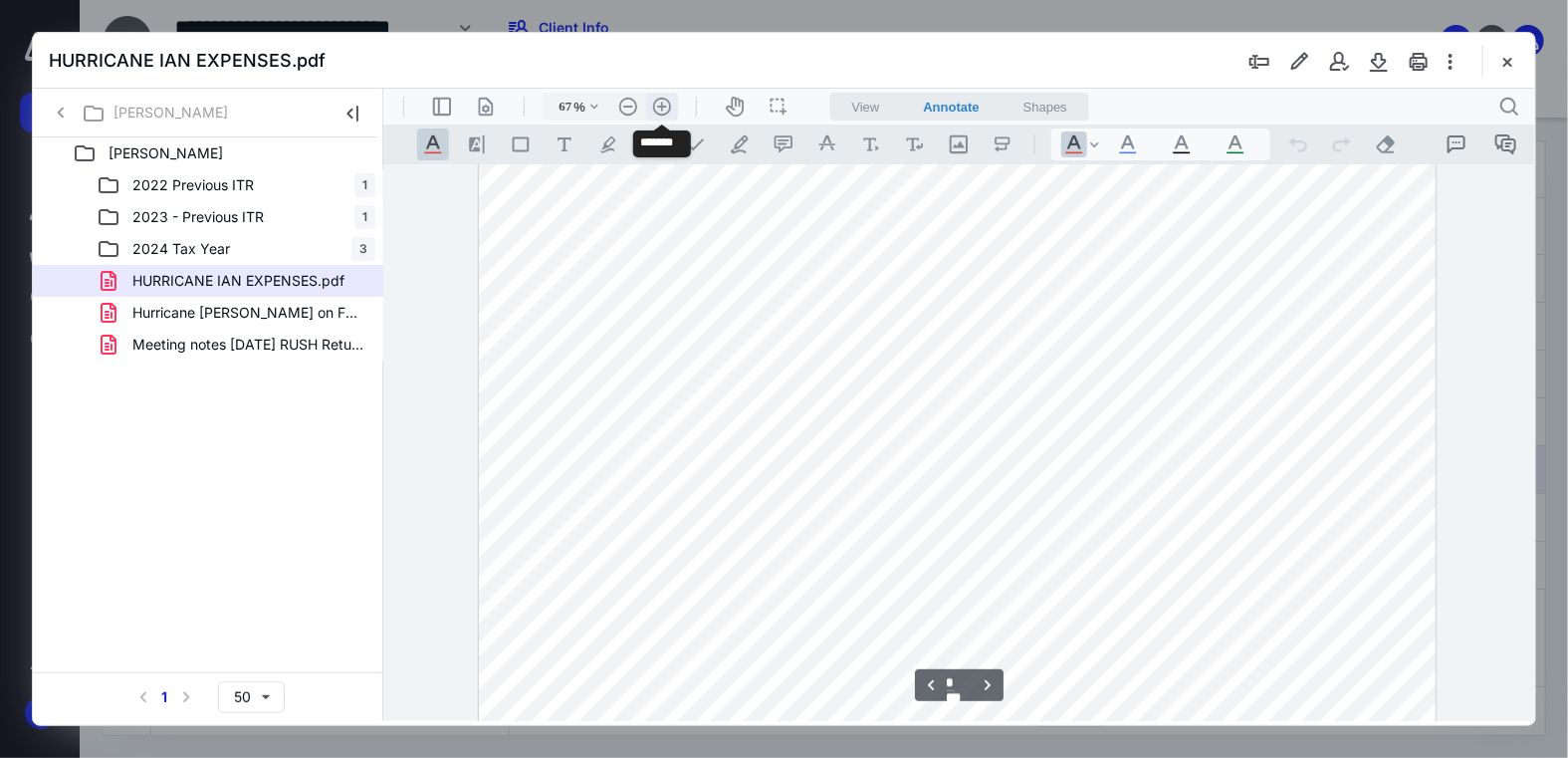 scroll, scrollTop: 4329, scrollLeft: 0, axis: vertical 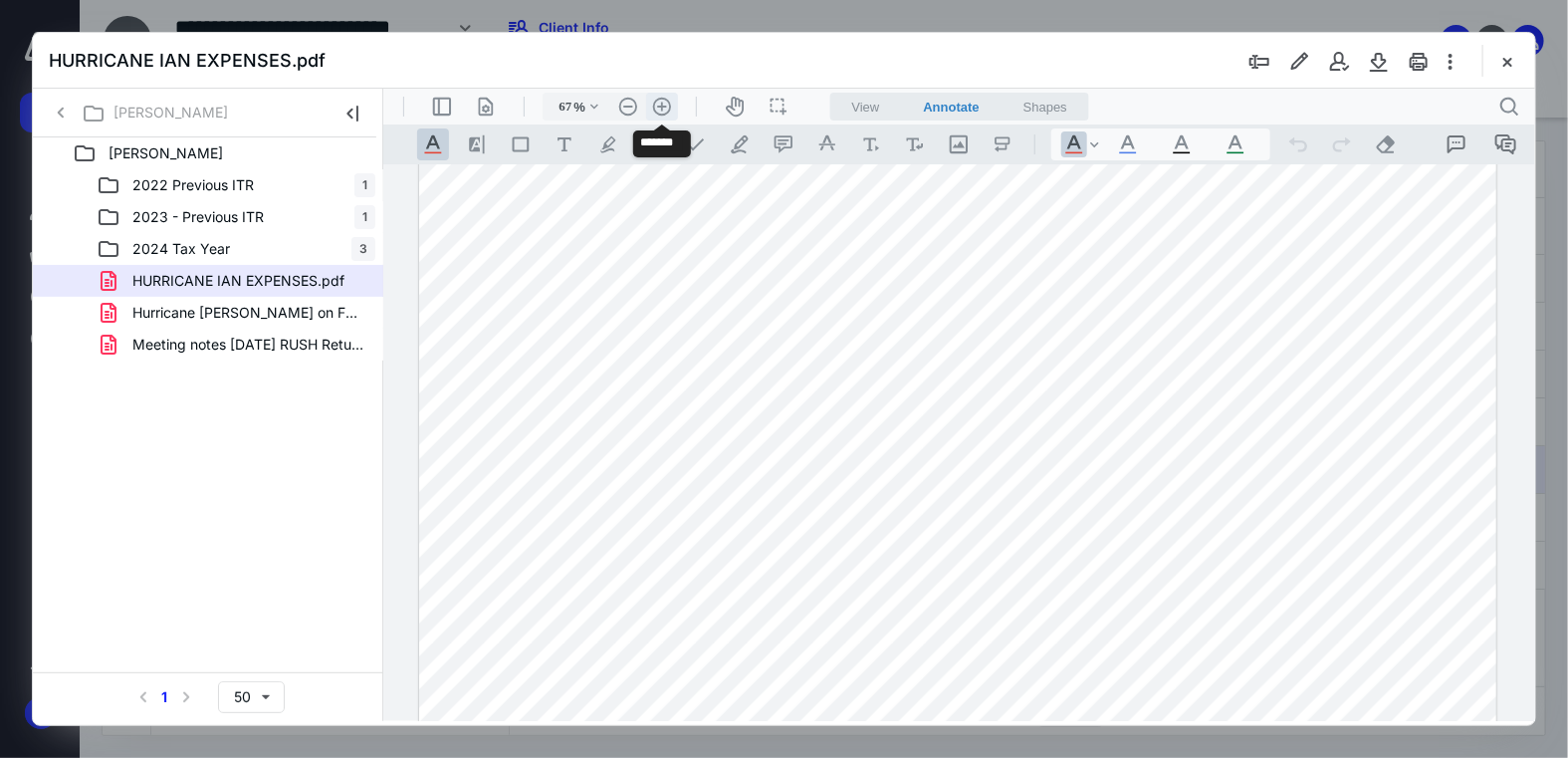 click on ".cls-1{fill:#abb0c4;} icon - header - zoom - in - line" at bounding box center (661, 106) 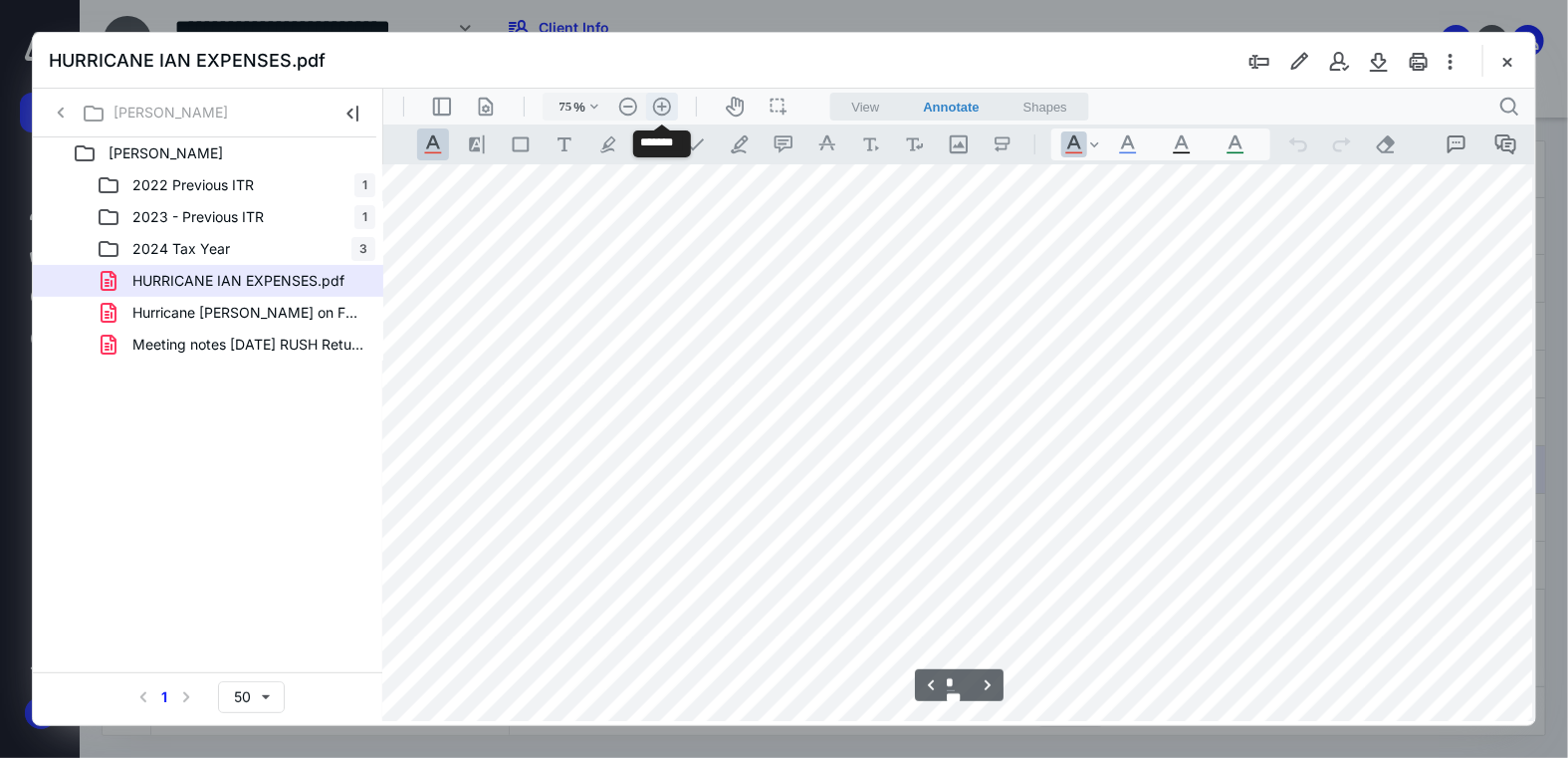 click on ".cls-1{fill:#abb0c4;} icon - header - zoom - in - line" at bounding box center [661, 106] 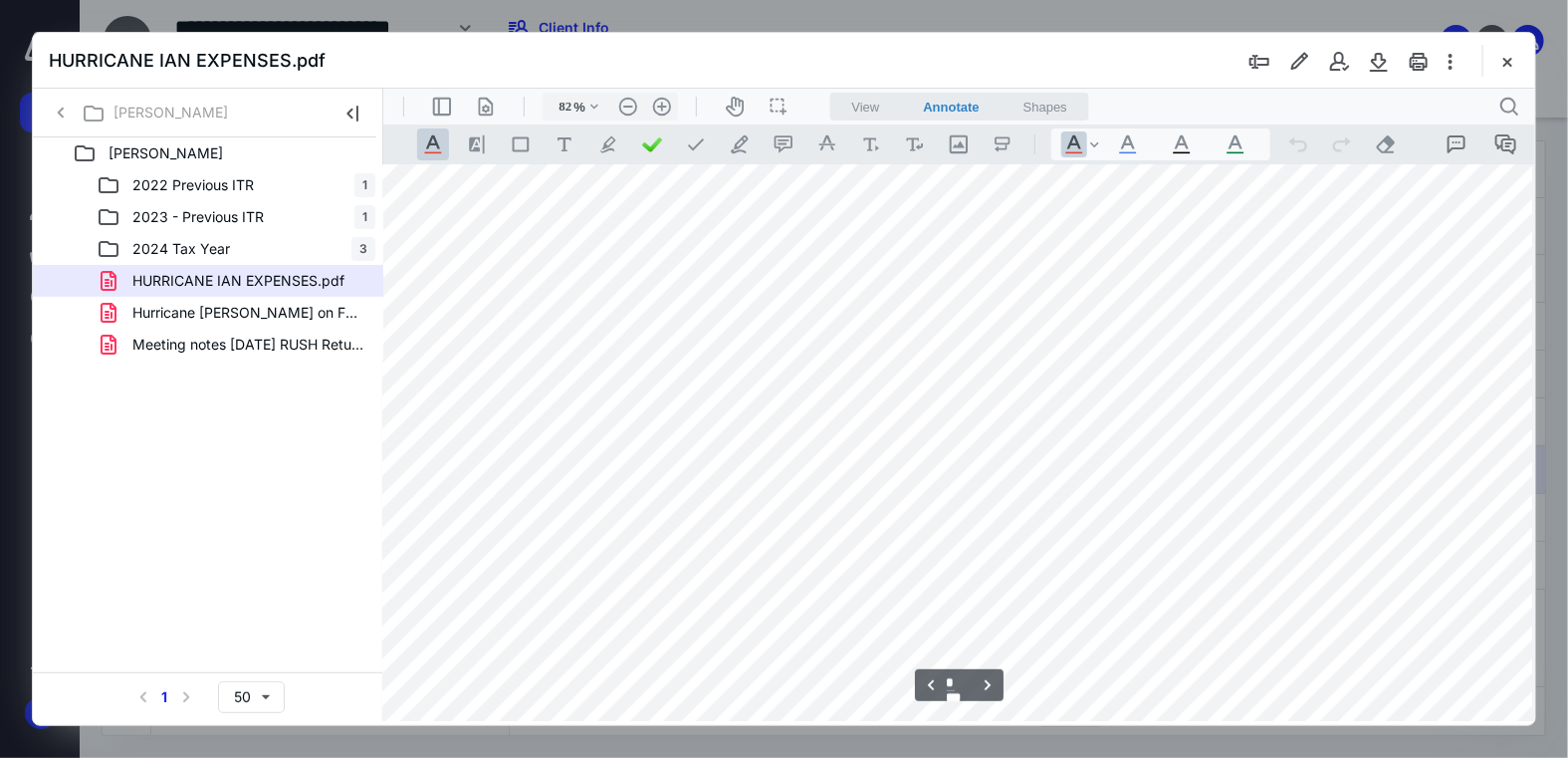 scroll, scrollTop: 1006, scrollLeft: 93, axis: both 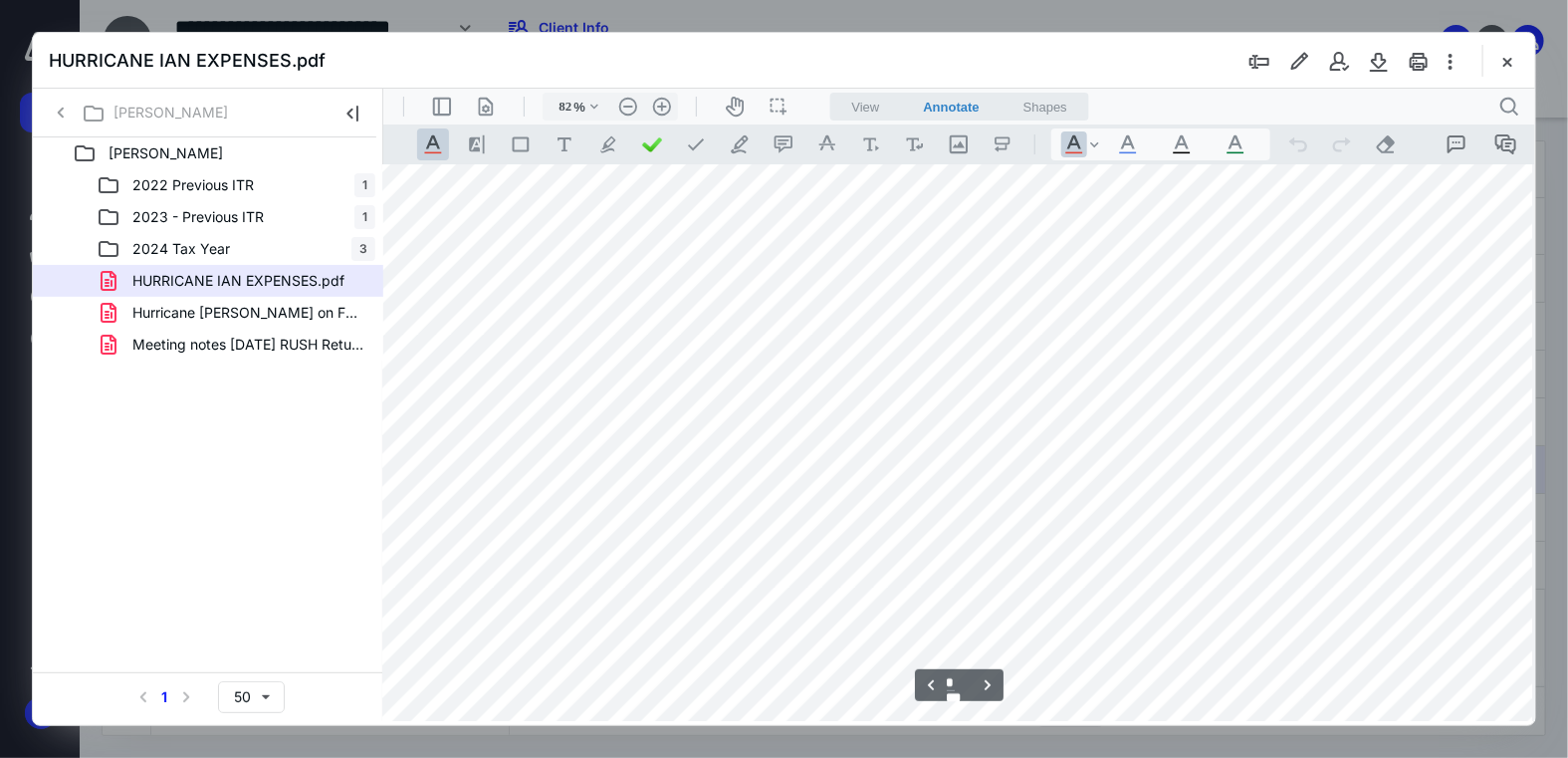 type on "*" 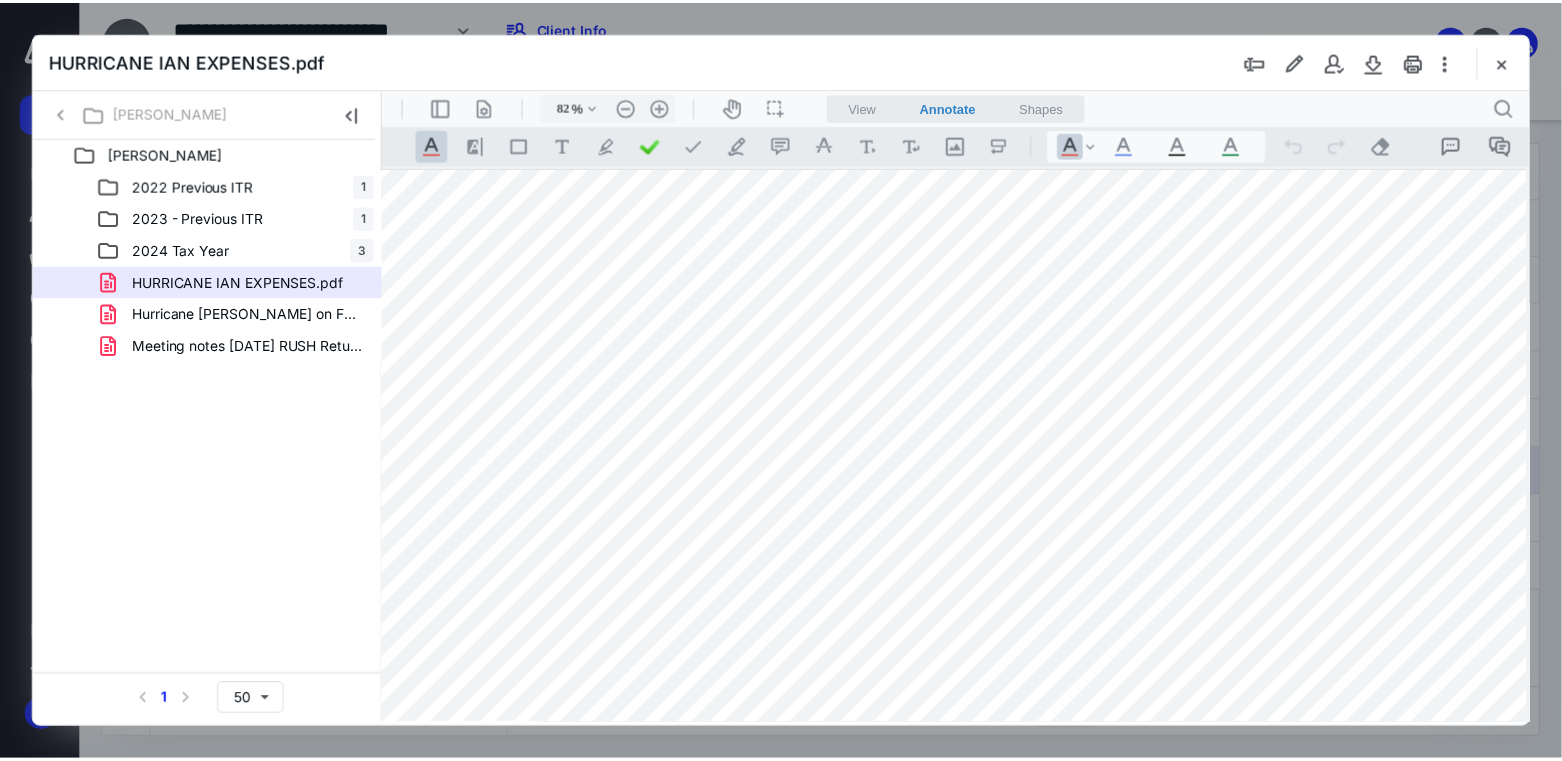 scroll, scrollTop: 90, scrollLeft: 93, axis: both 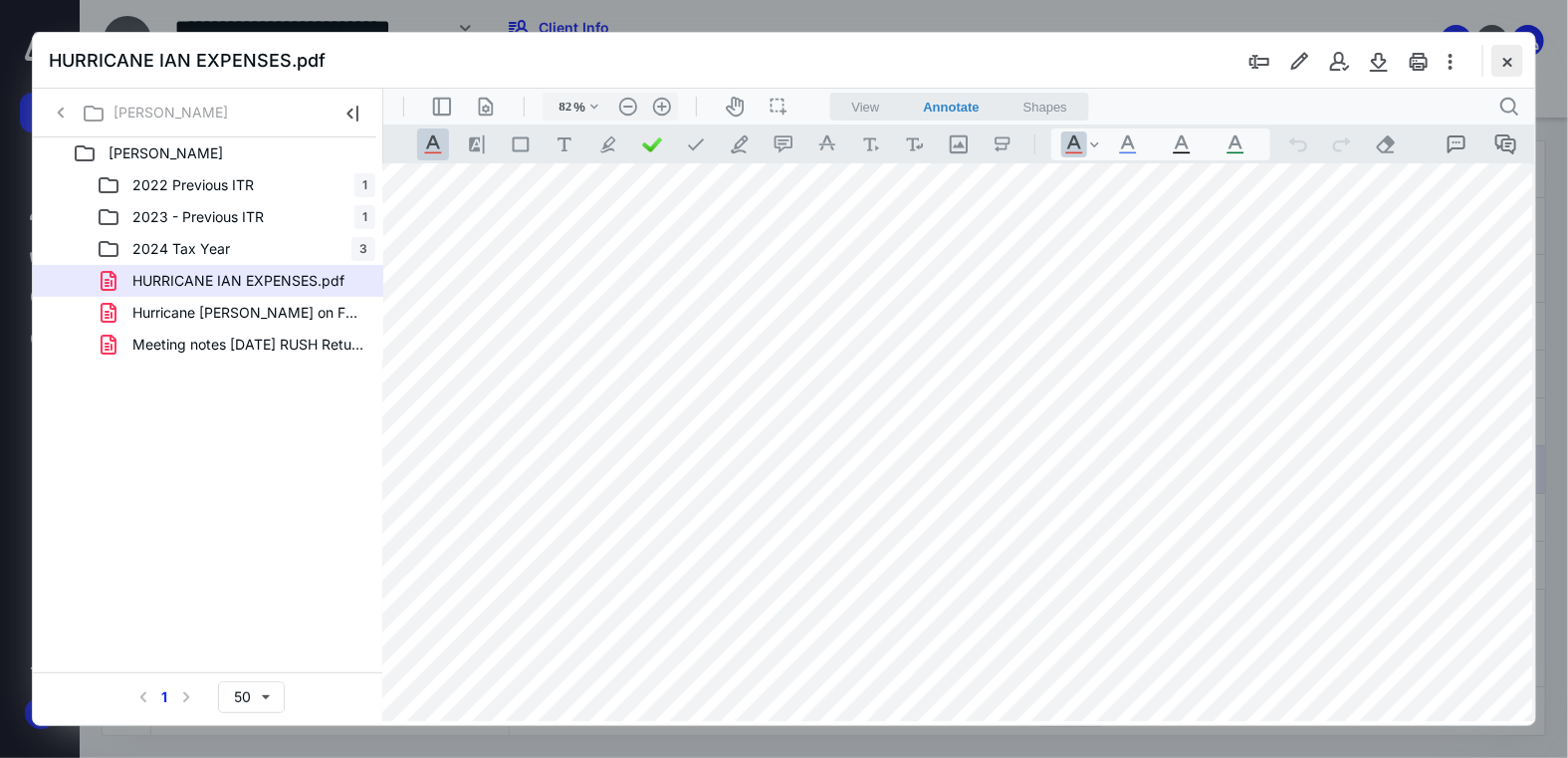 click at bounding box center [1507, 61] 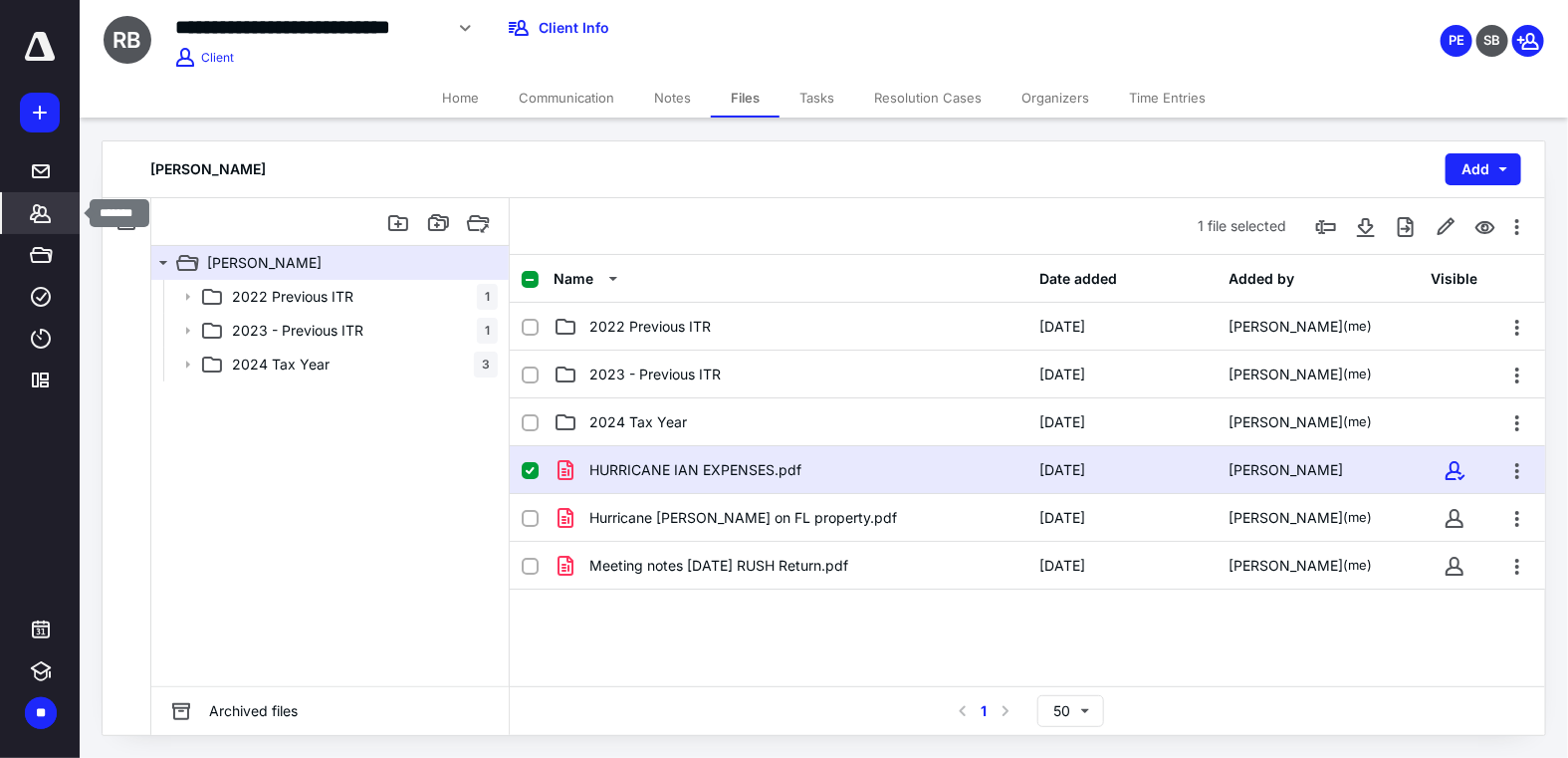 click 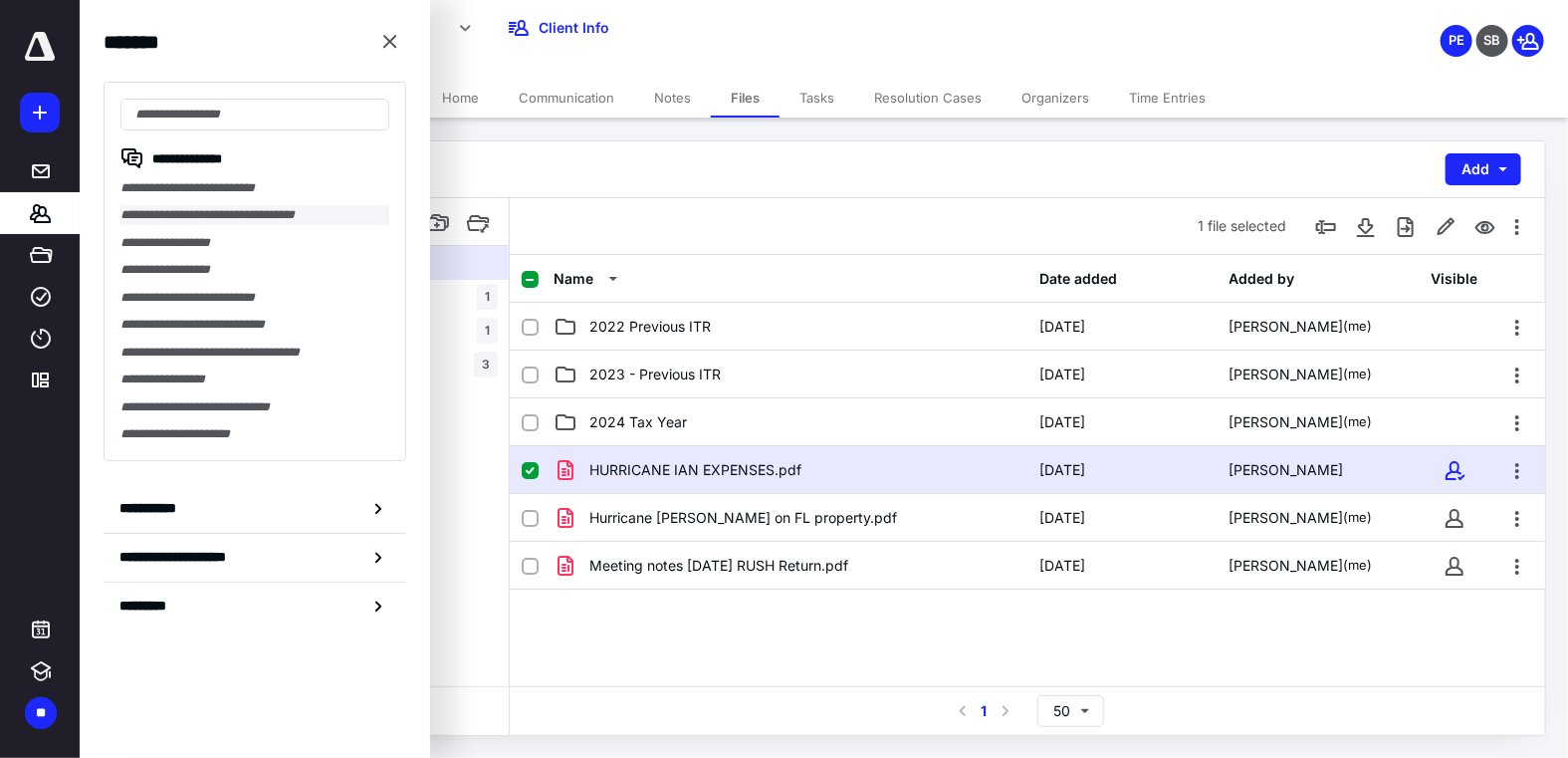 click on "**********" at bounding box center [255, 214] 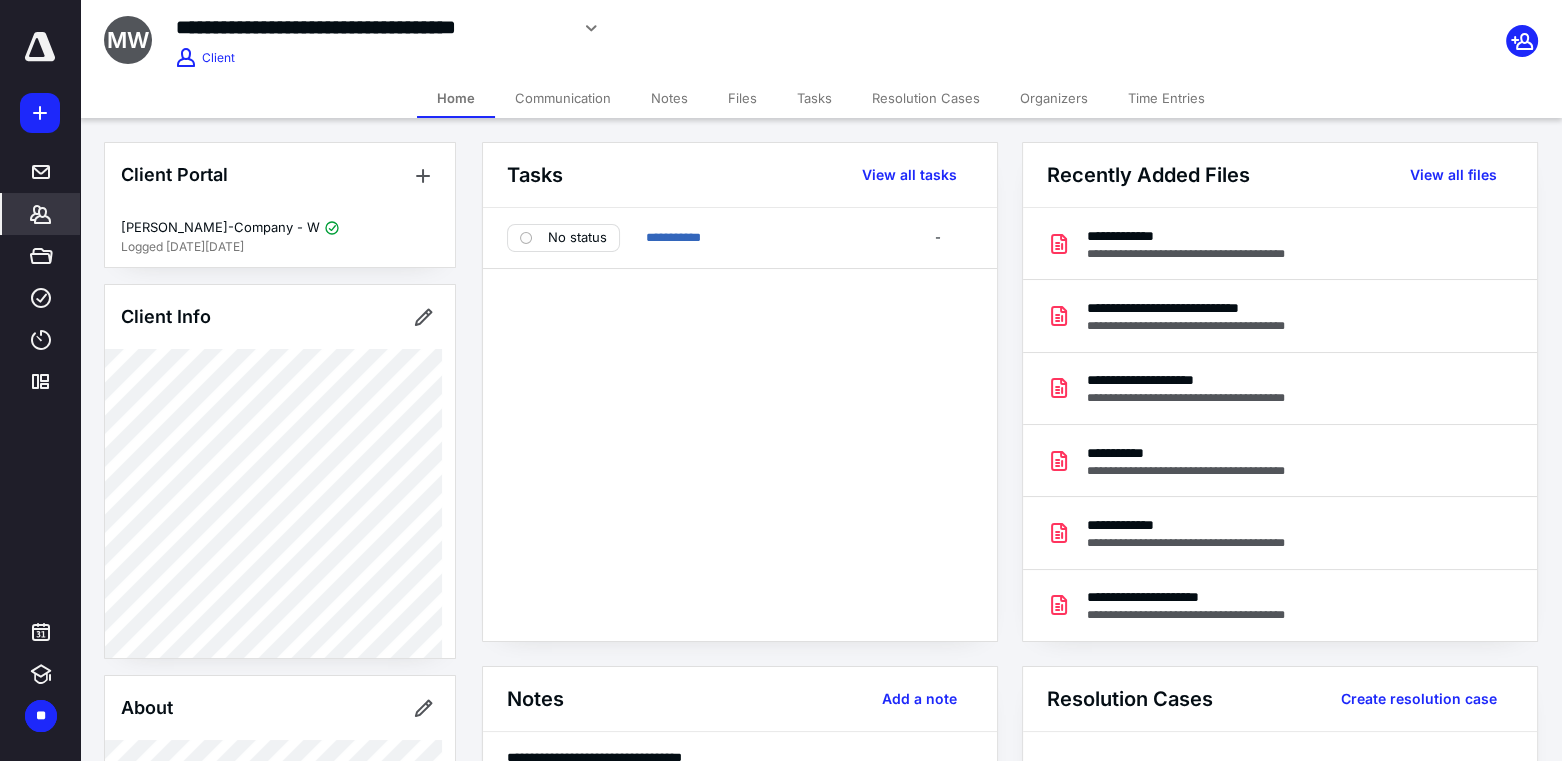 click on "**********" at bounding box center (615, 28) 